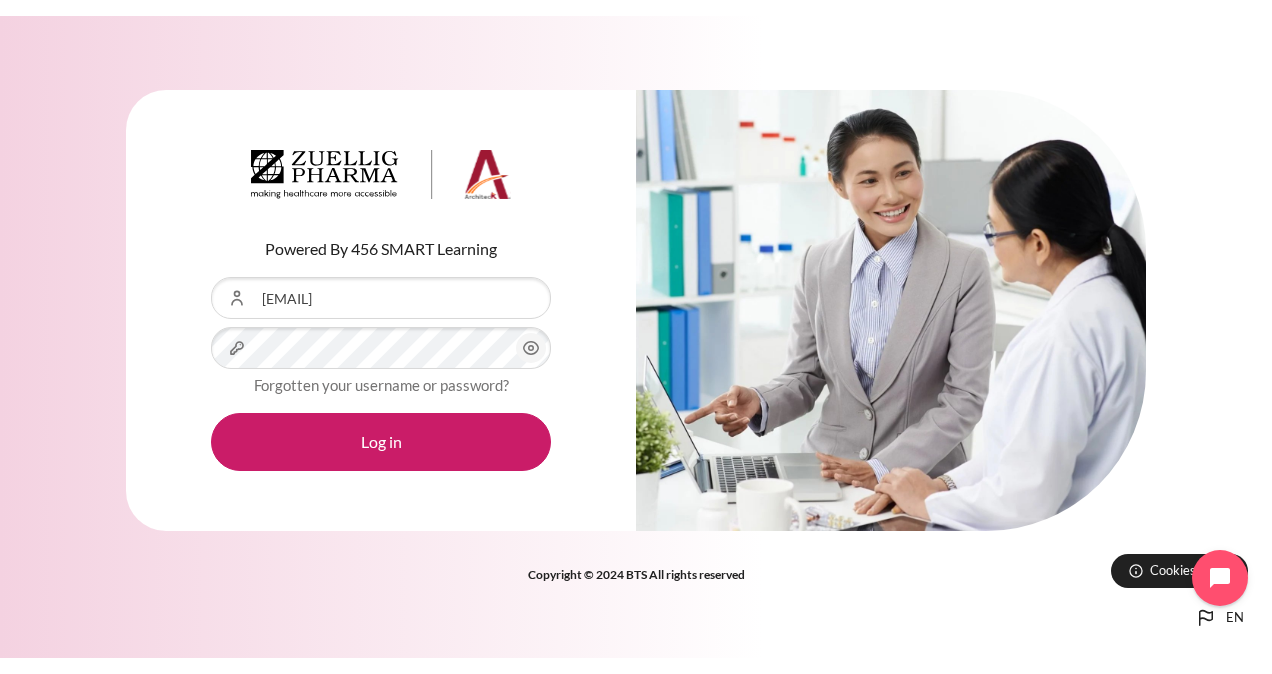 scroll, scrollTop: 0, scrollLeft: 0, axis: both 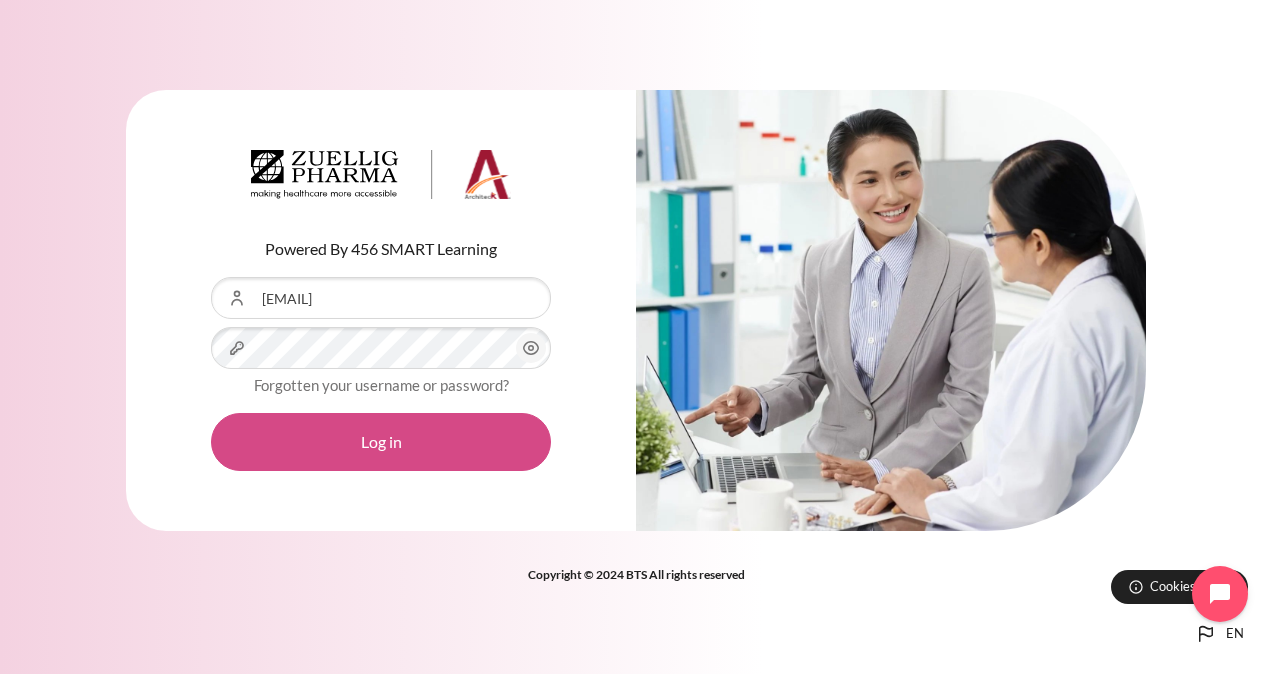 click on "Log in" at bounding box center [381, 442] 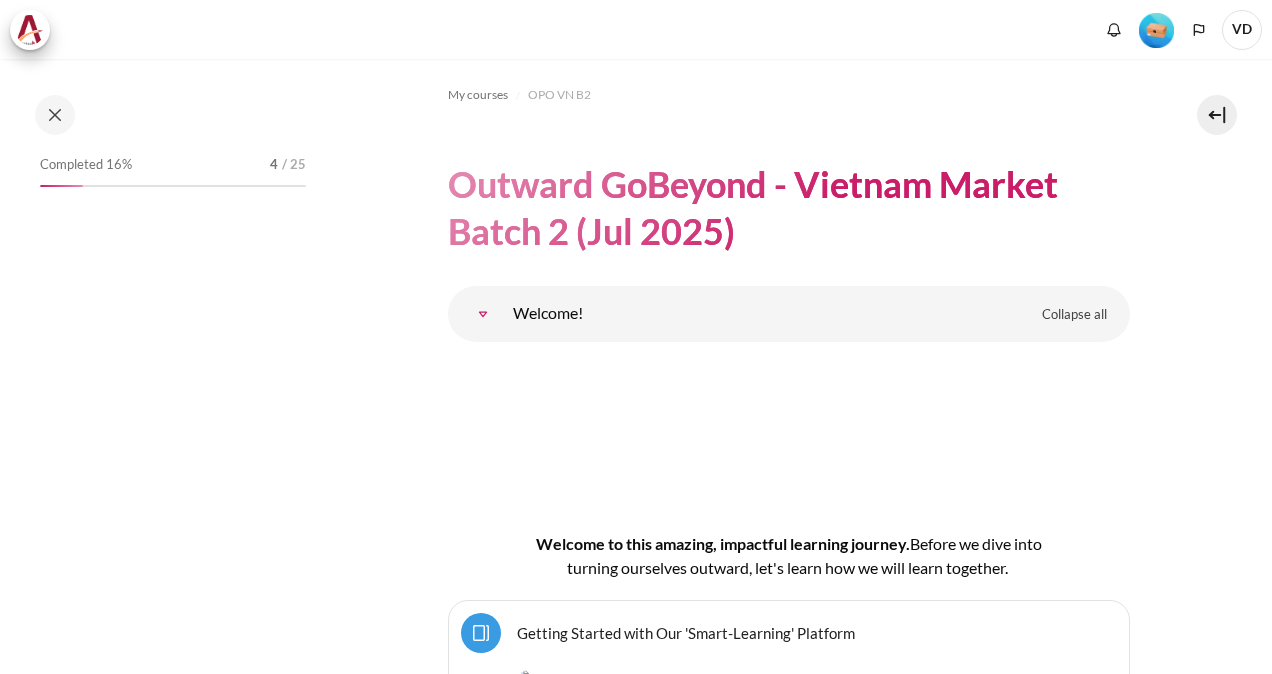 scroll, scrollTop: 0, scrollLeft: 0, axis: both 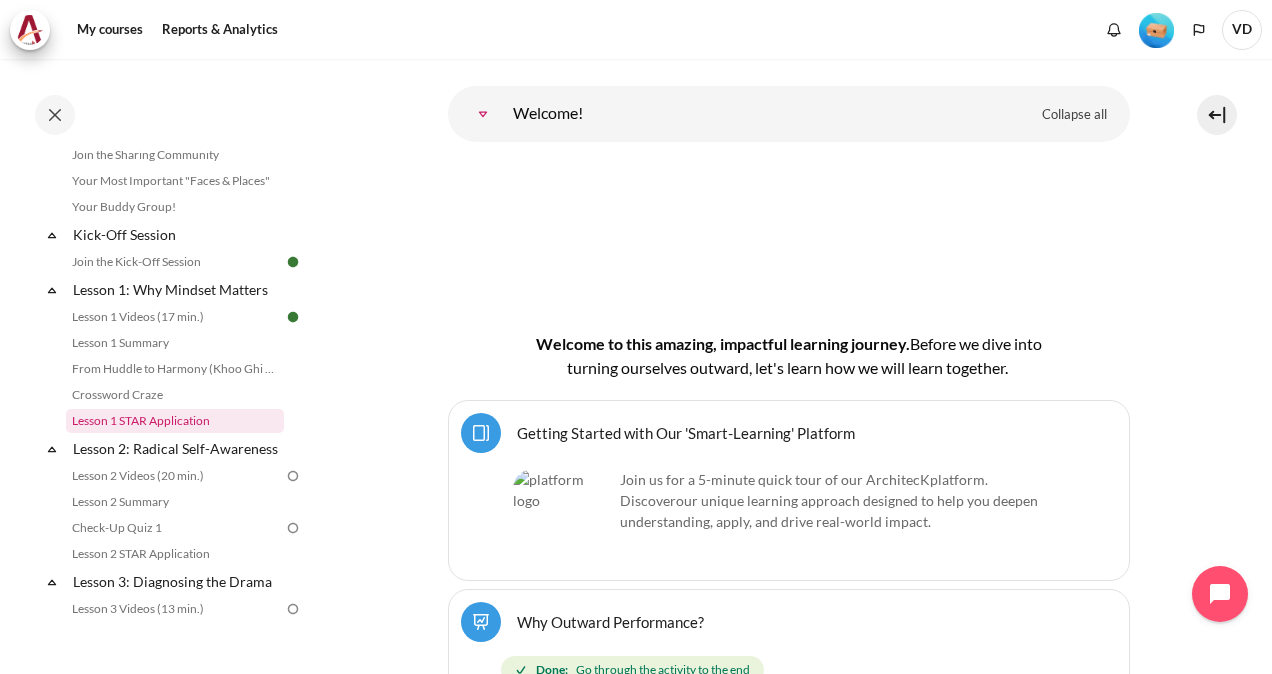 click on "Lesson 1 STAR Application" at bounding box center (175, 421) 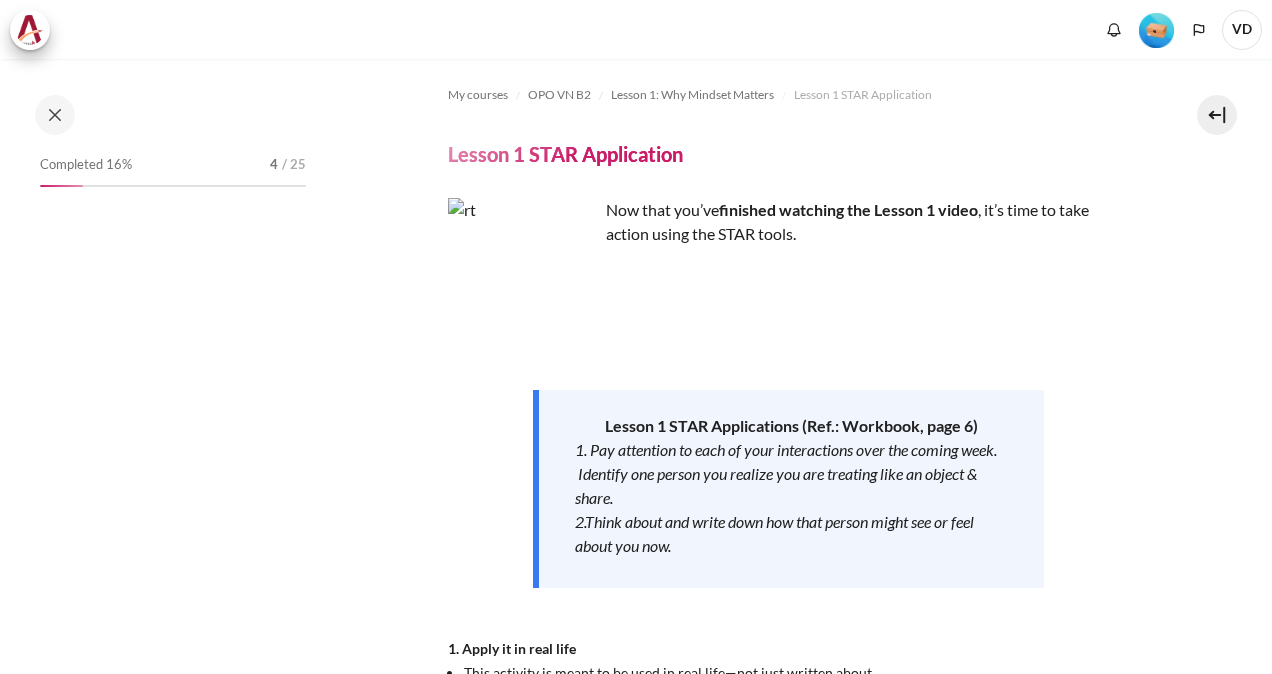 scroll, scrollTop: 0, scrollLeft: 0, axis: both 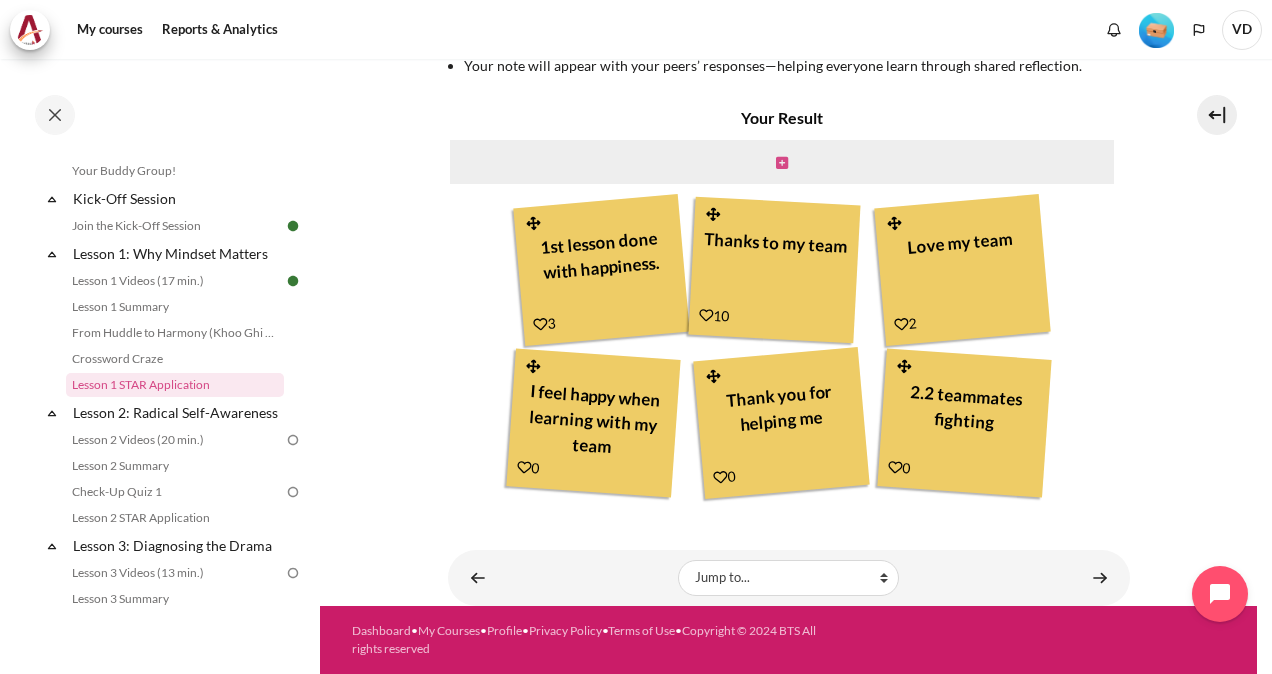 click at bounding box center [782, 163] 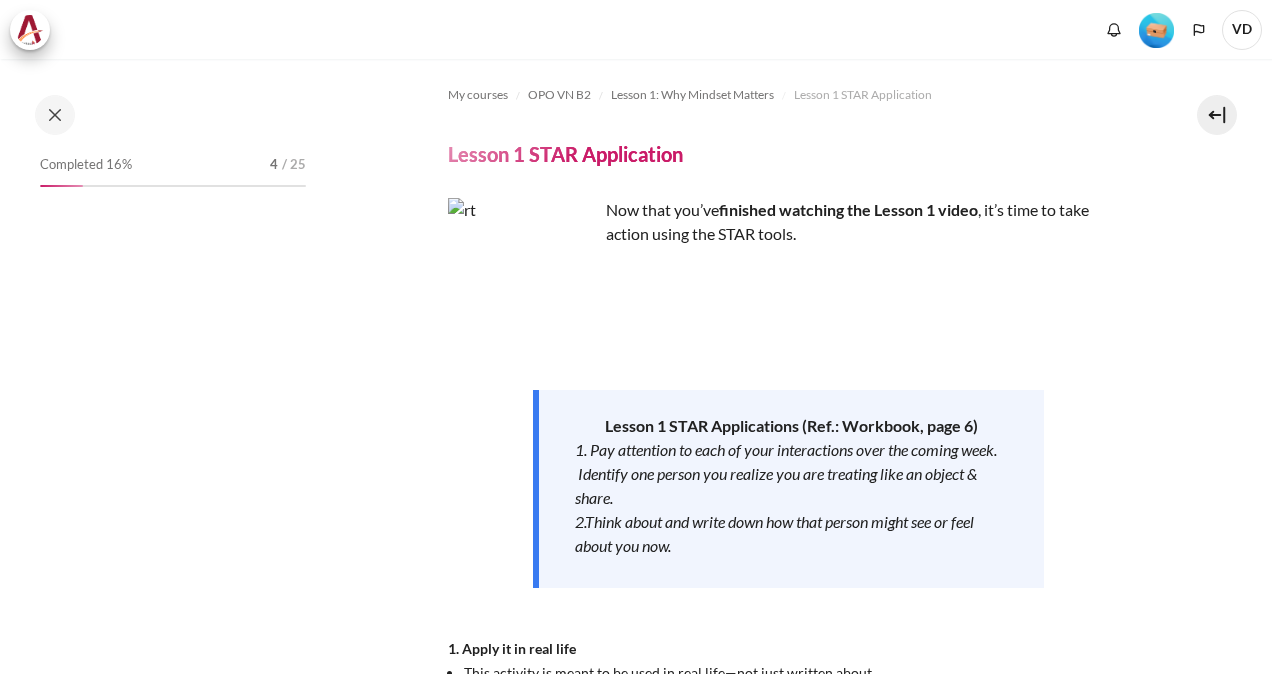 scroll, scrollTop: 0, scrollLeft: 0, axis: both 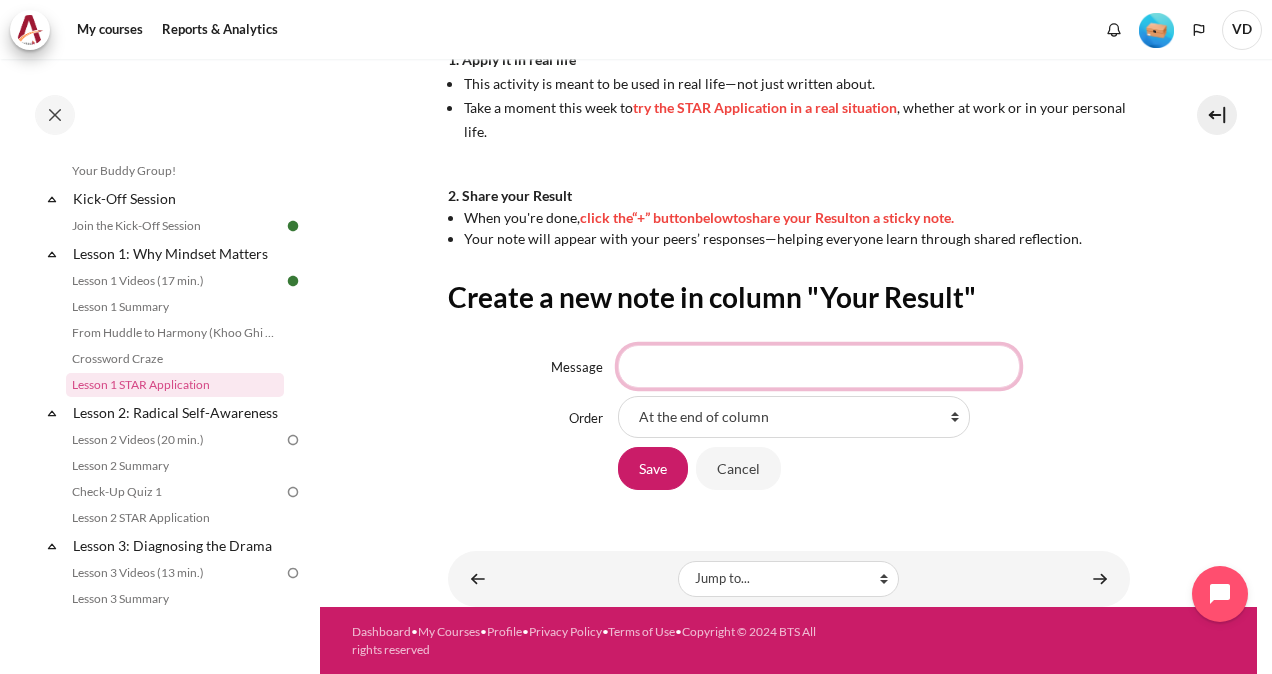 click on "Message" at bounding box center (819, 366) 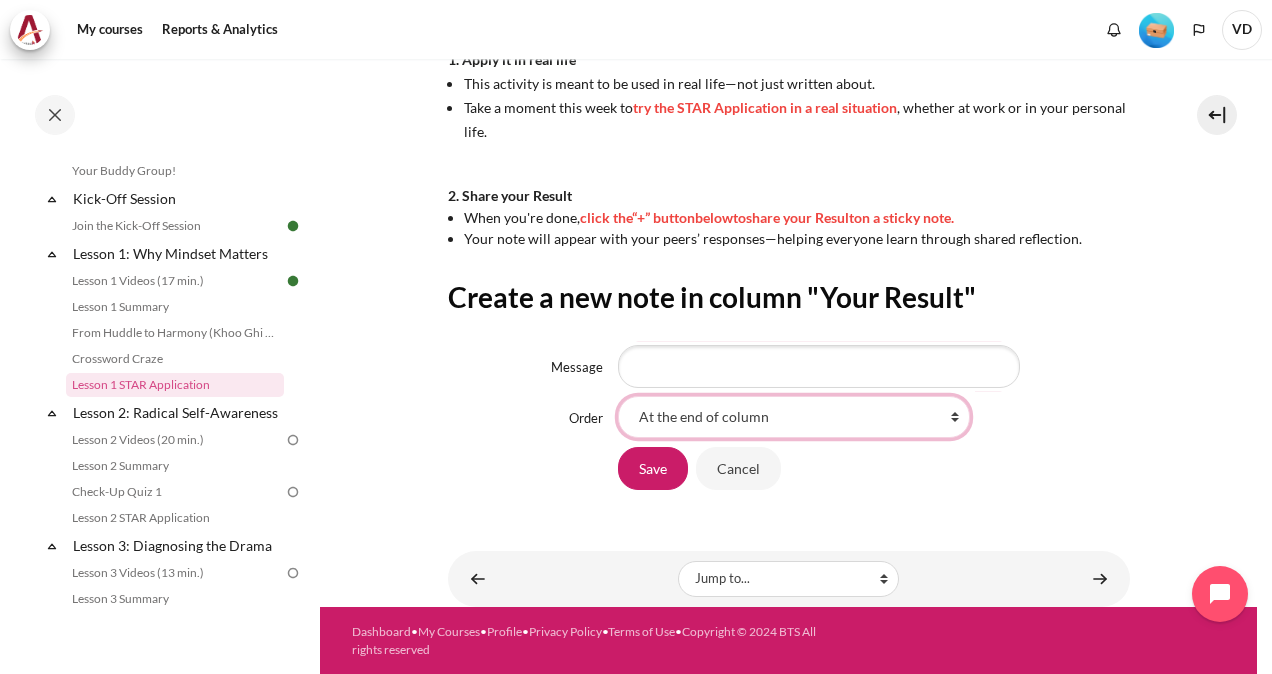 click on "At the end of column
First place in column
After '1st lesson done with happiness.'
After 'Thanks to my team'
After 'Love my team'
After 'I feel happy when learning with my team '
After 'Thank you for helping me'
After '2.2 teammates fighting'" at bounding box center (794, 417) 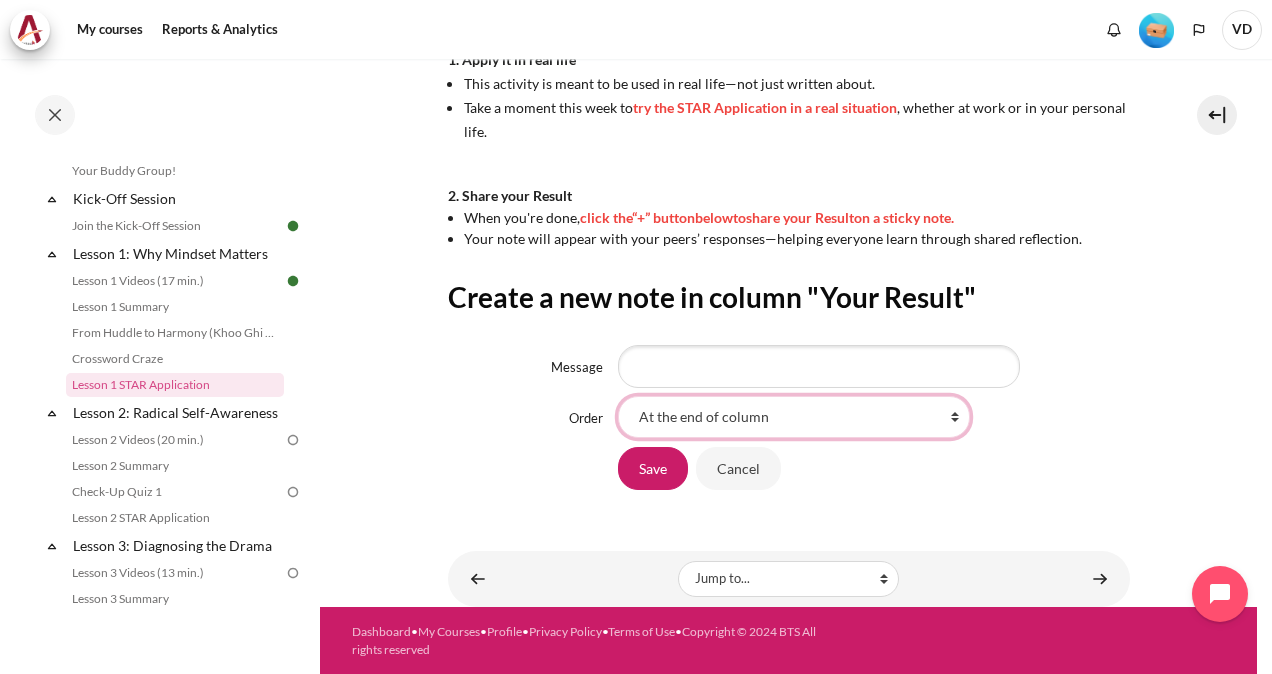 click on "At the end of column
First place in column
After '1st lesson done with happiness.'
After 'Thanks to my team'
After 'Love my team'
After 'I feel happy when learning with my team '
After 'Thank you for helping me'
After '2.2 teammates fighting'" at bounding box center [794, 417] 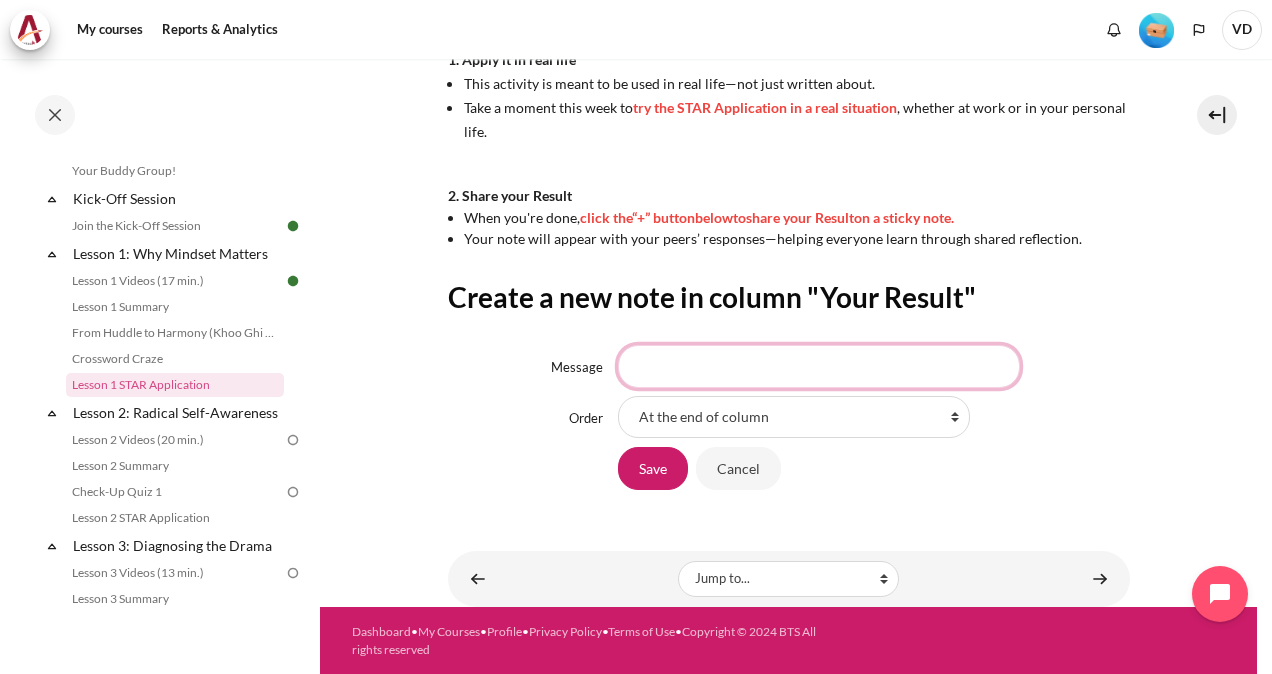 click on "Message" at bounding box center [819, 366] 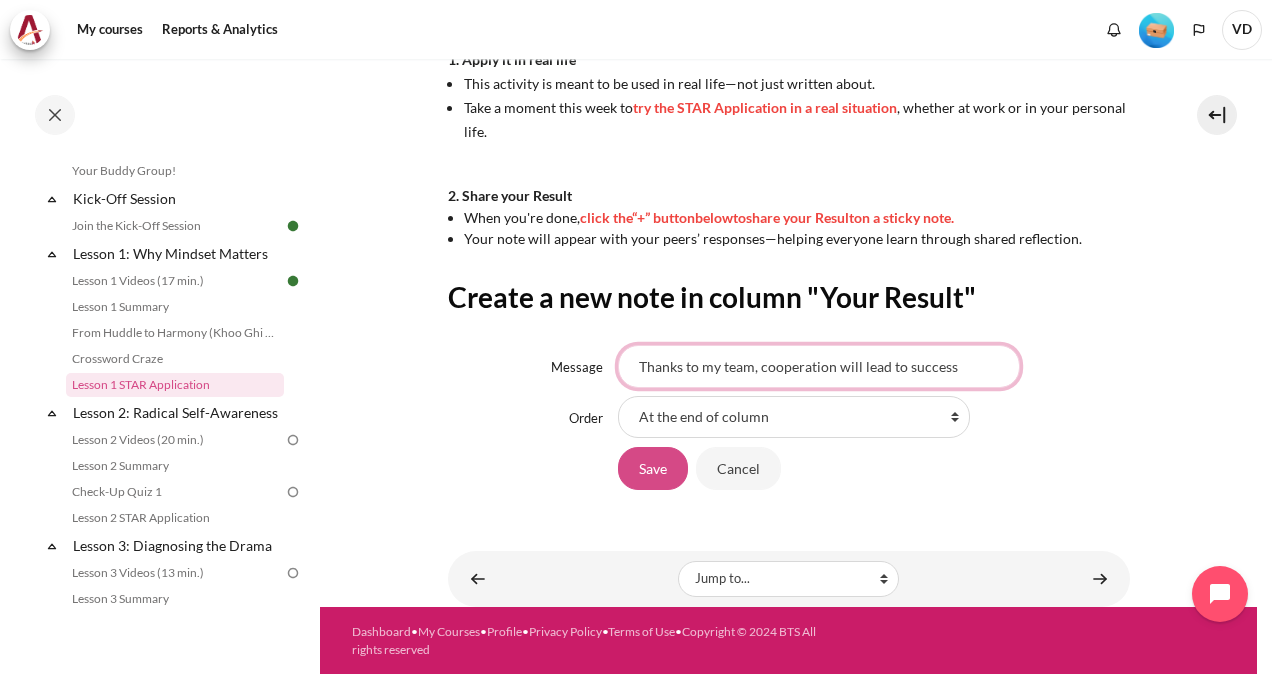 type on "Thanks to my team, cooperation will lead to success" 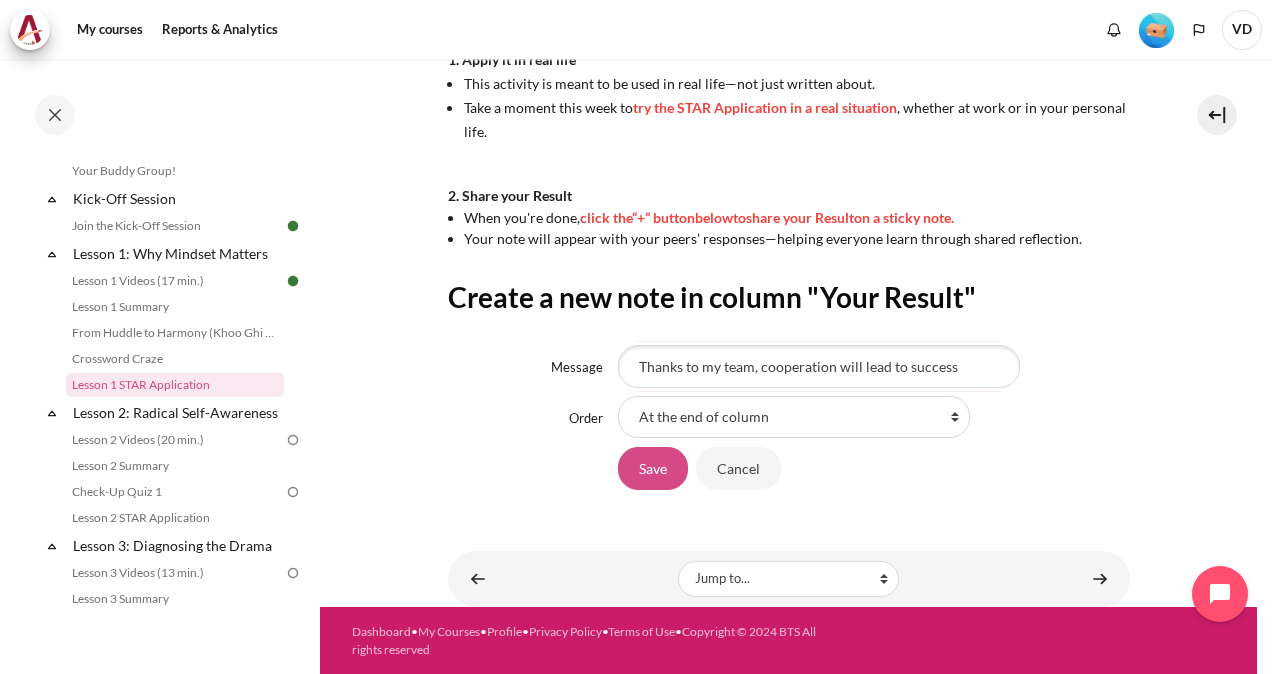 click on "Save" at bounding box center (653, 468) 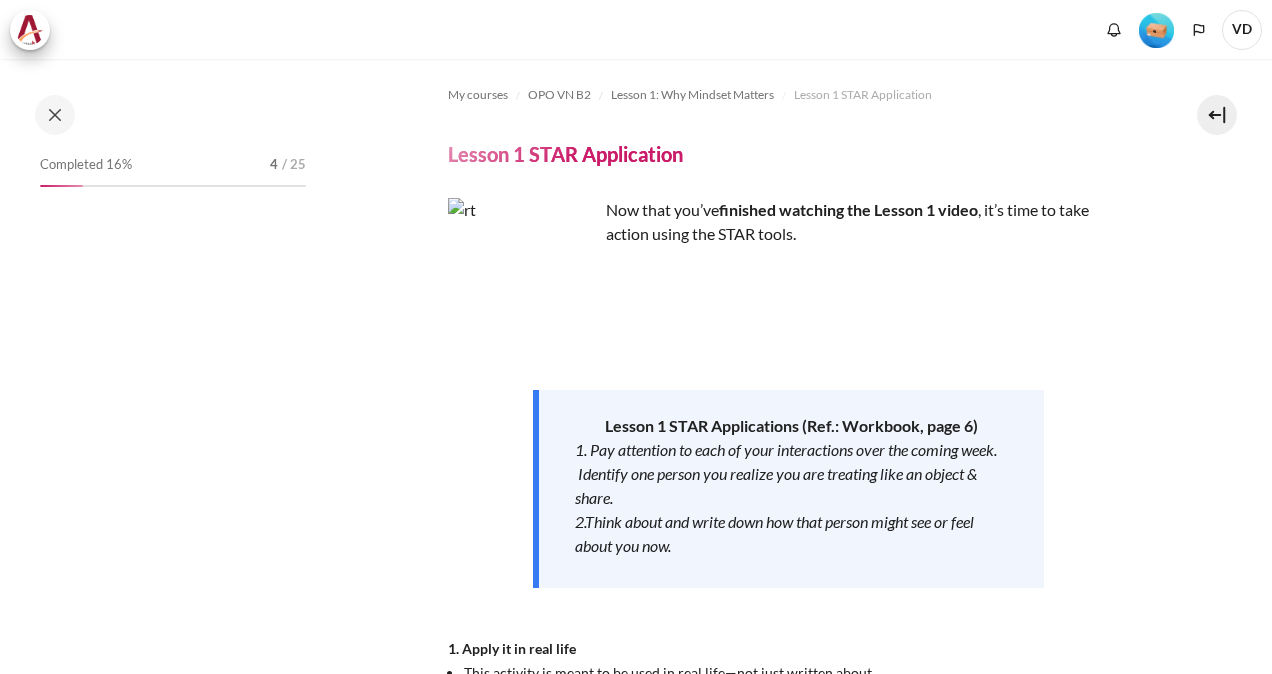 scroll, scrollTop: 0, scrollLeft: 0, axis: both 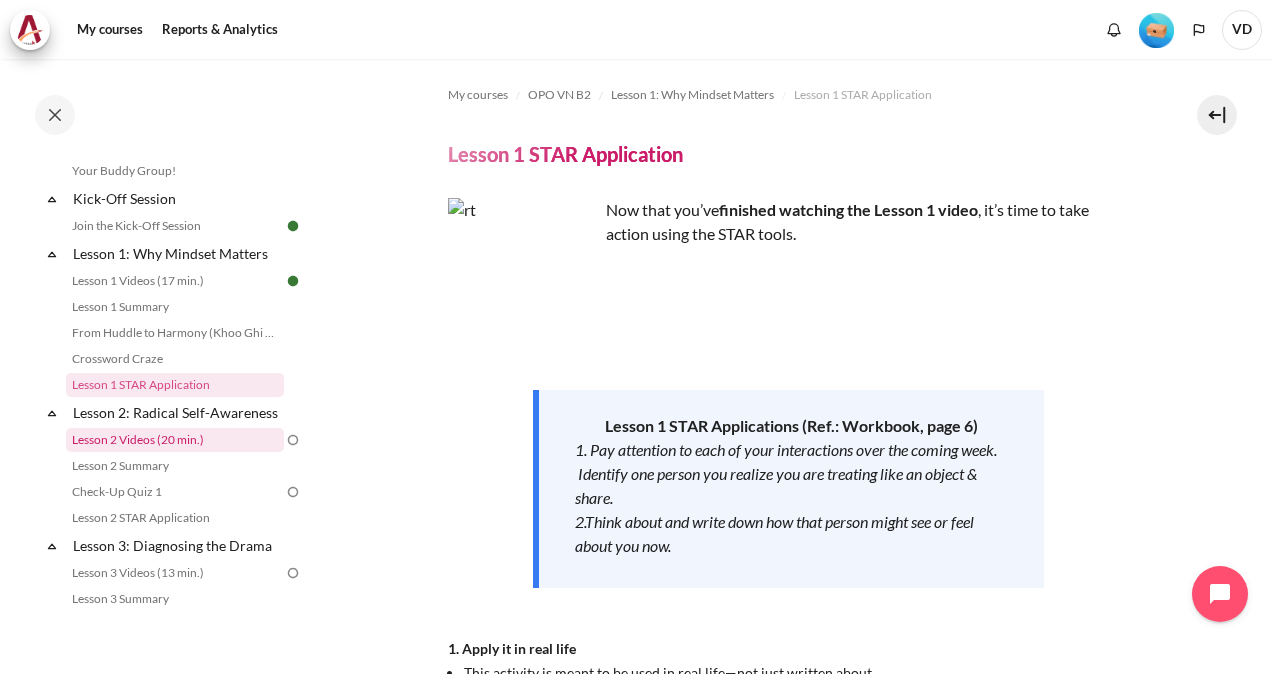 click on "Lesson 2 Videos (20 min.)" at bounding box center [175, 440] 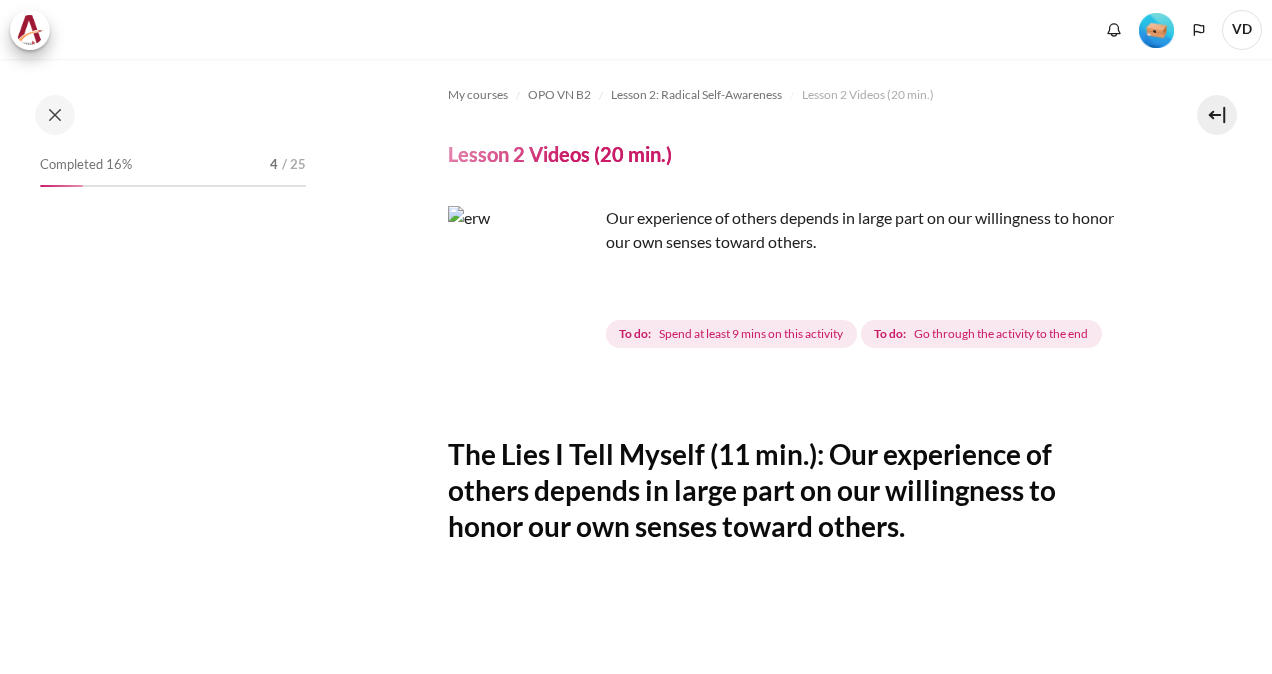 scroll, scrollTop: 0, scrollLeft: 0, axis: both 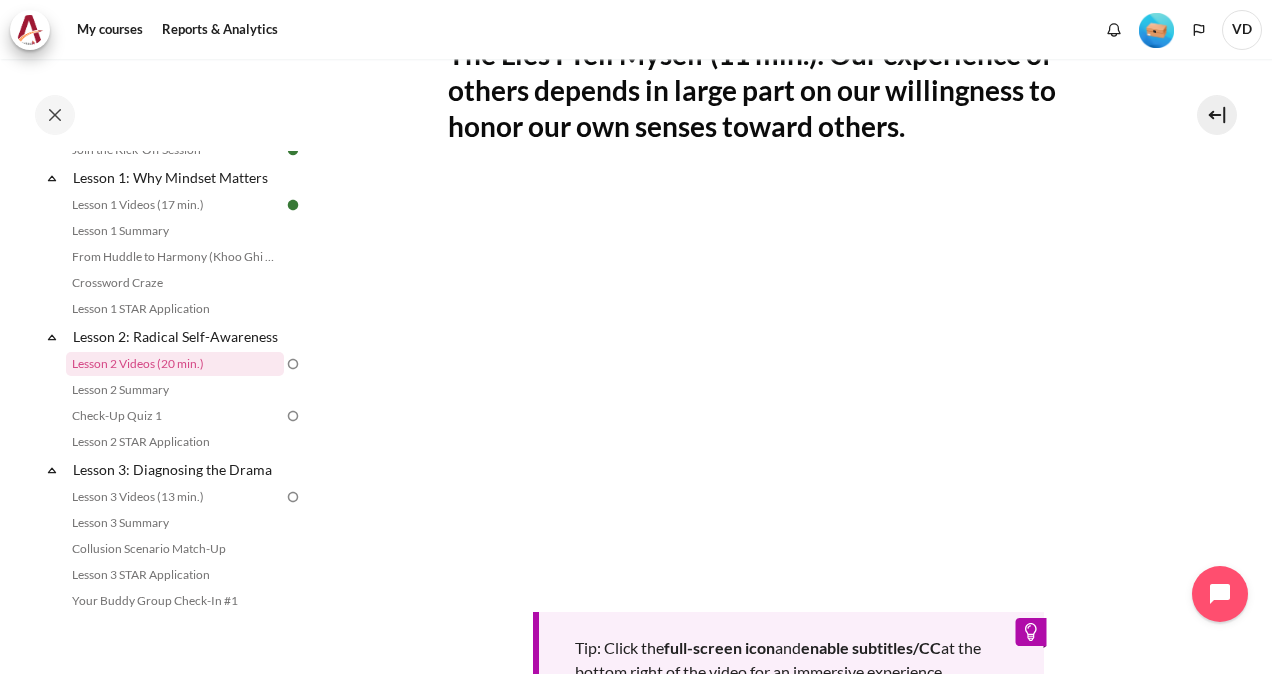 click on "My courses
OPO VN B2
Lesson 2: Radical Self-Awareness
Lesson 2 Videos (20 min.)
Lesson 2 Videos (20 min.)
Completion requirements" at bounding box center [788, 318] 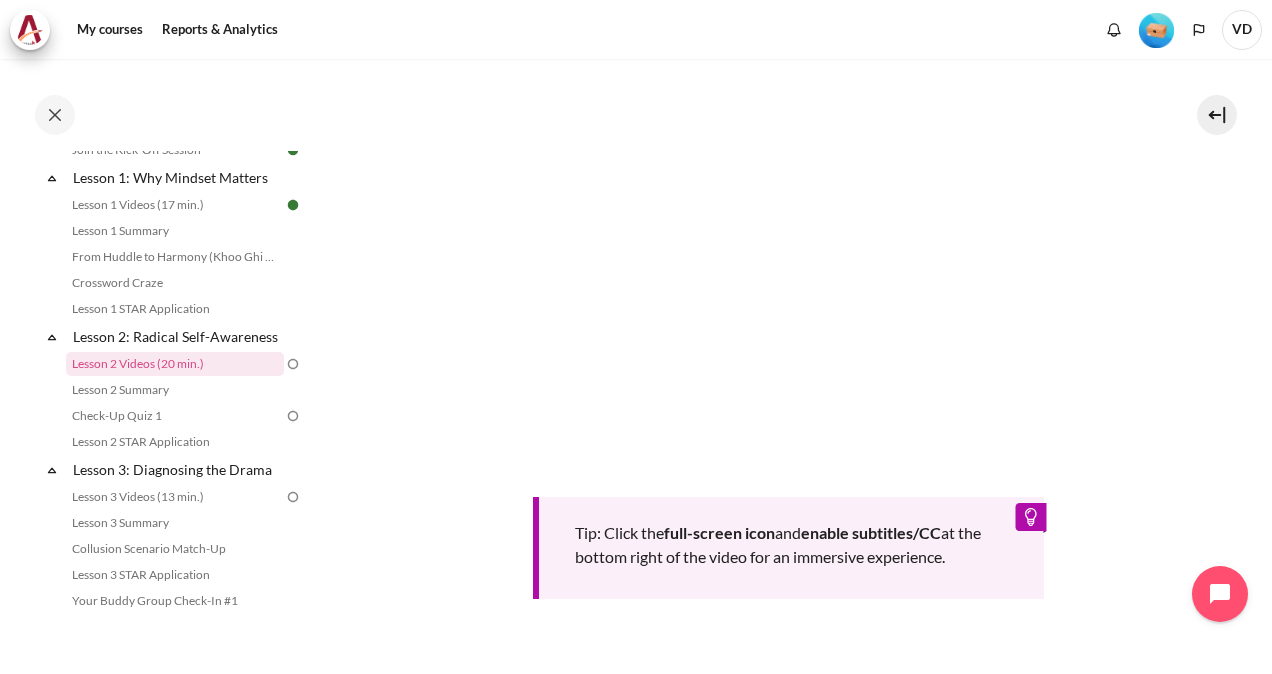 scroll, scrollTop: 300, scrollLeft: 0, axis: vertical 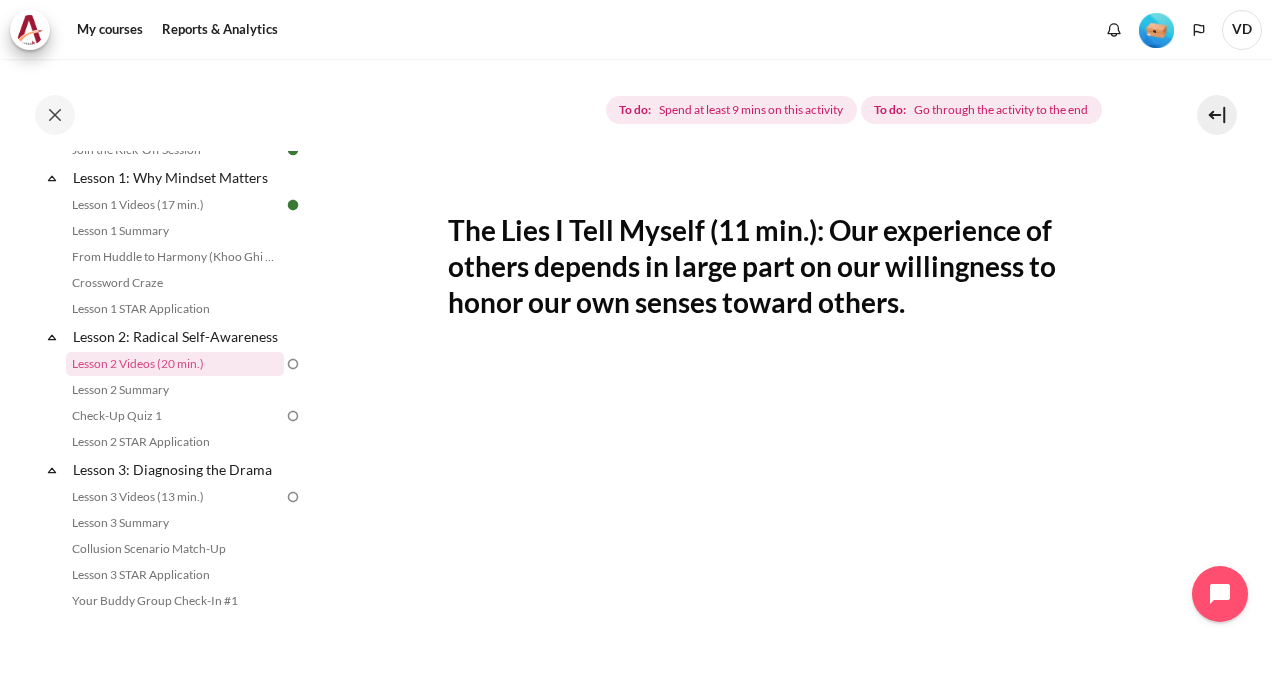 click on "My courses
OPO VN B2
Lesson 2: Radical Self-Awareness
Lesson 2 Videos (20 min.)
Lesson 2 Videos (20 min.)
Completion requirements" at bounding box center (788, 494) 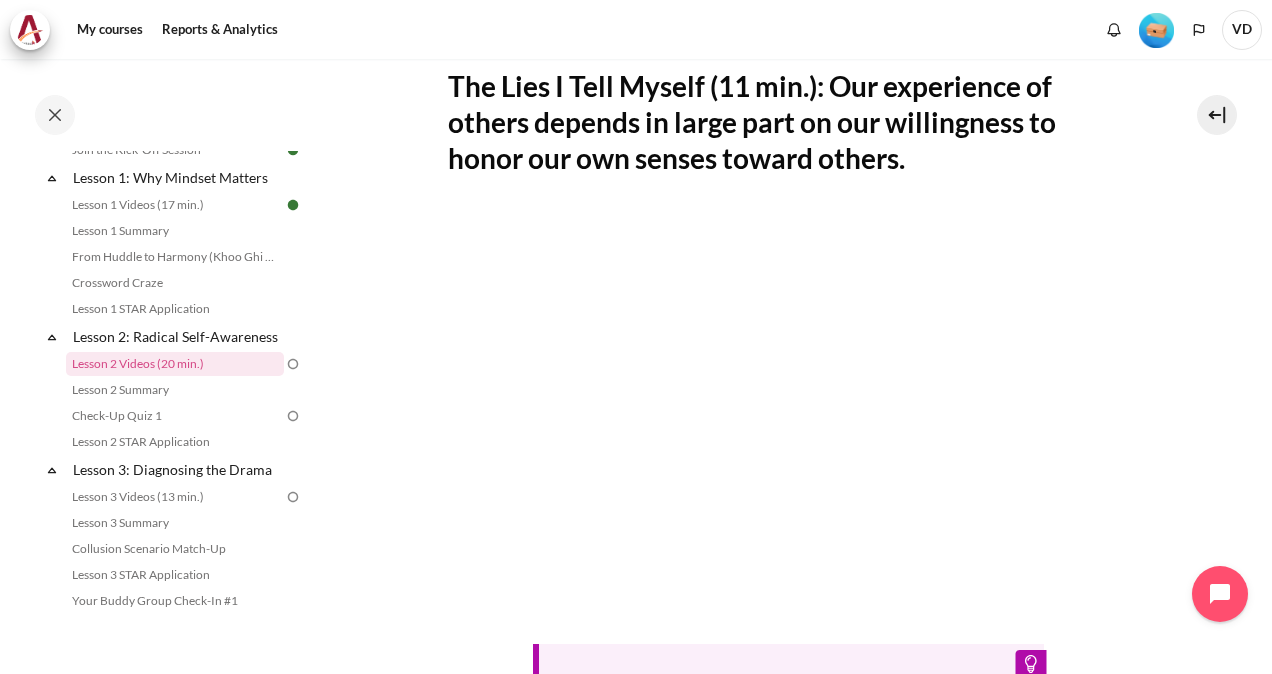 scroll, scrollTop: 764, scrollLeft: 0, axis: vertical 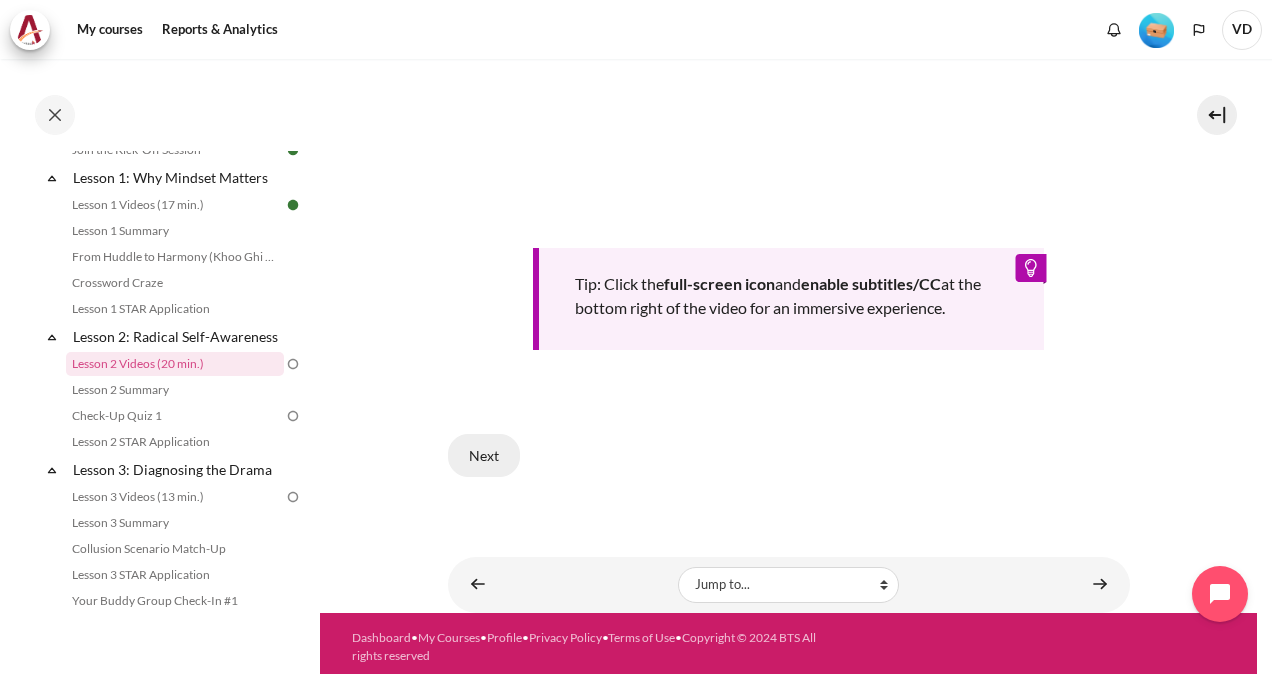 click on "Next" at bounding box center [484, 455] 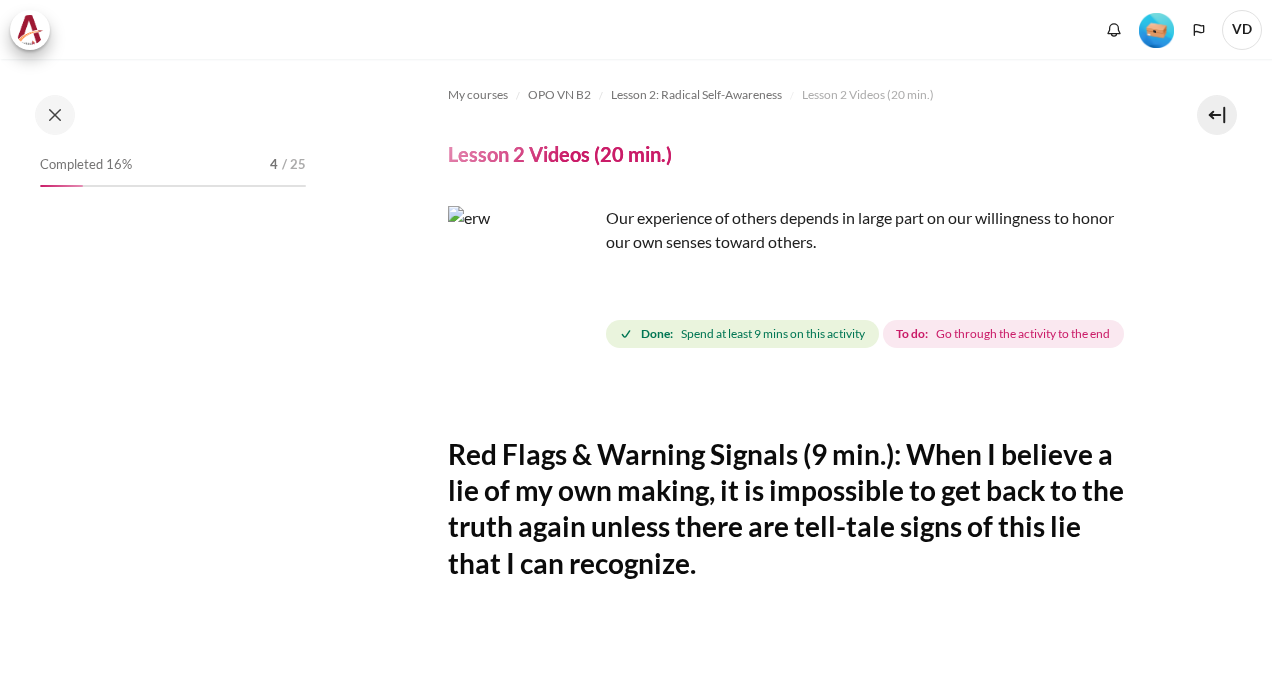scroll, scrollTop: 0, scrollLeft: 0, axis: both 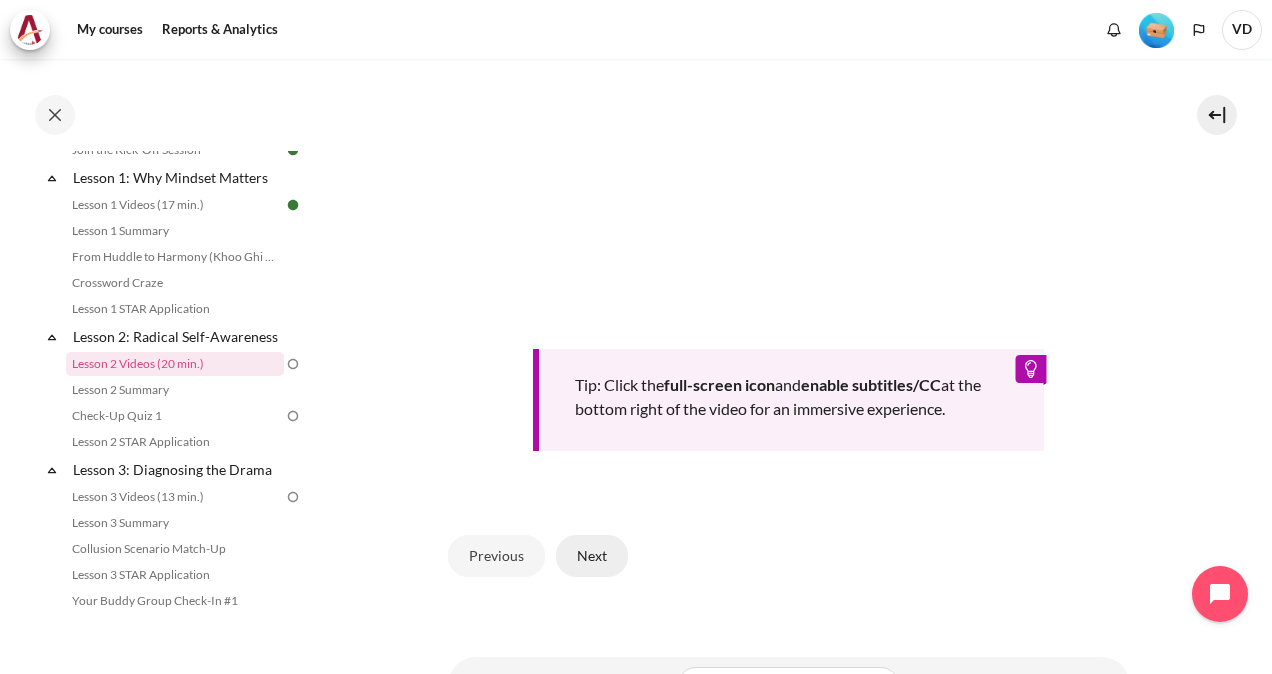 click on "Next" at bounding box center (592, 556) 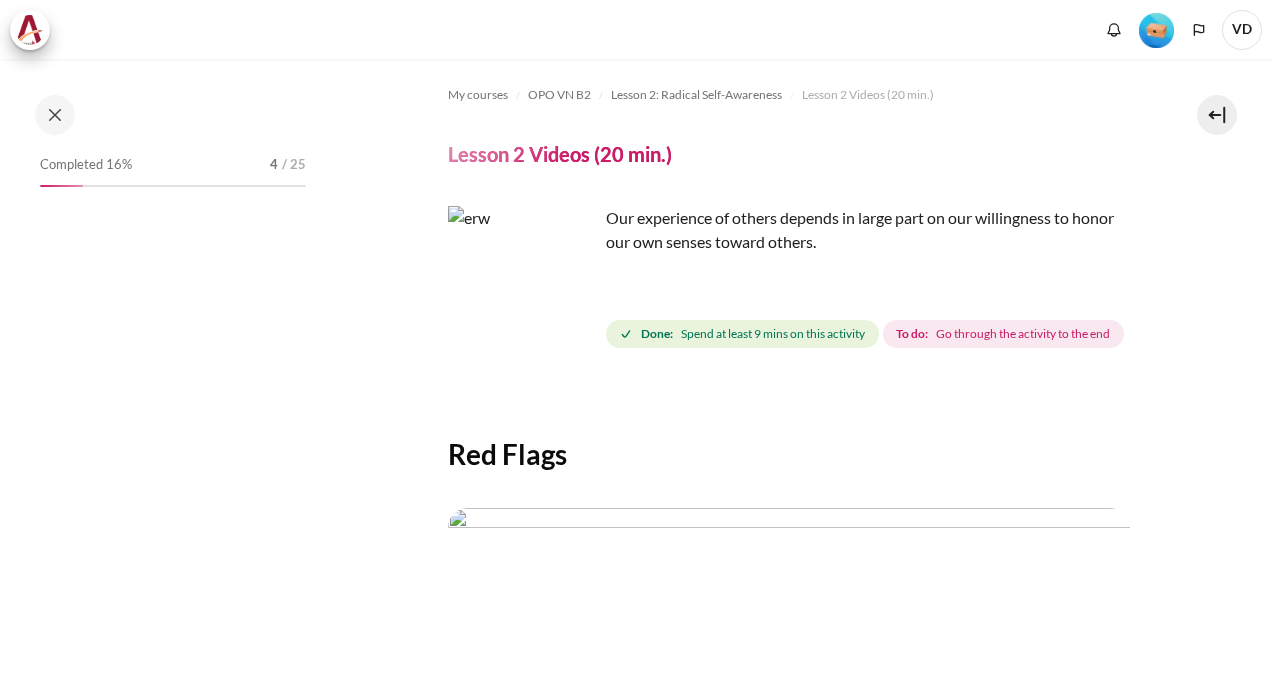 scroll, scrollTop: 0, scrollLeft: 0, axis: both 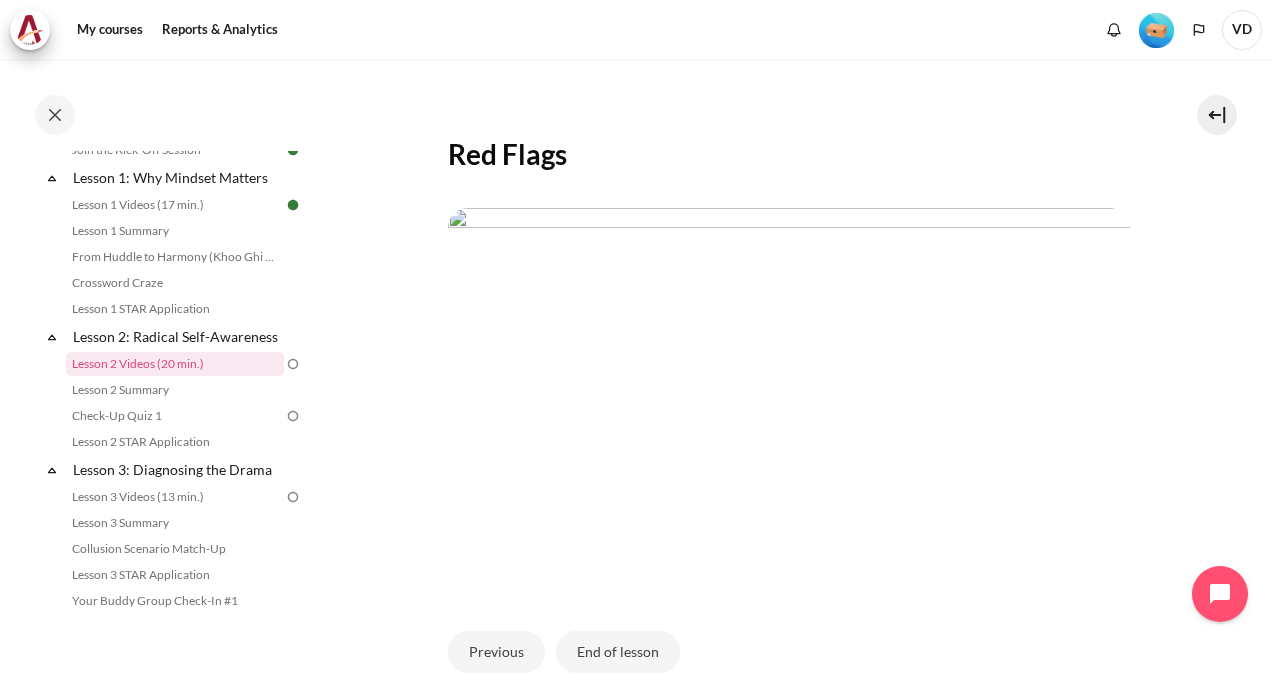 click on "My courses
OPO VN B2
Lesson 2: Radical Self-Awareness
Lesson 2 Videos (20 min.)
Lesson 2 Videos (20 min.)
Completion requirements Done:" at bounding box center [788, 284] 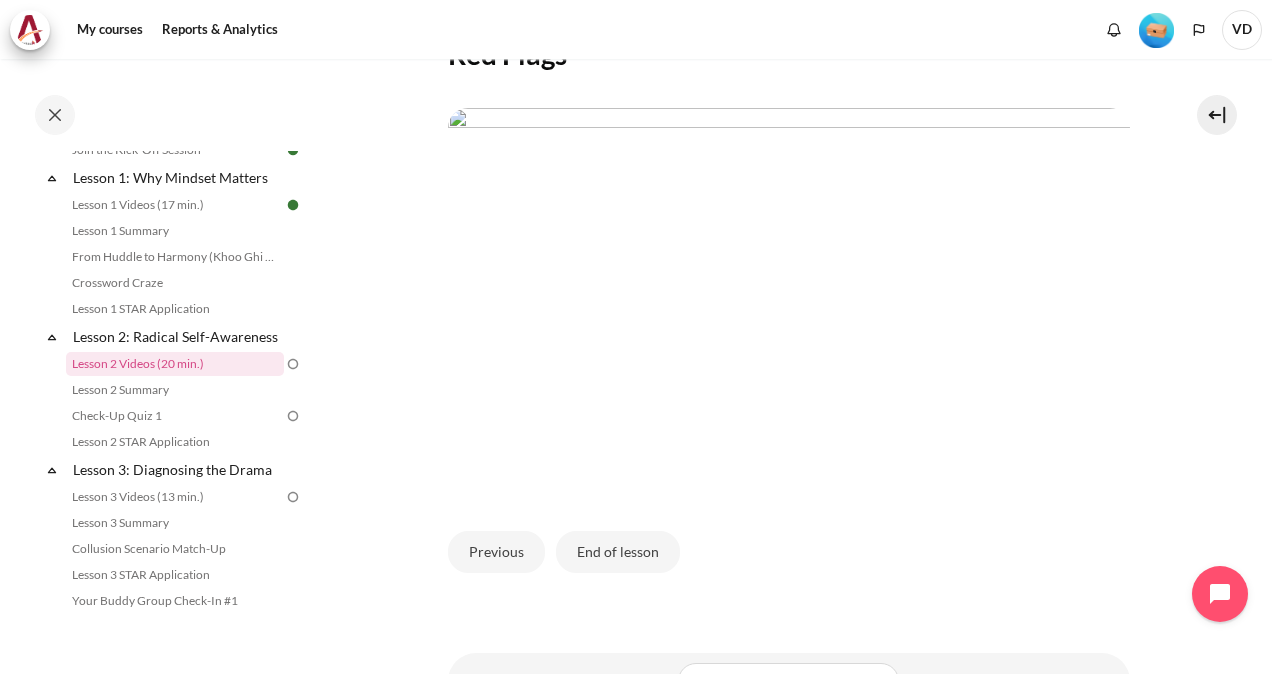 scroll, scrollTop: 531, scrollLeft: 0, axis: vertical 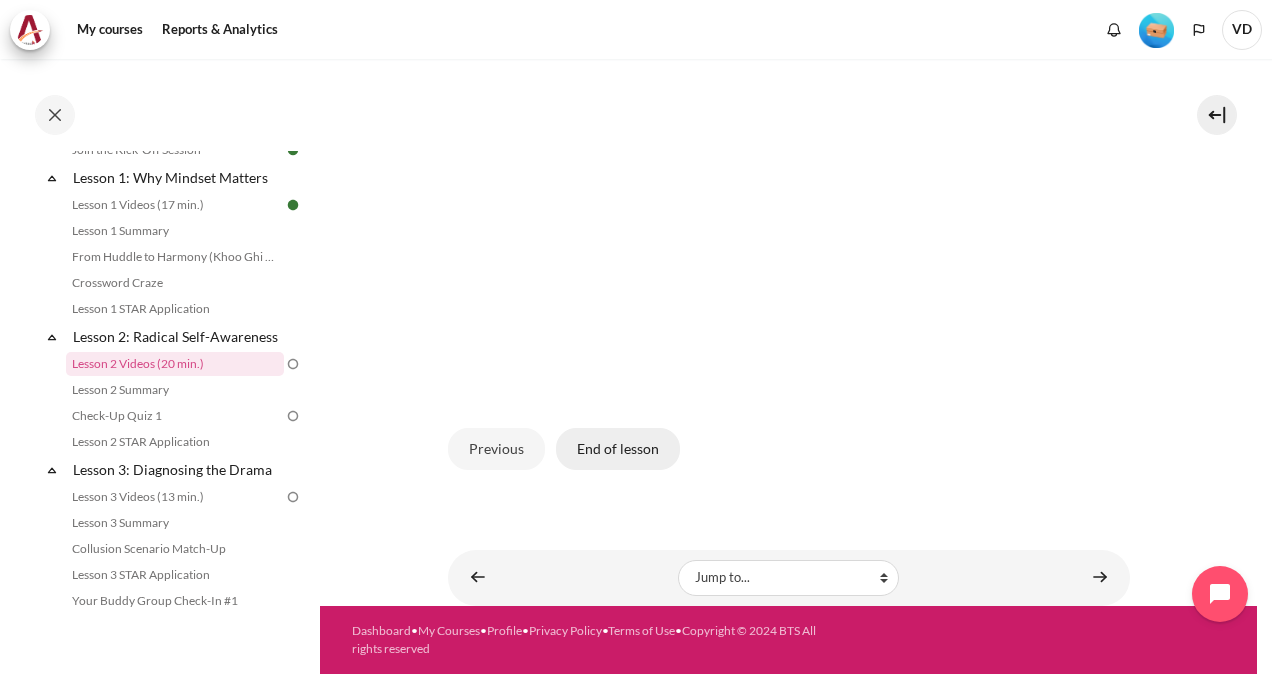 click on "End of lesson" at bounding box center (618, 449) 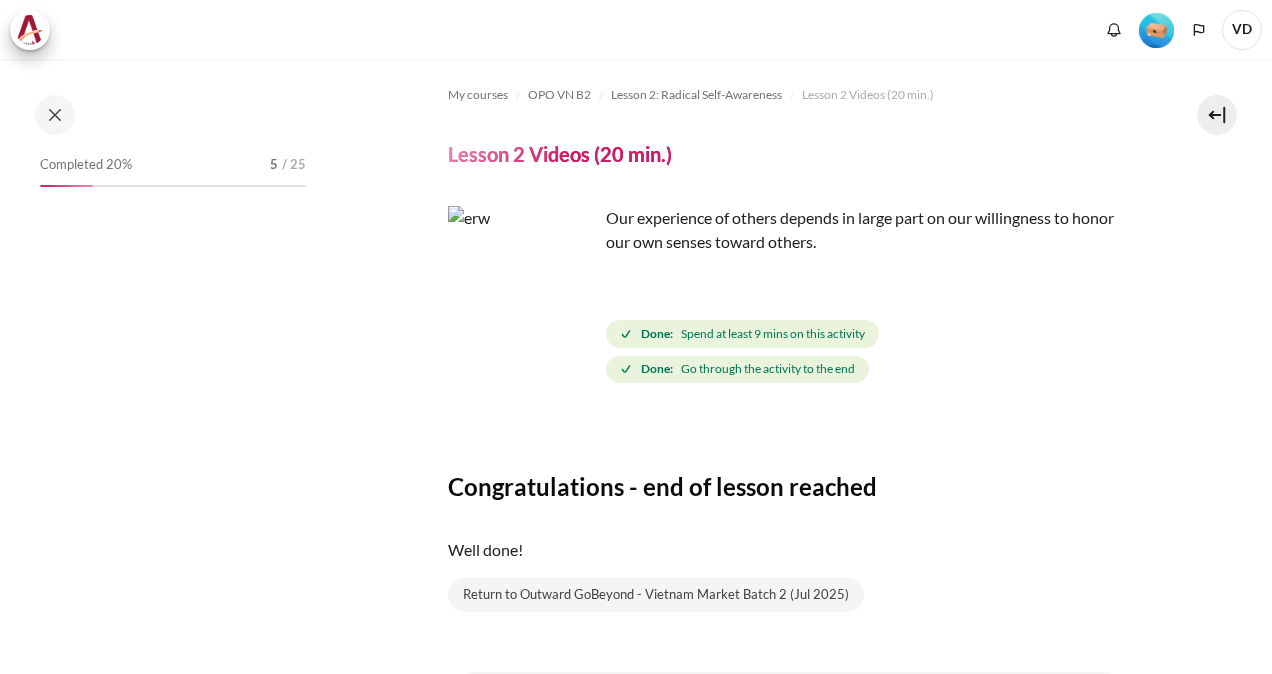 scroll, scrollTop: 0, scrollLeft: 0, axis: both 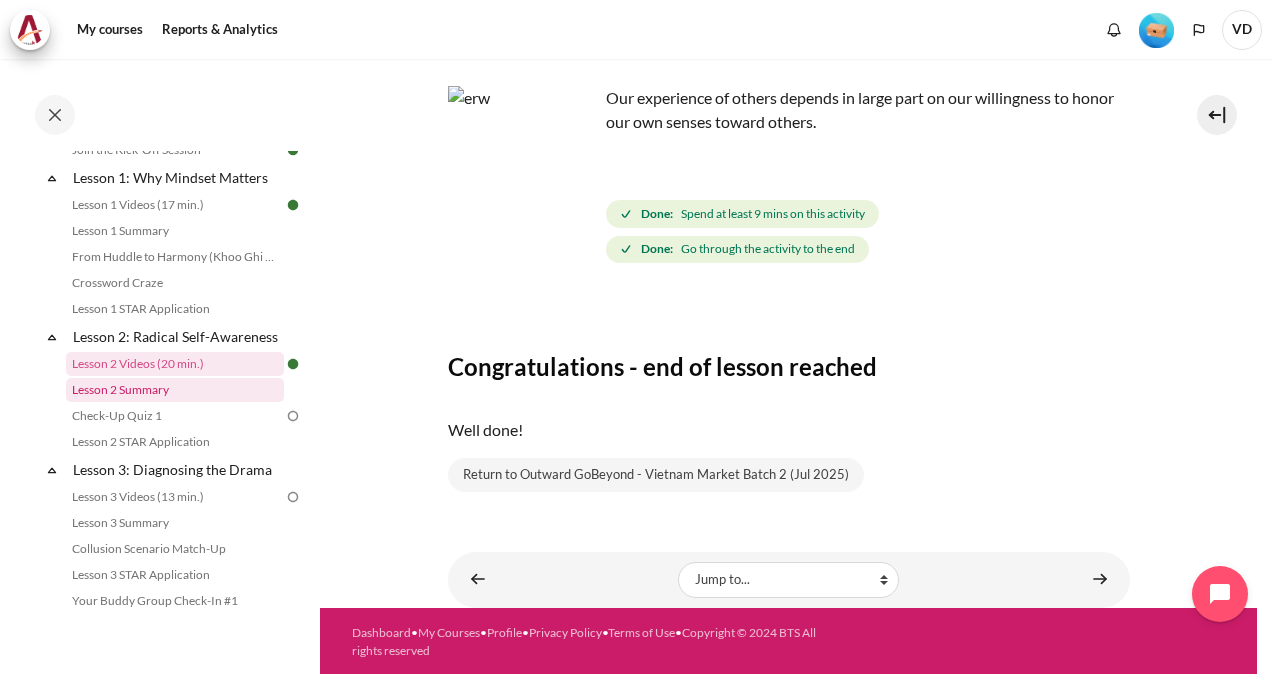 click on "Lesson 2 Summary" at bounding box center [175, 390] 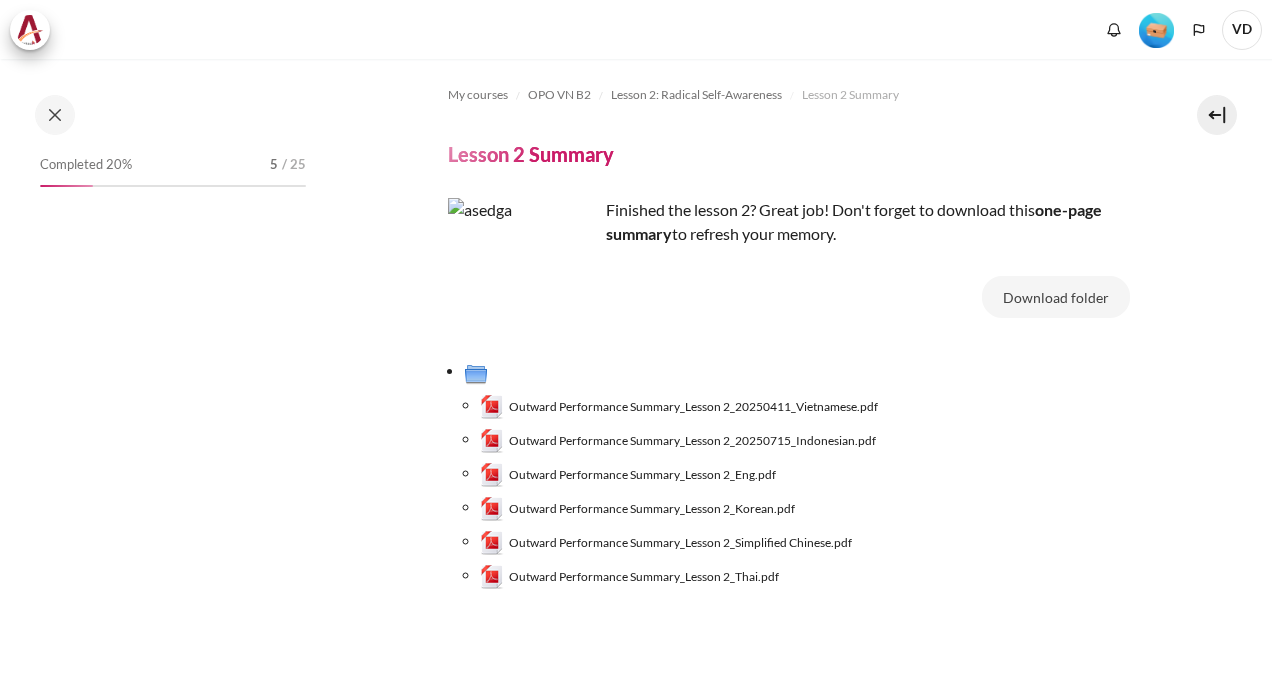 scroll, scrollTop: 0, scrollLeft: 0, axis: both 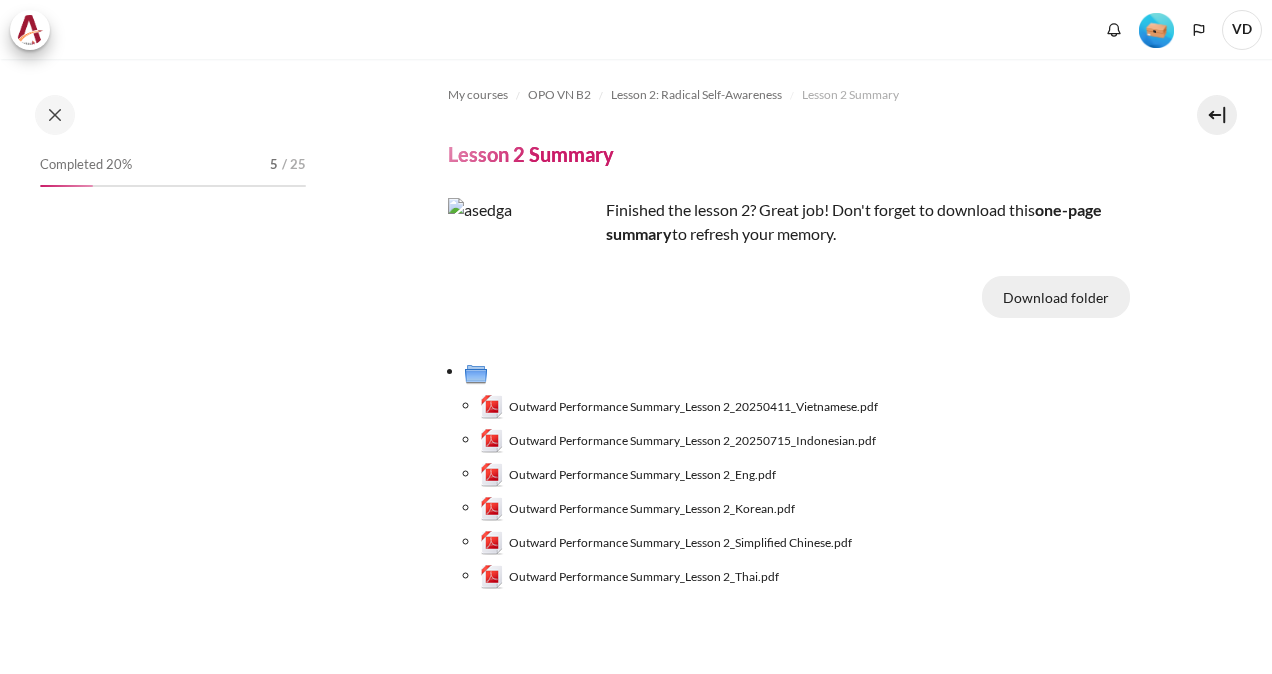 click on "Download folder" at bounding box center [1056, 297] 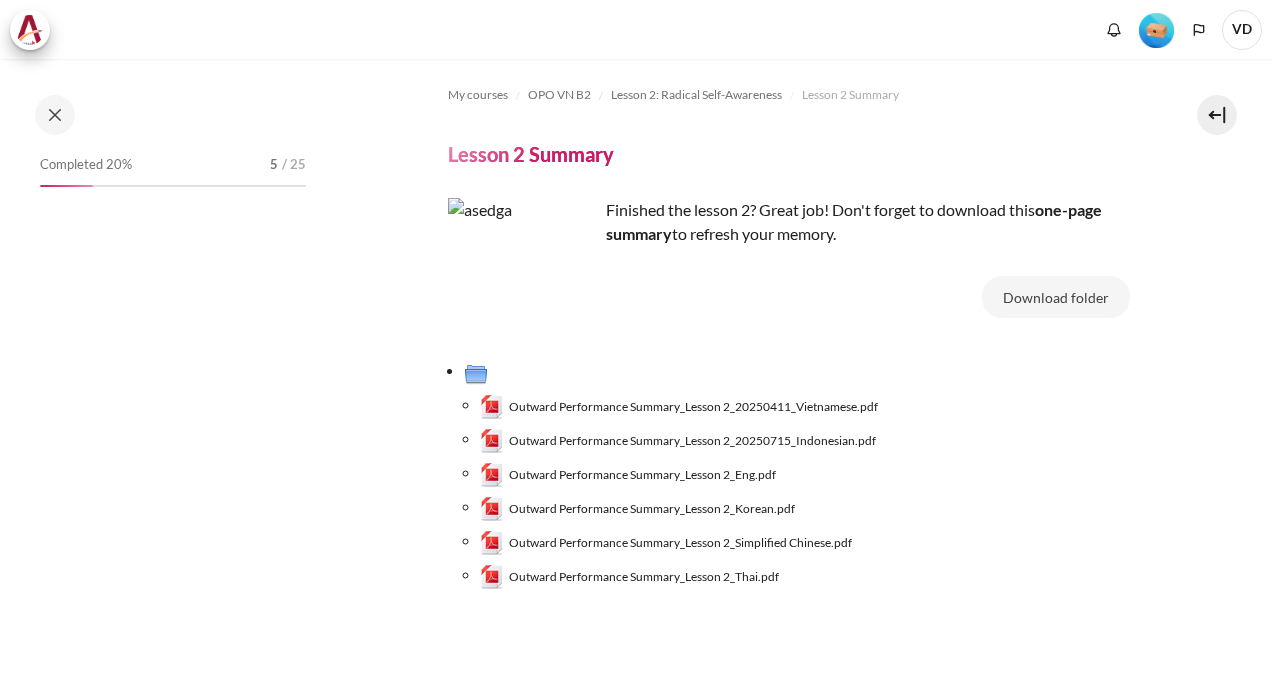 scroll, scrollTop: 338, scrollLeft: 0, axis: vertical 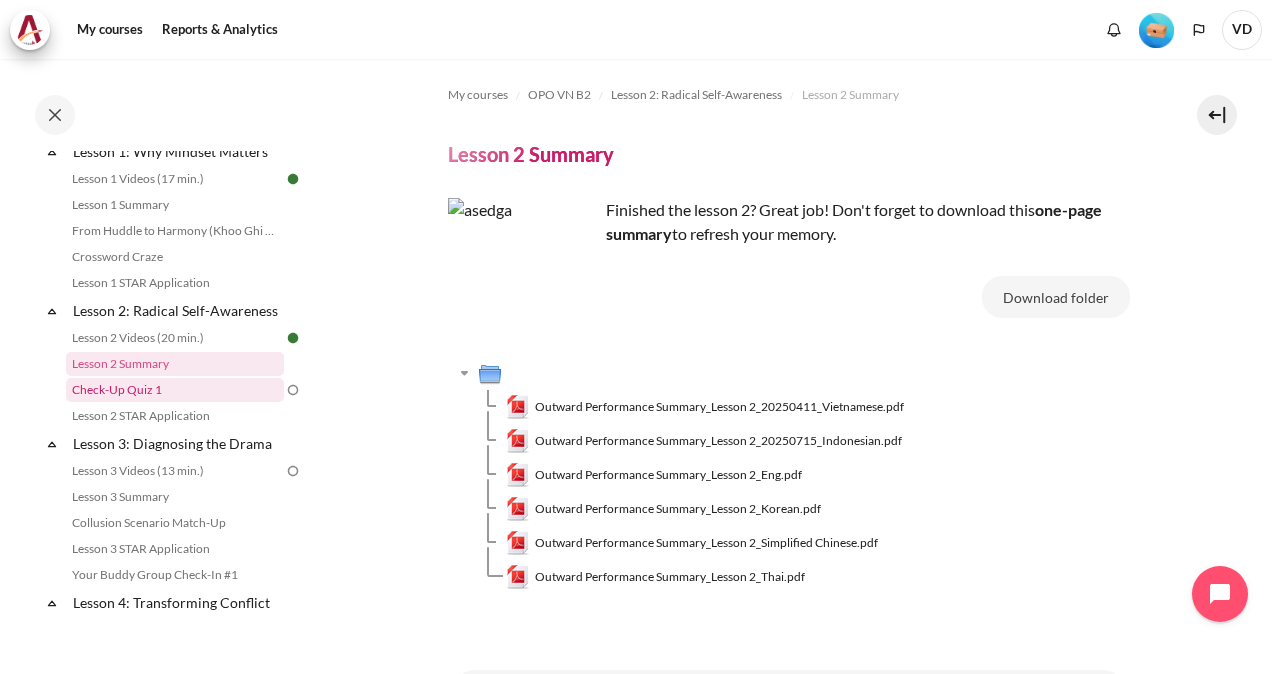 click on "Check-Up Quiz 1" at bounding box center (175, 390) 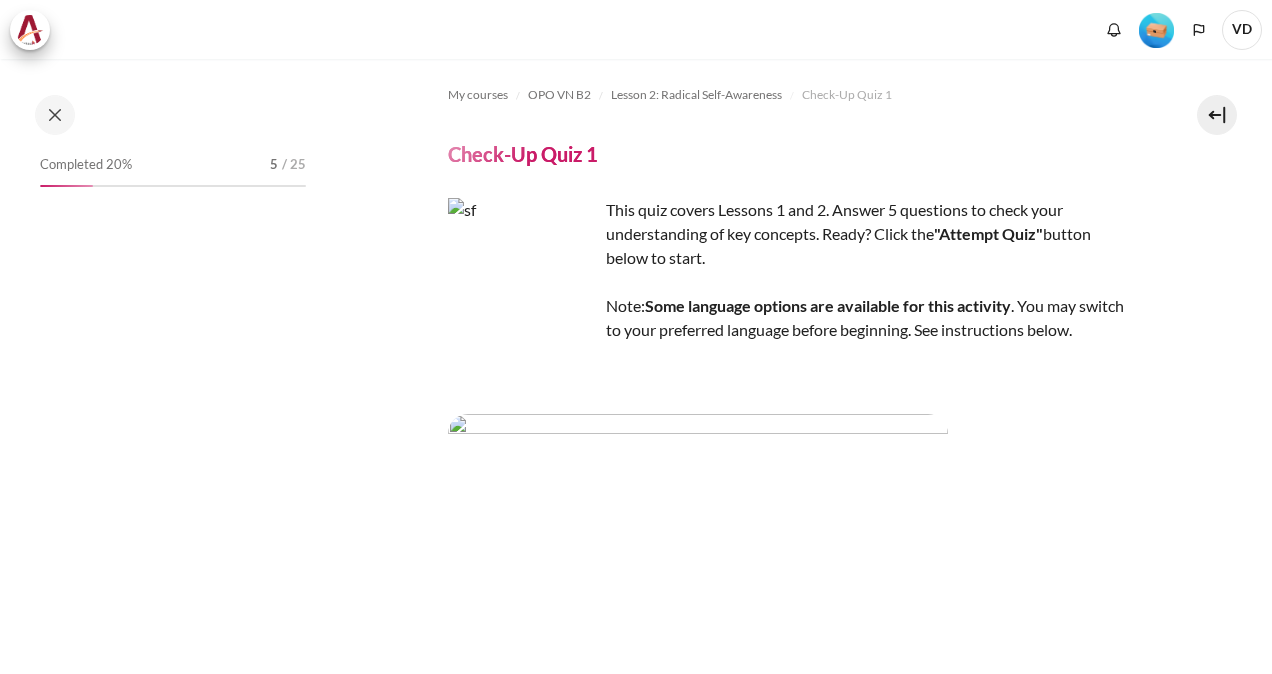 scroll, scrollTop: 0, scrollLeft: 0, axis: both 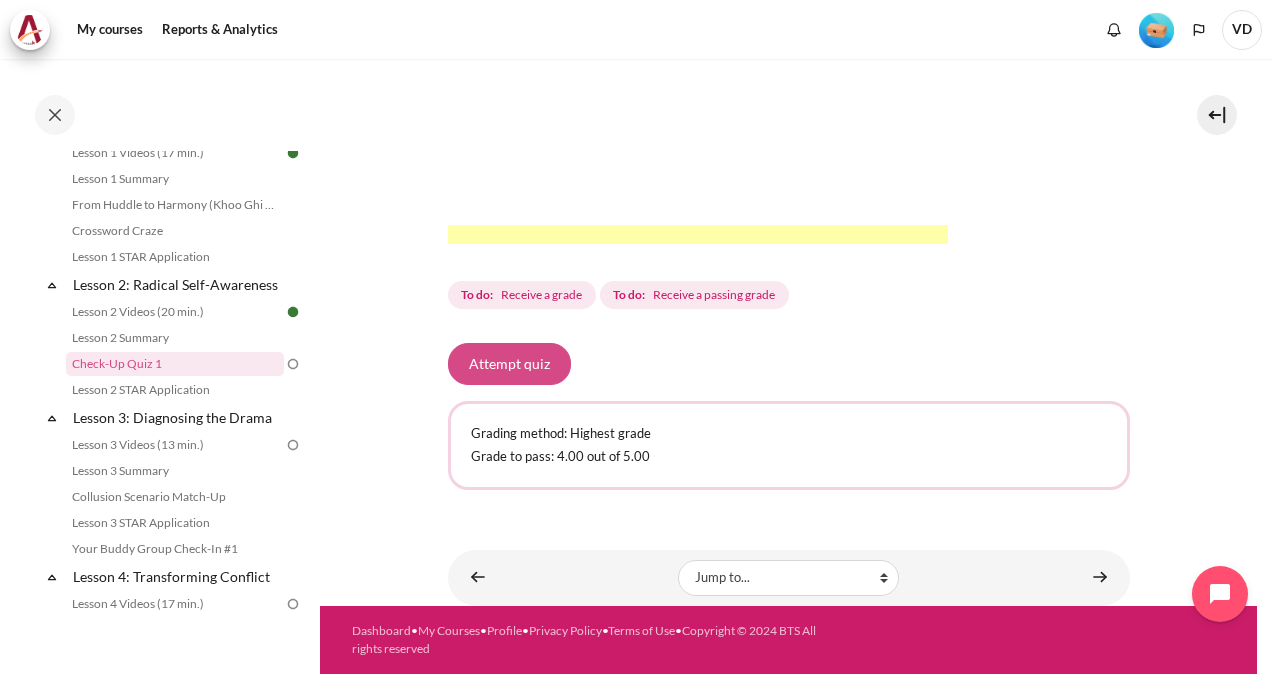 click on "Attempt quiz" at bounding box center [509, 364] 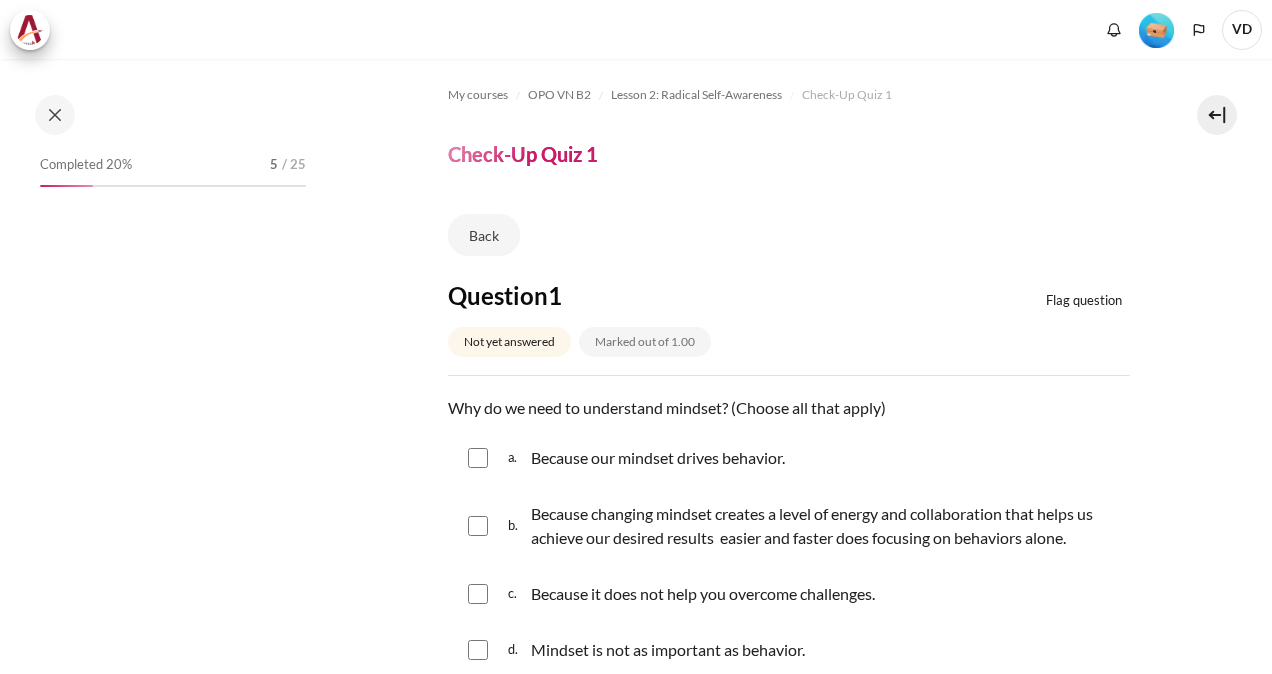 scroll, scrollTop: 0, scrollLeft: 0, axis: both 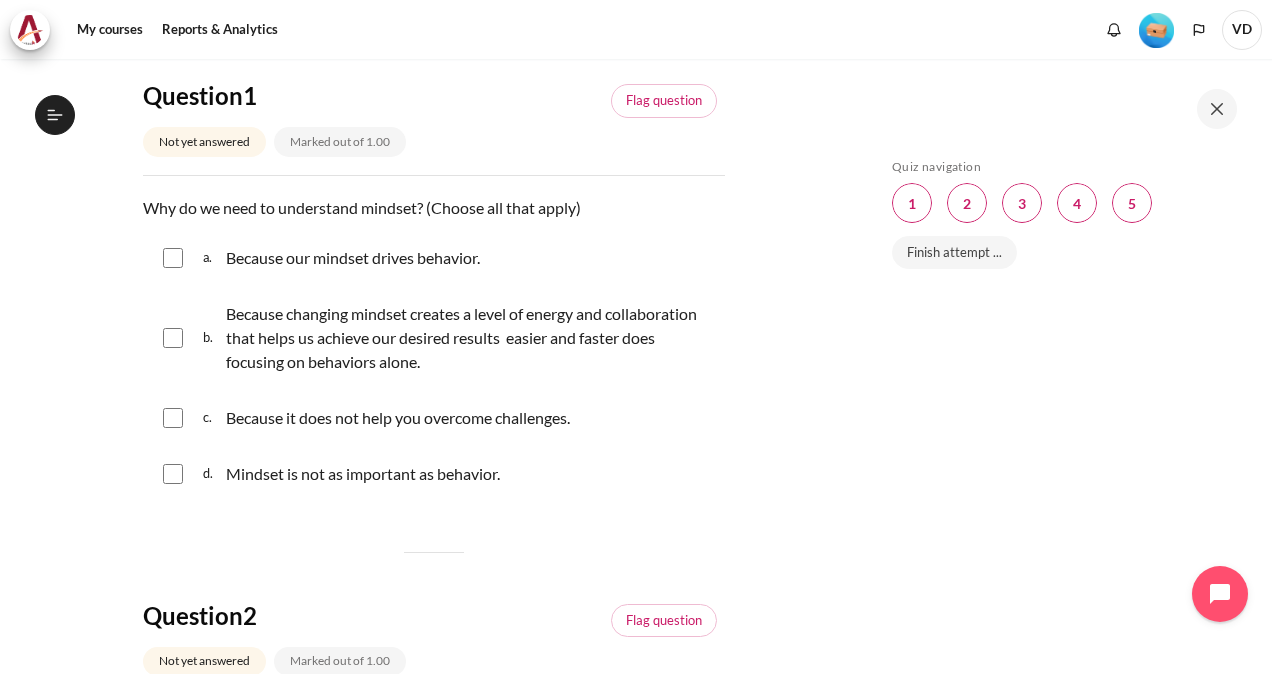 click at bounding box center (173, 258) 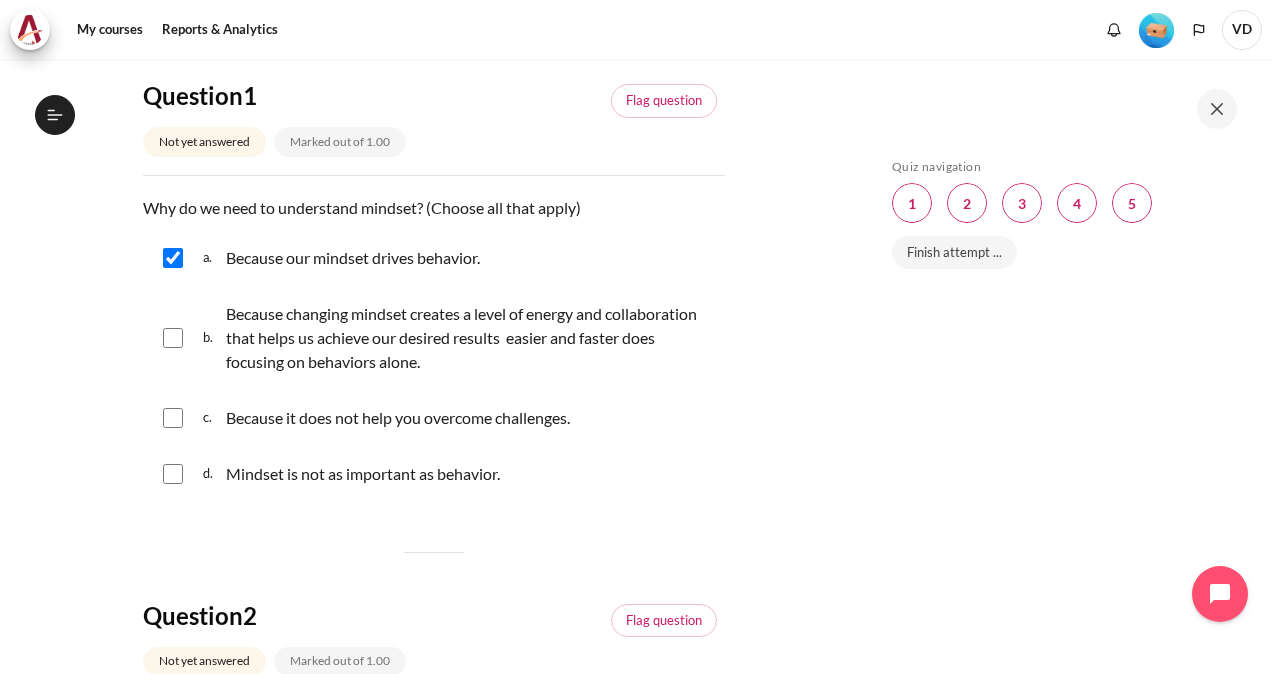 click at bounding box center [173, 338] 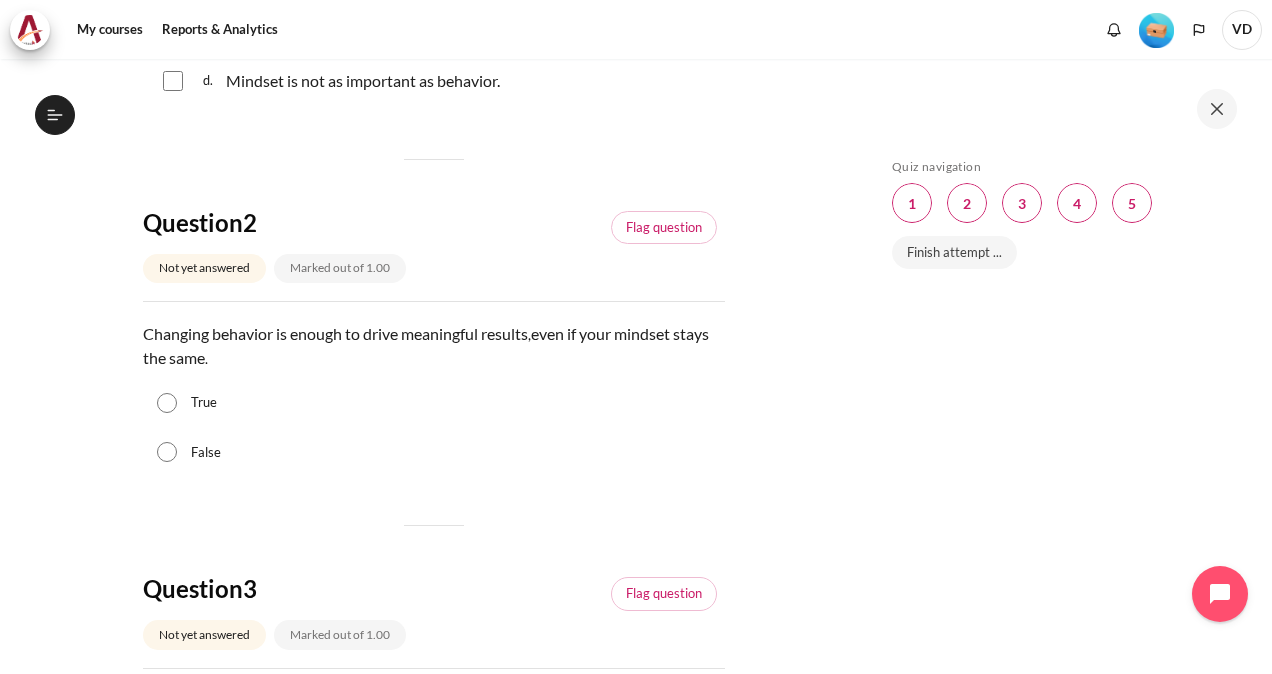 scroll, scrollTop: 600, scrollLeft: 0, axis: vertical 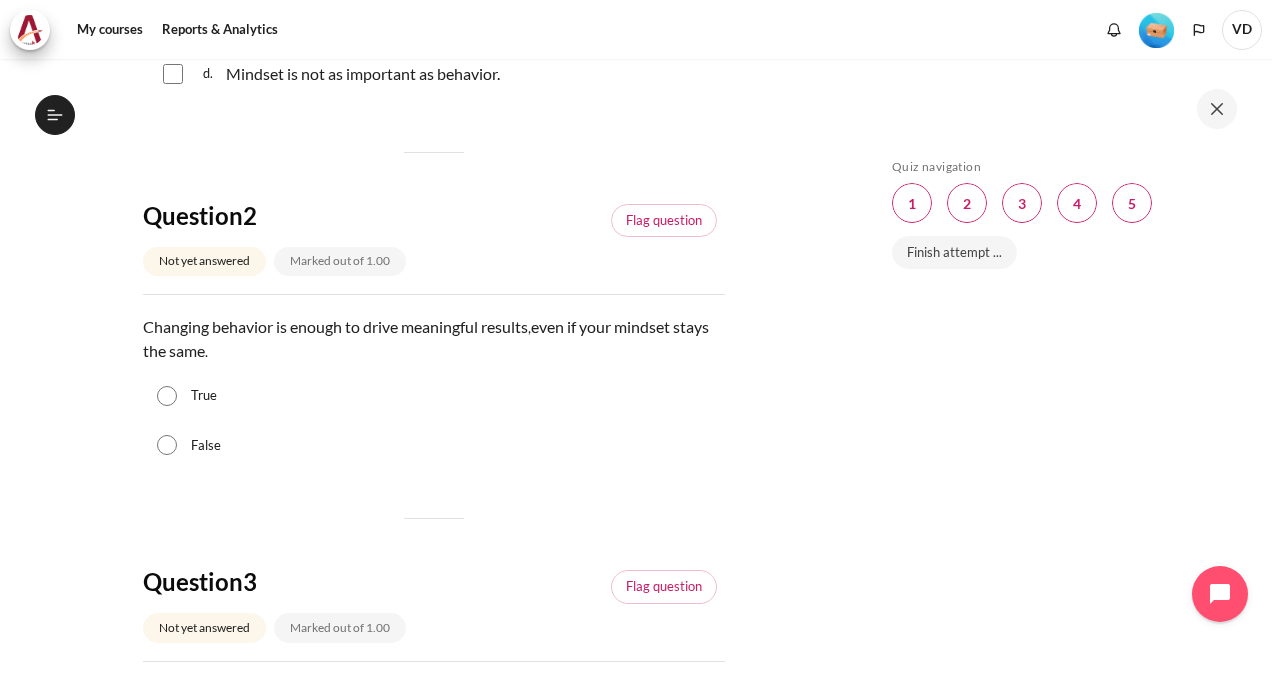 click on "False" at bounding box center (167, 445) 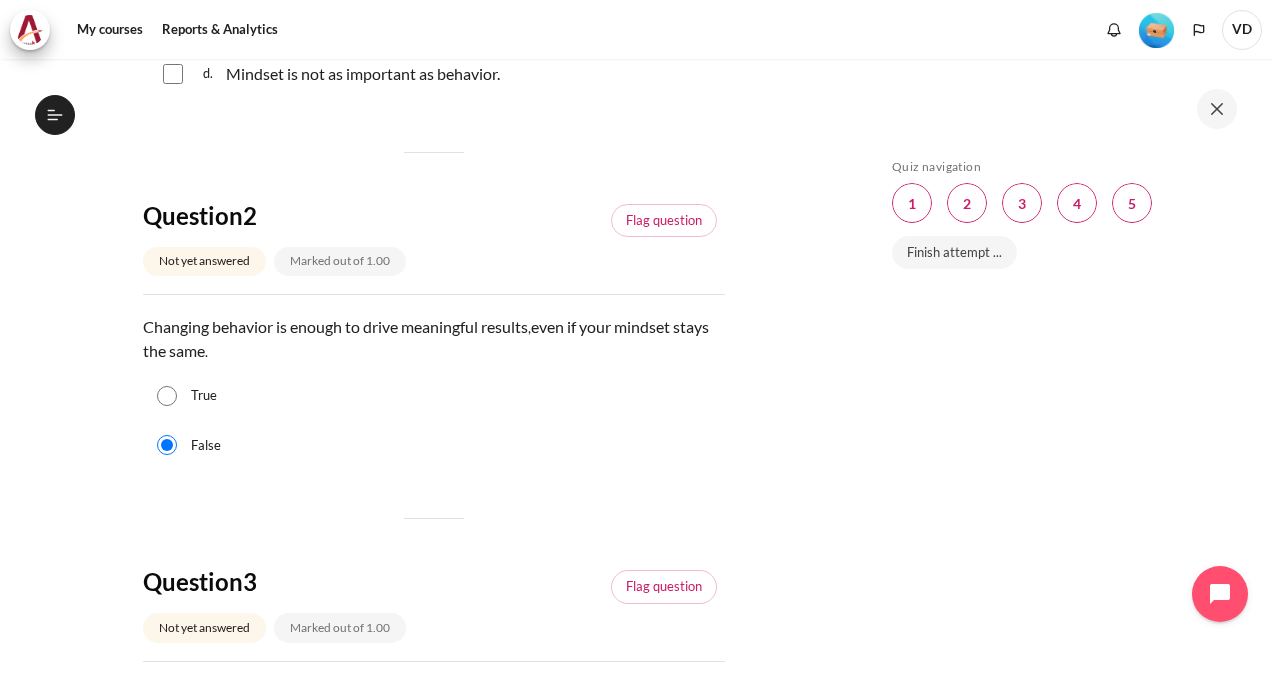 scroll, scrollTop: 1000, scrollLeft: 0, axis: vertical 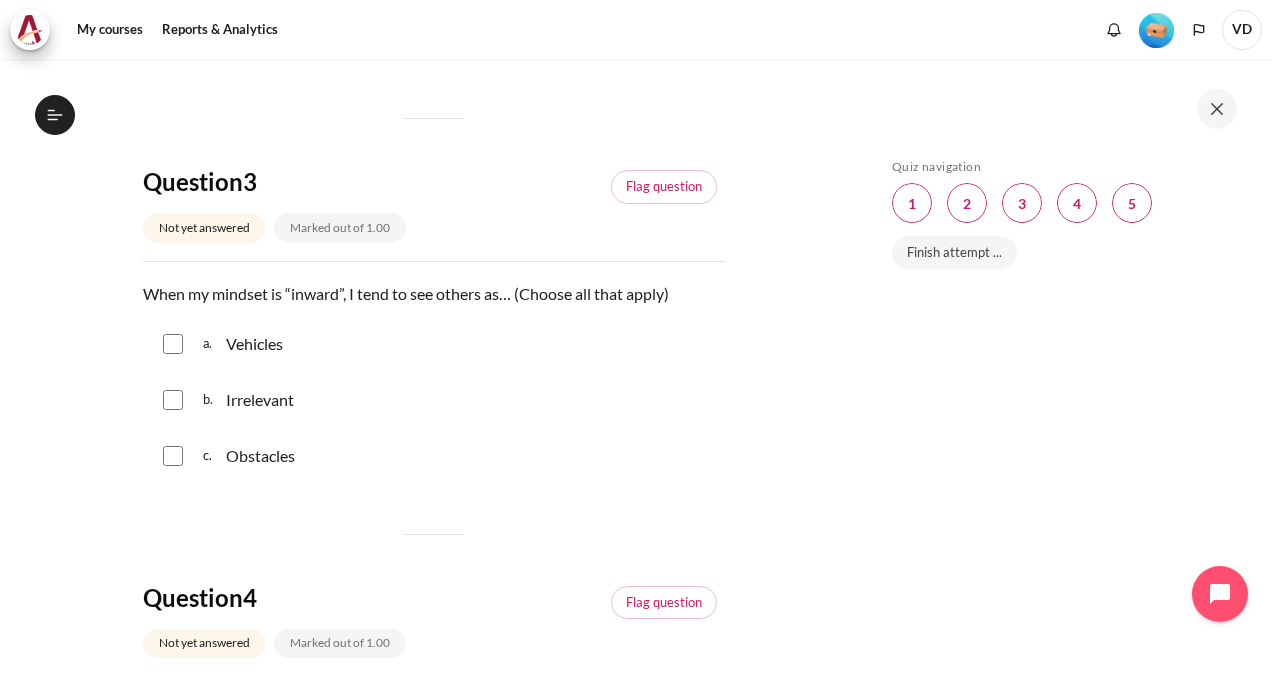 click at bounding box center (173, 456) 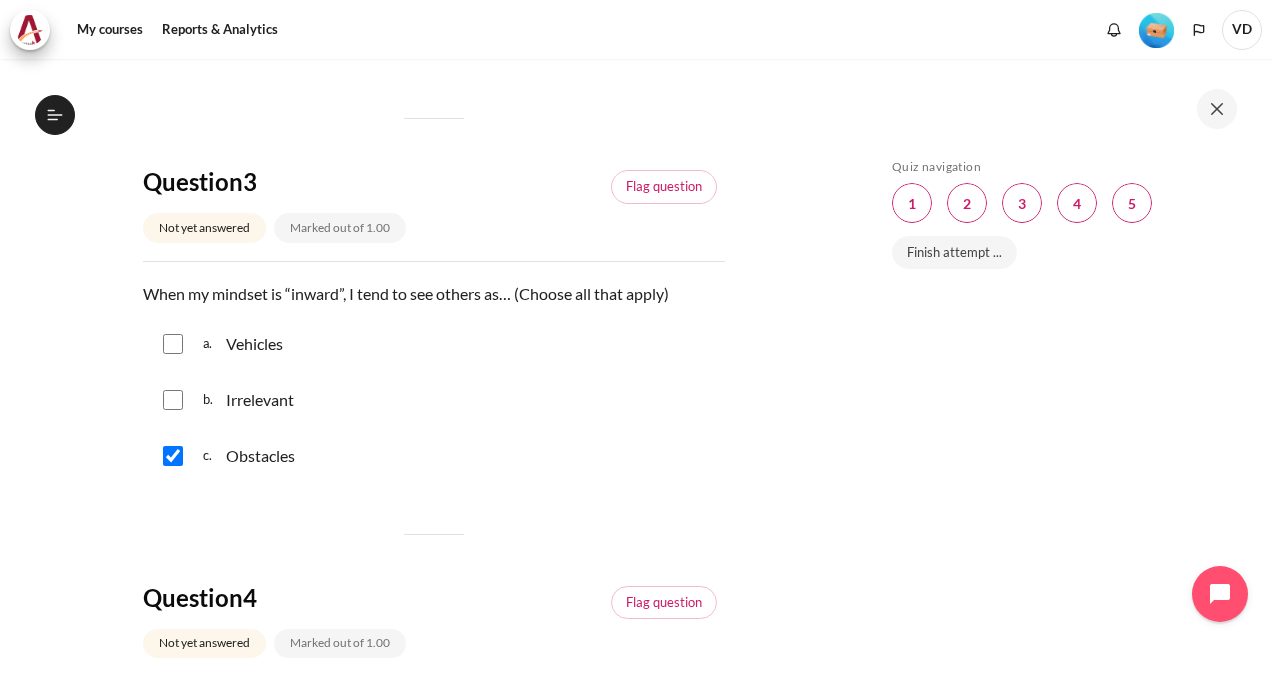 click at bounding box center [173, 344] 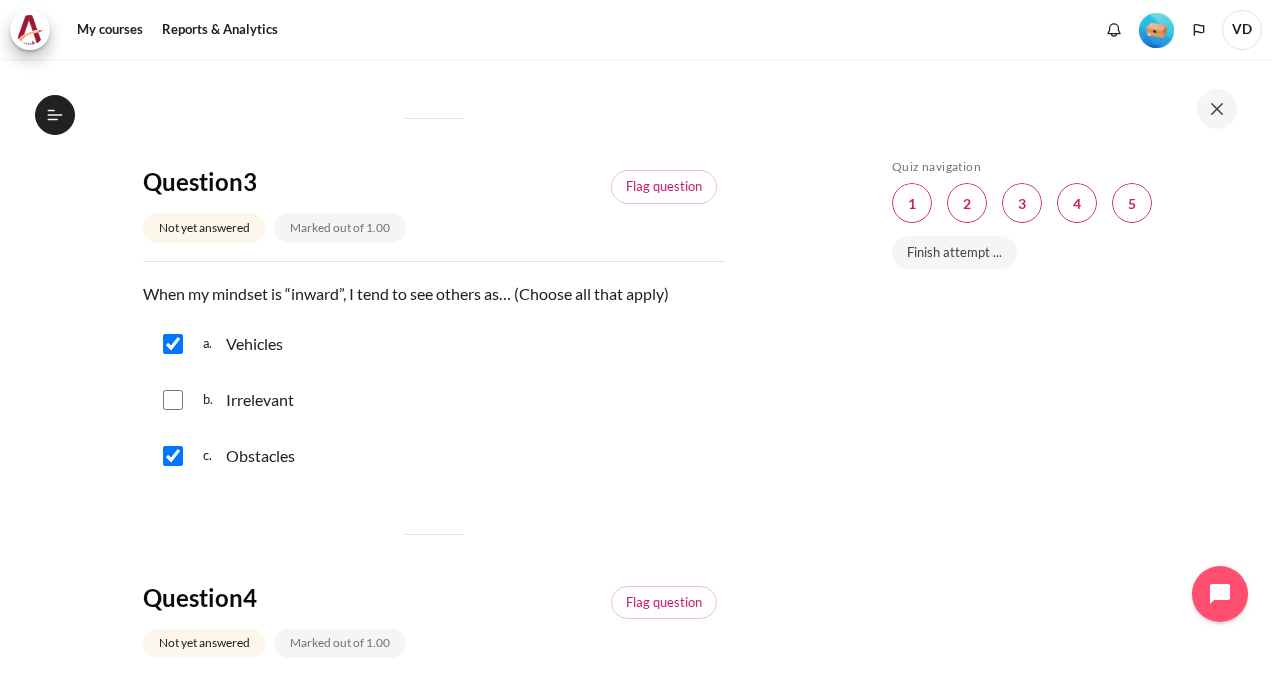 click at bounding box center (173, 400) 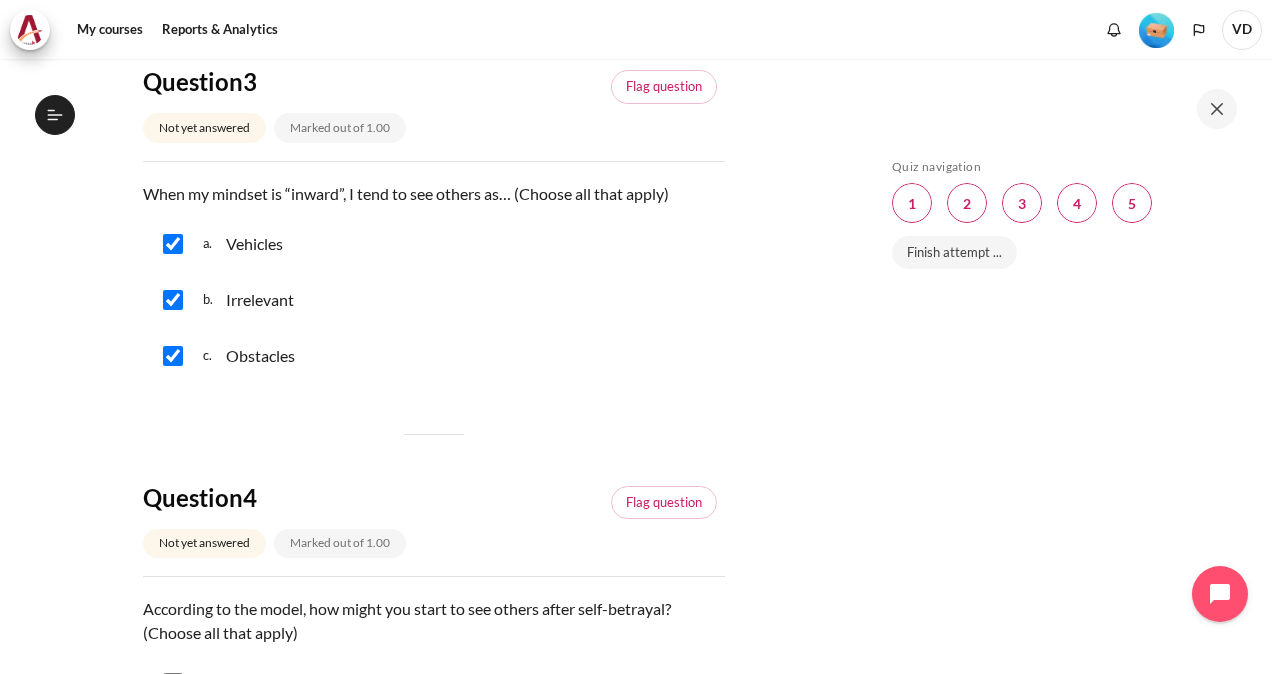 scroll, scrollTop: 1400, scrollLeft: 0, axis: vertical 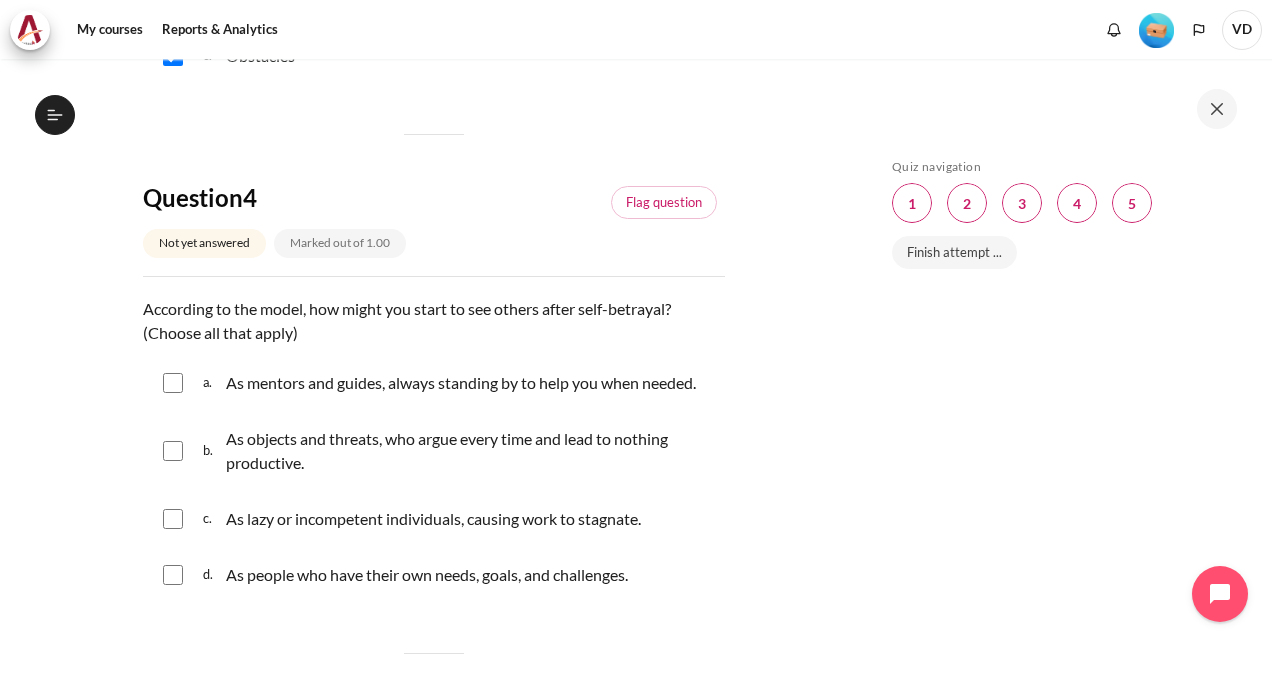 click at bounding box center (173, 383) 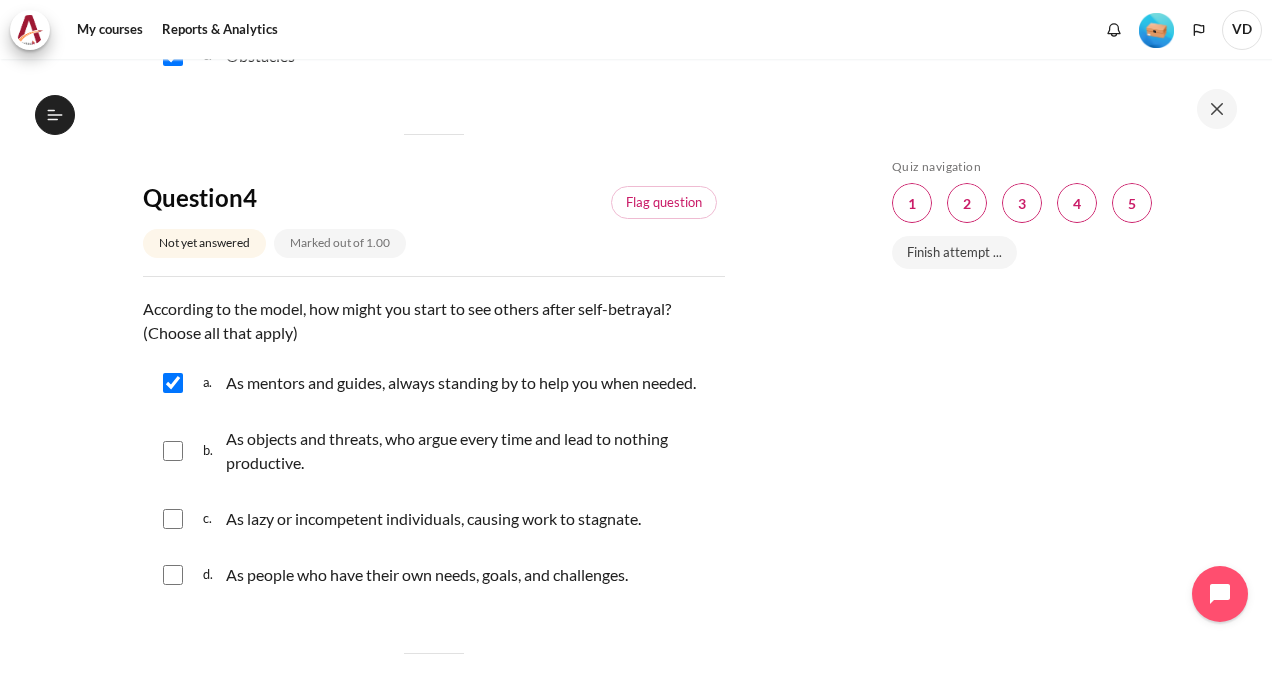 click at bounding box center (173, 575) 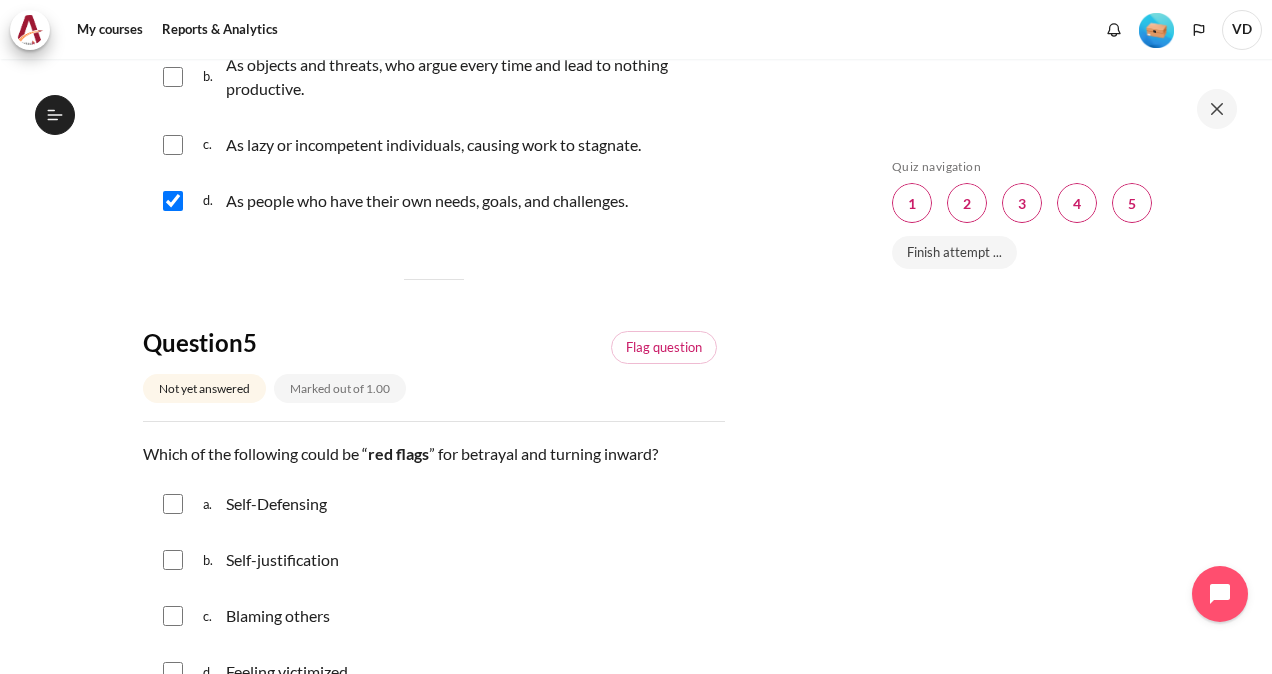 scroll, scrollTop: 1900, scrollLeft: 0, axis: vertical 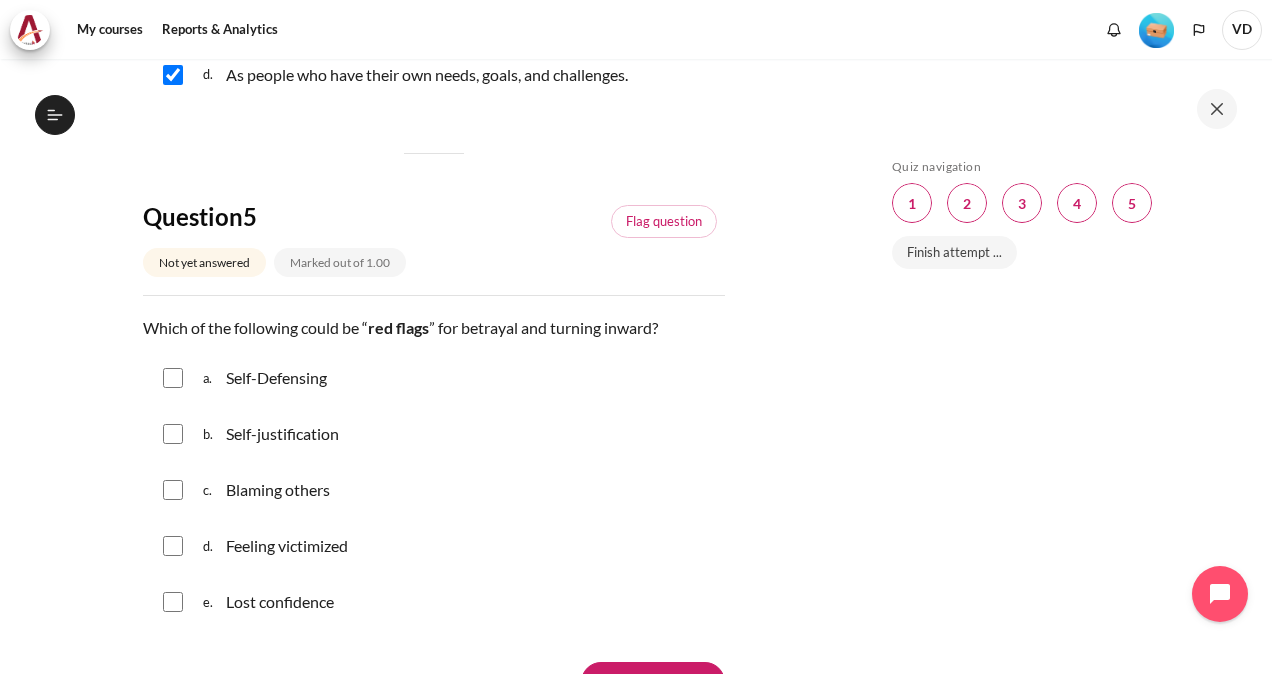 click at bounding box center [173, 434] 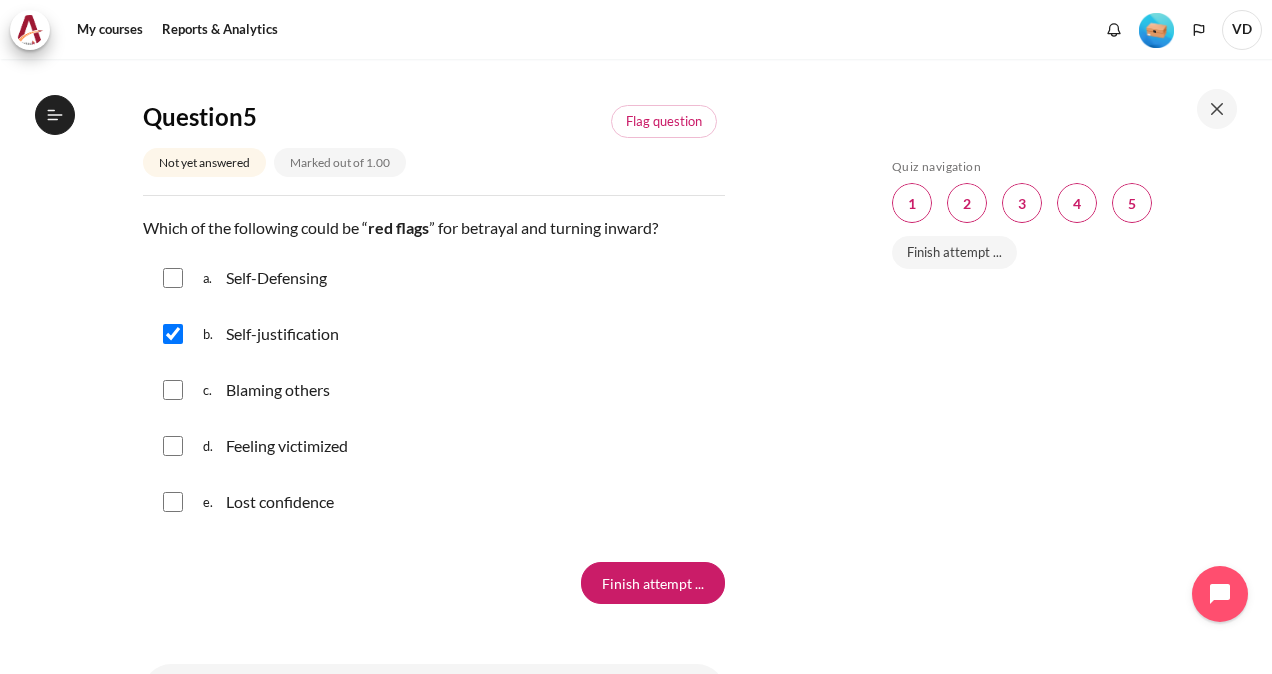 scroll, scrollTop: 1600, scrollLeft: 0, axis: vertical 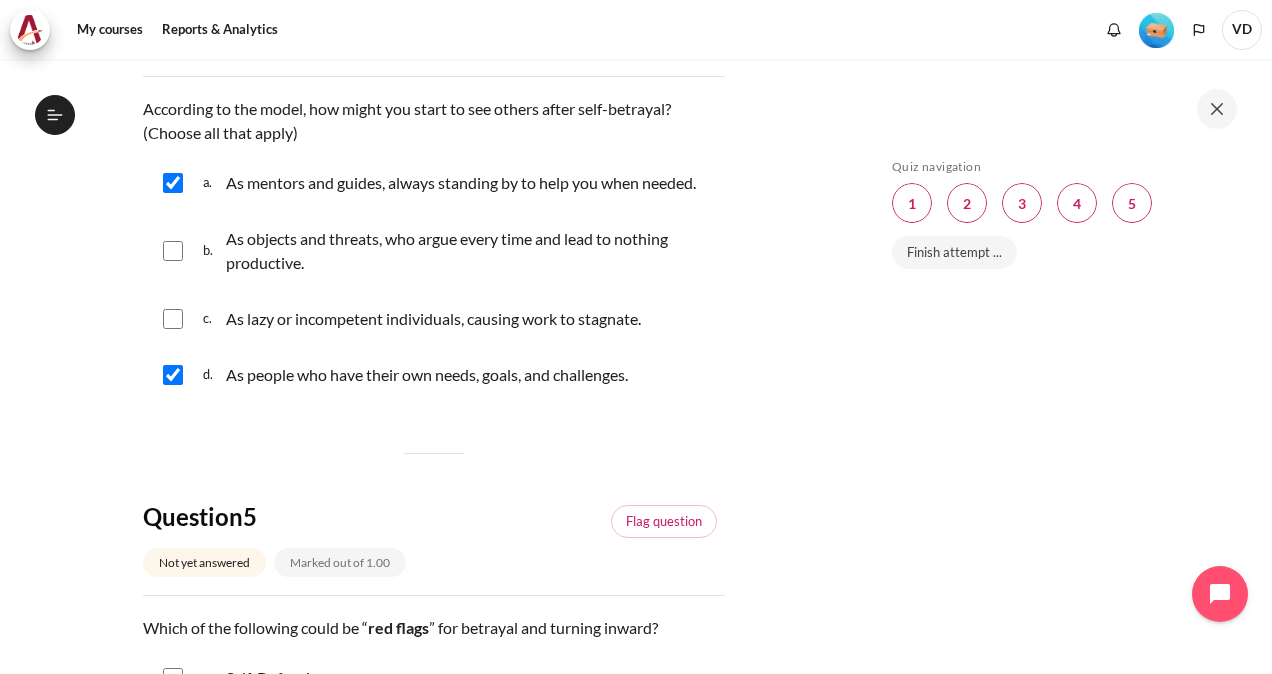 click at bounding box center (173, 183) 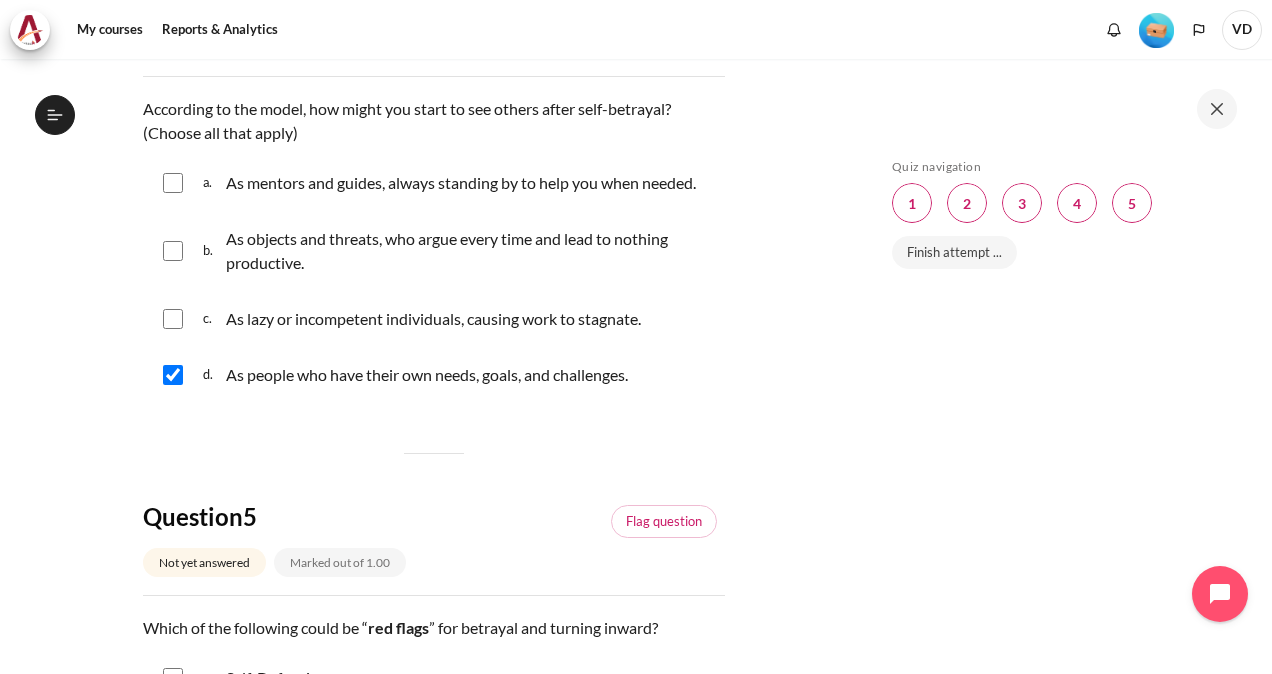 click on "c.  As lazy or incompetent individuals, causing work to stagnate." at bounding box center [434, 319] 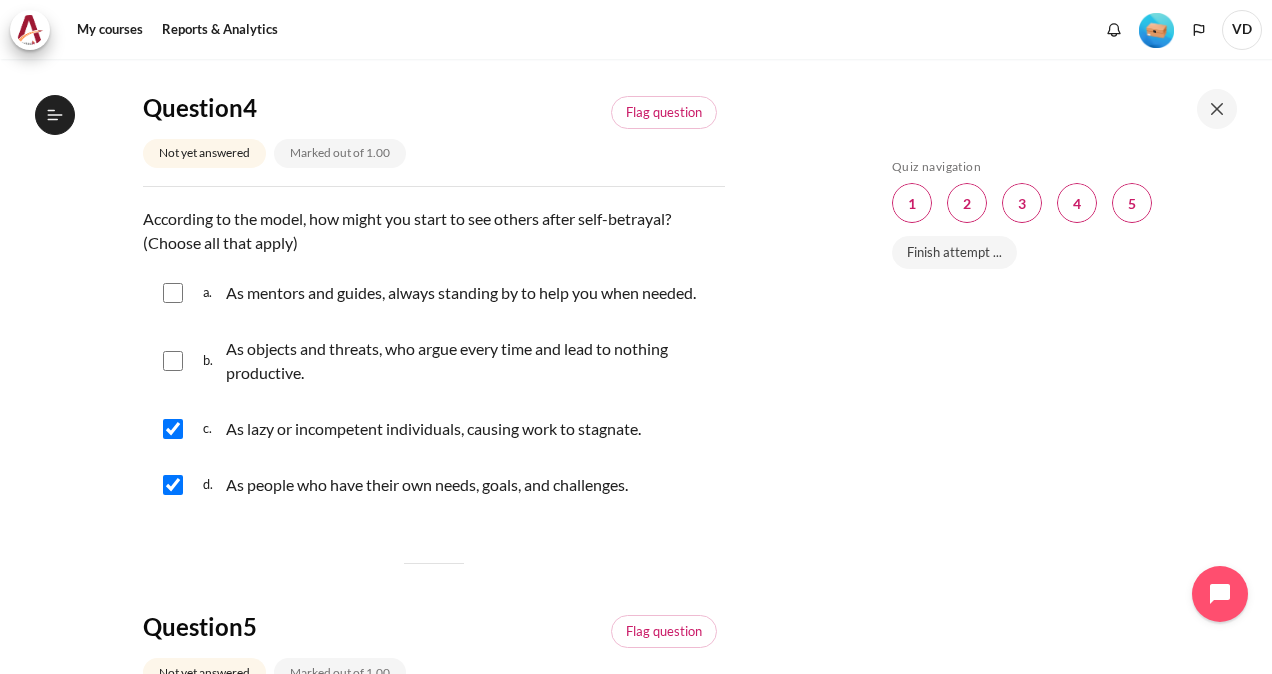 scroll, scrollTop: 1500, scrollLeft: 0, axis: vertical 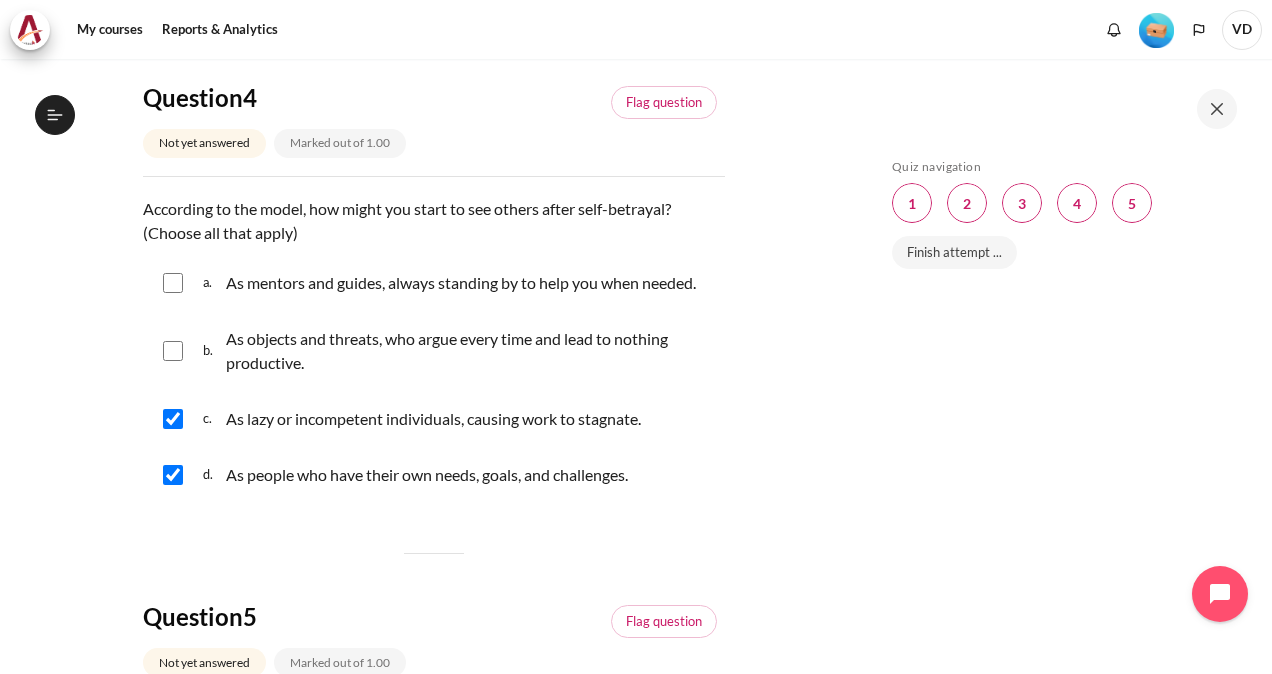 click at bounding box center (173, 419) 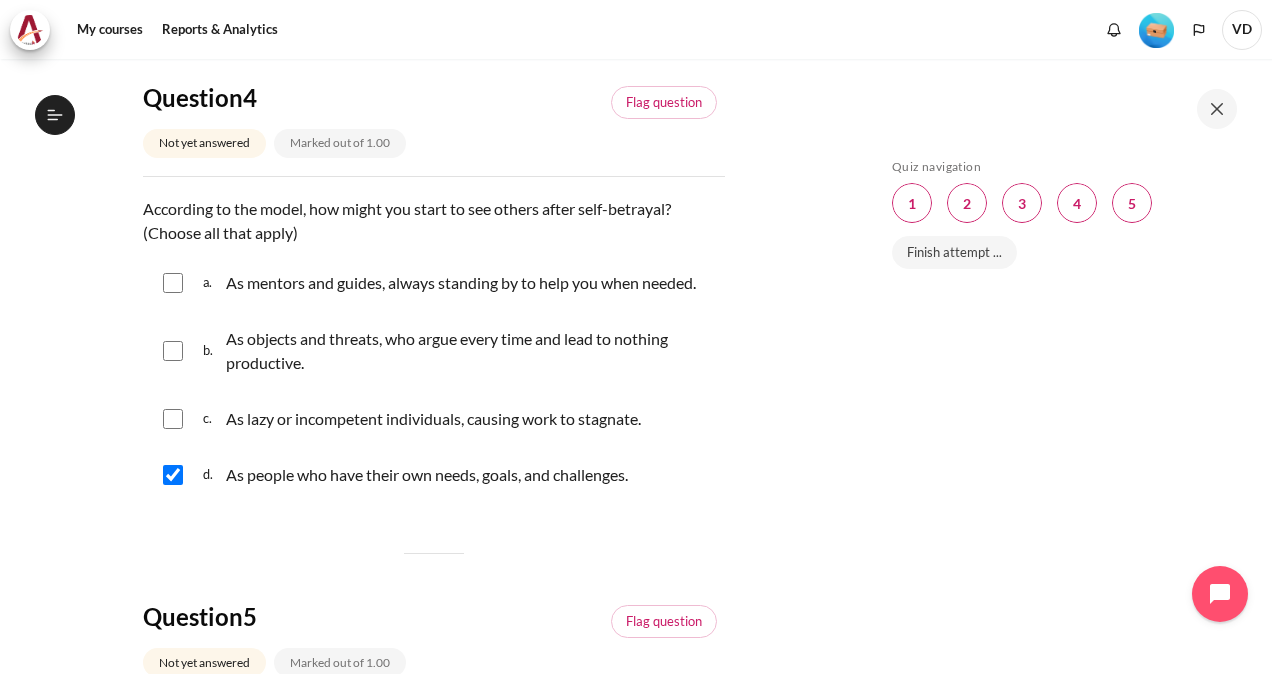 click at bounding box center (173, 351) 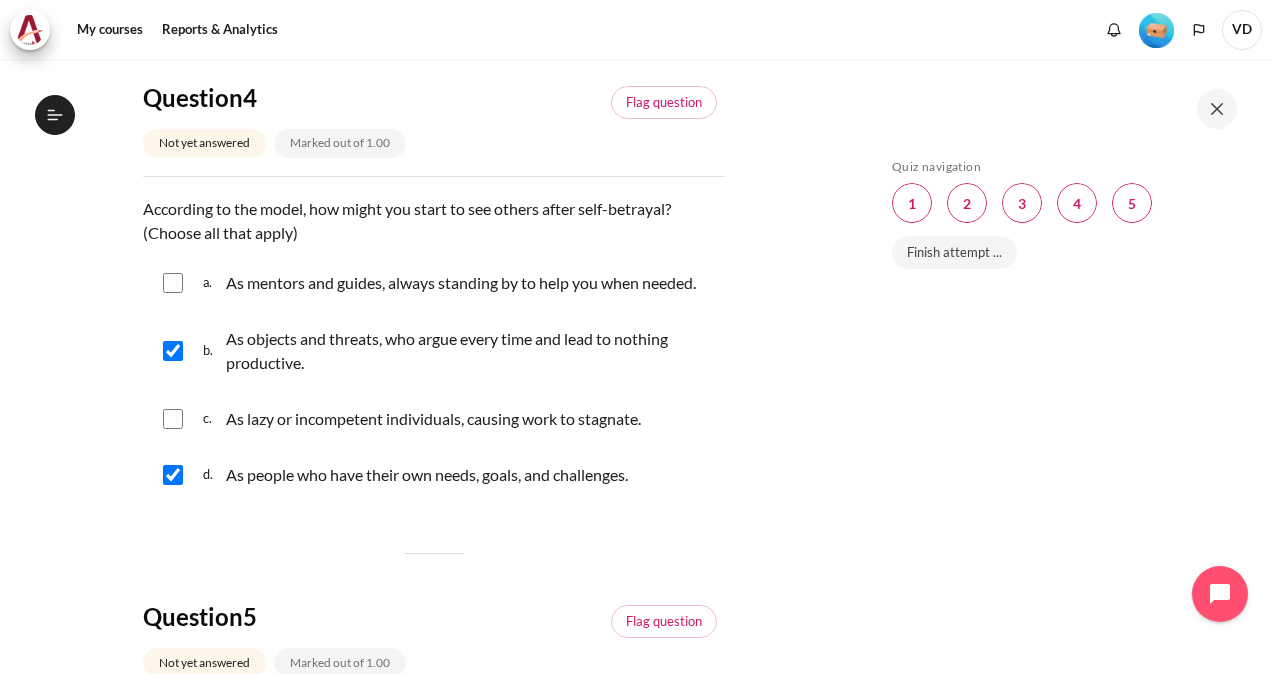 click at bounding box center [173, 283] 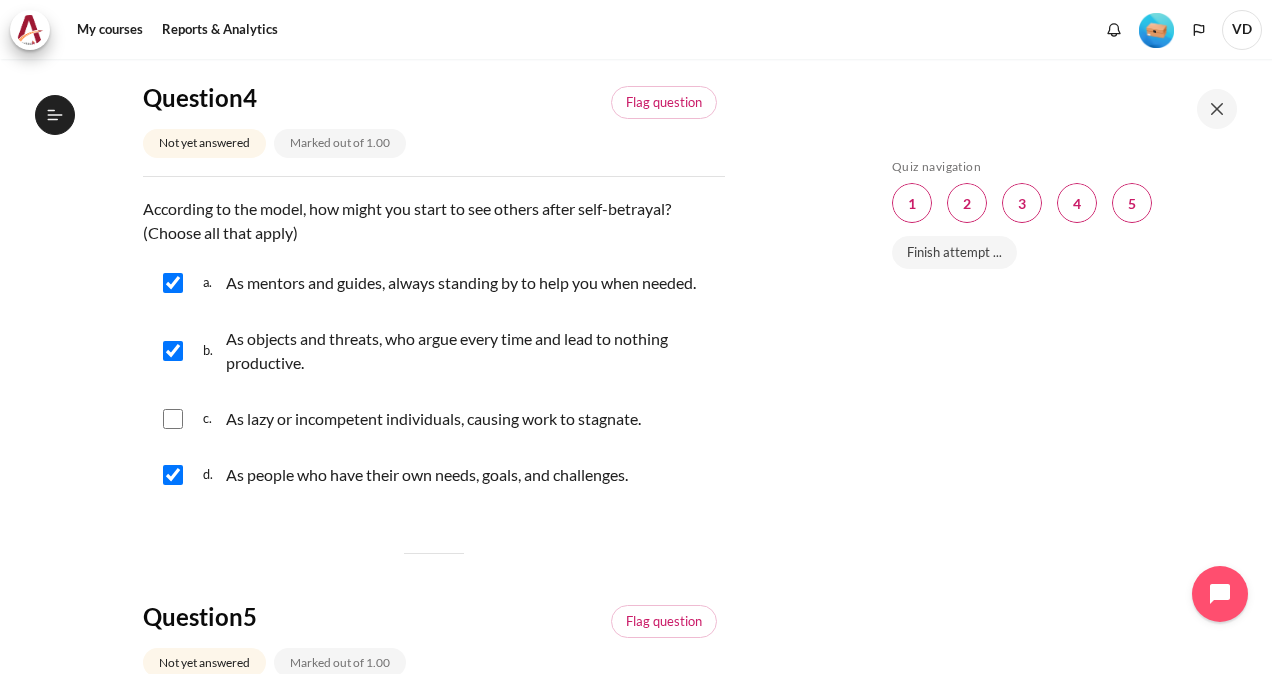 scroll, scrollTop: 2000, scrollLeft: 0, axis: vertical 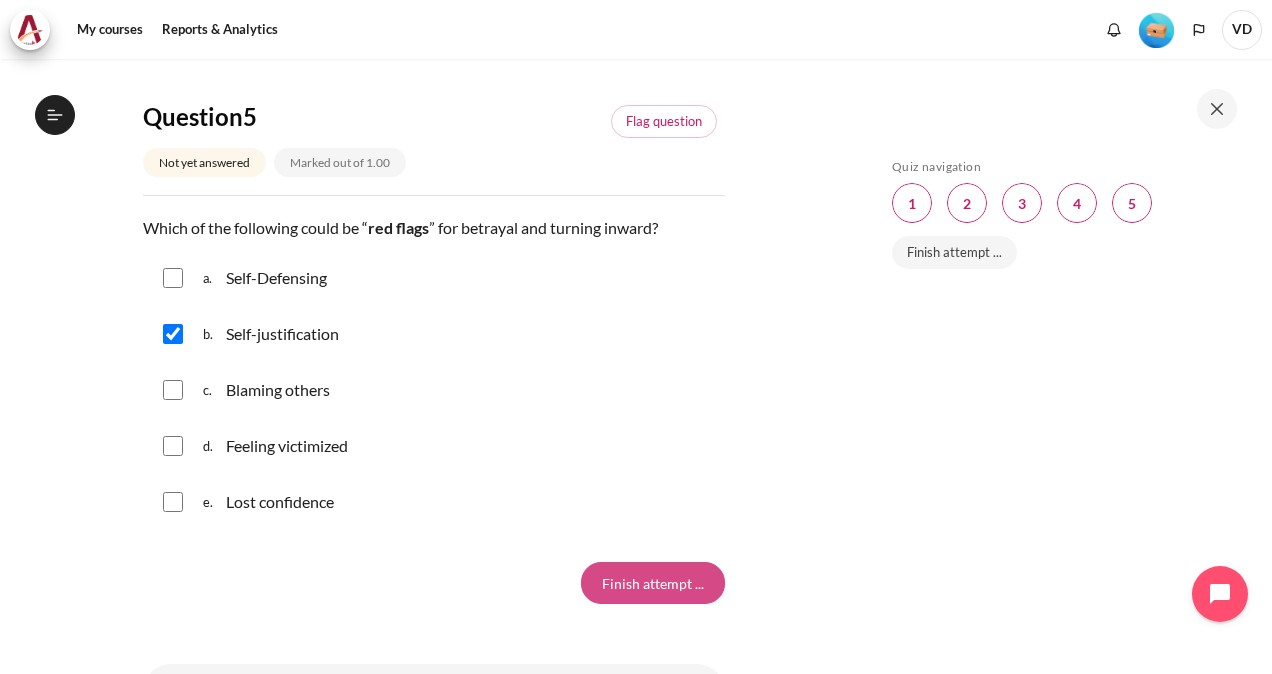 click on "Finish attempt ..." at bounding box center (653, 583) 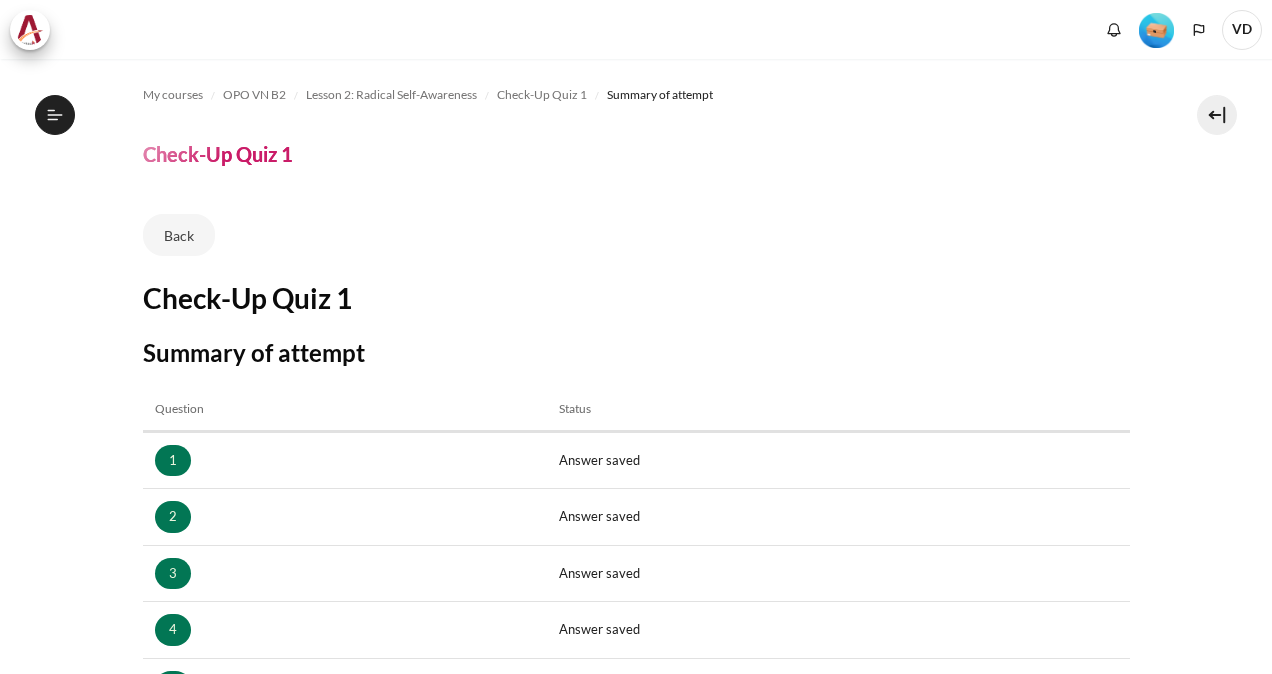 scroll, scrollTop: 0, scrollLeft: 0, axis: both 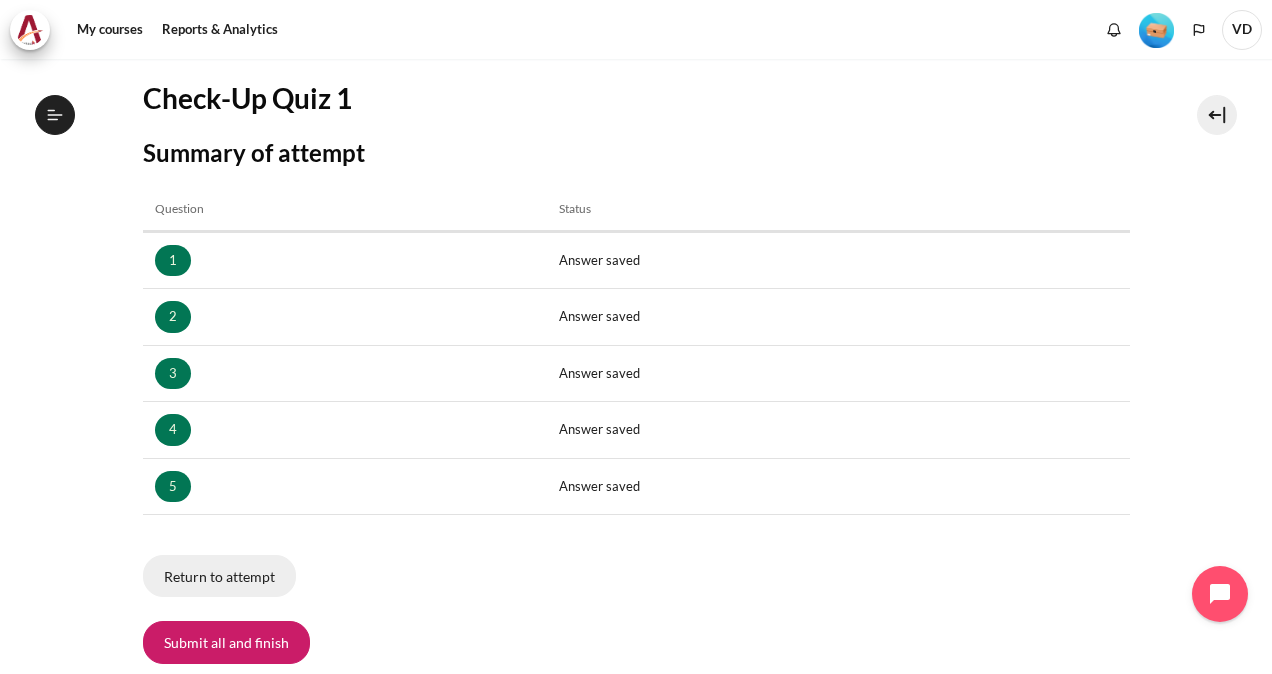 click on "Return to attempt" at bounding box center [219, 576] 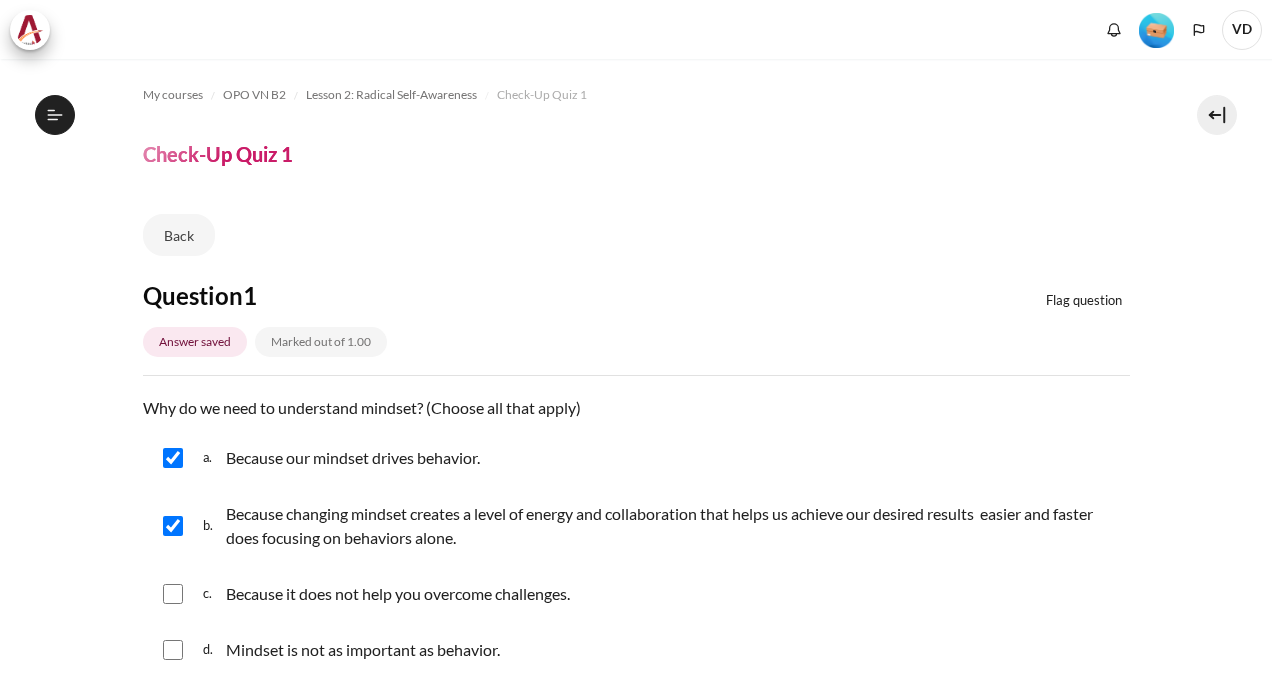 scroll, scrollTop: 0, scrollLeft: 0, axis: both 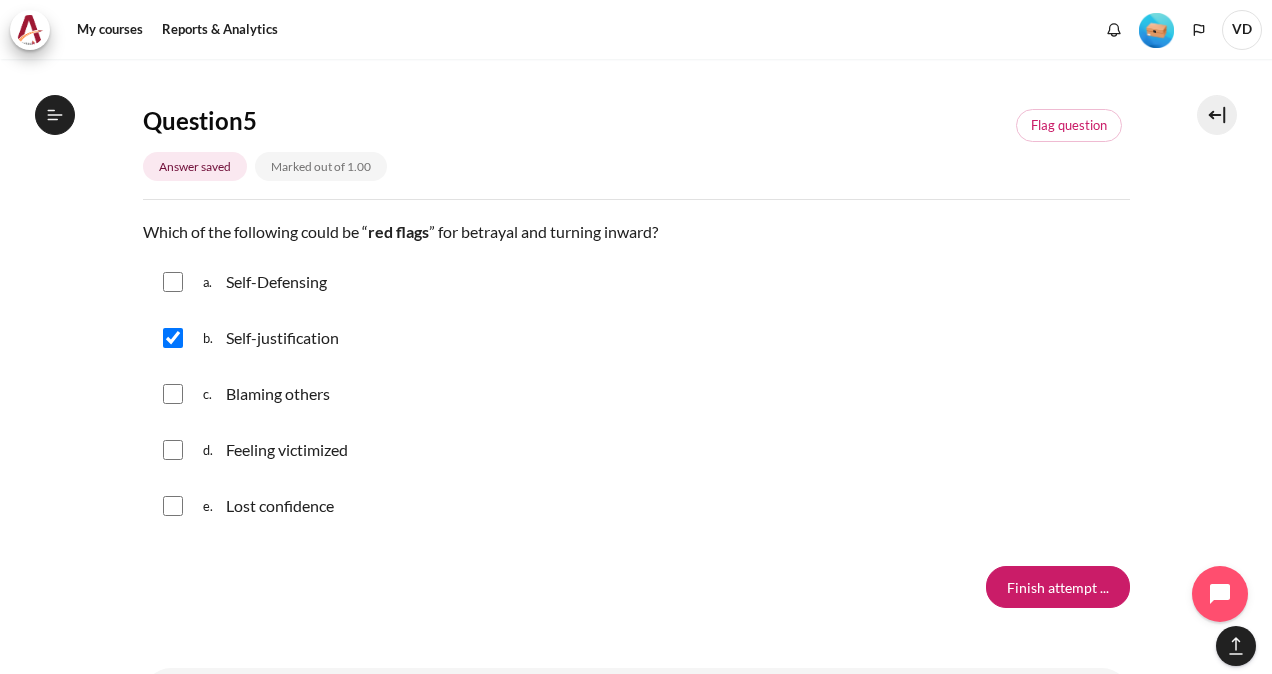 click on "a.  Self-Defensing" at bounding box center (636, 282) 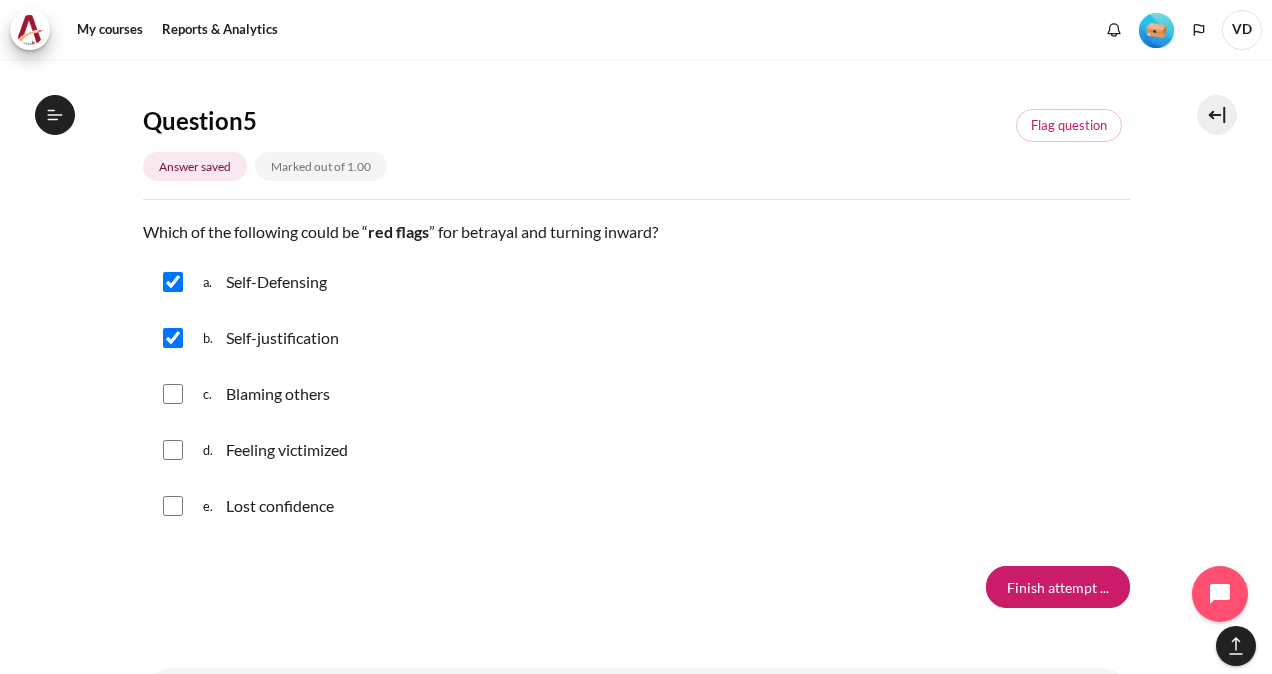 click at bounding box center [173, 394] 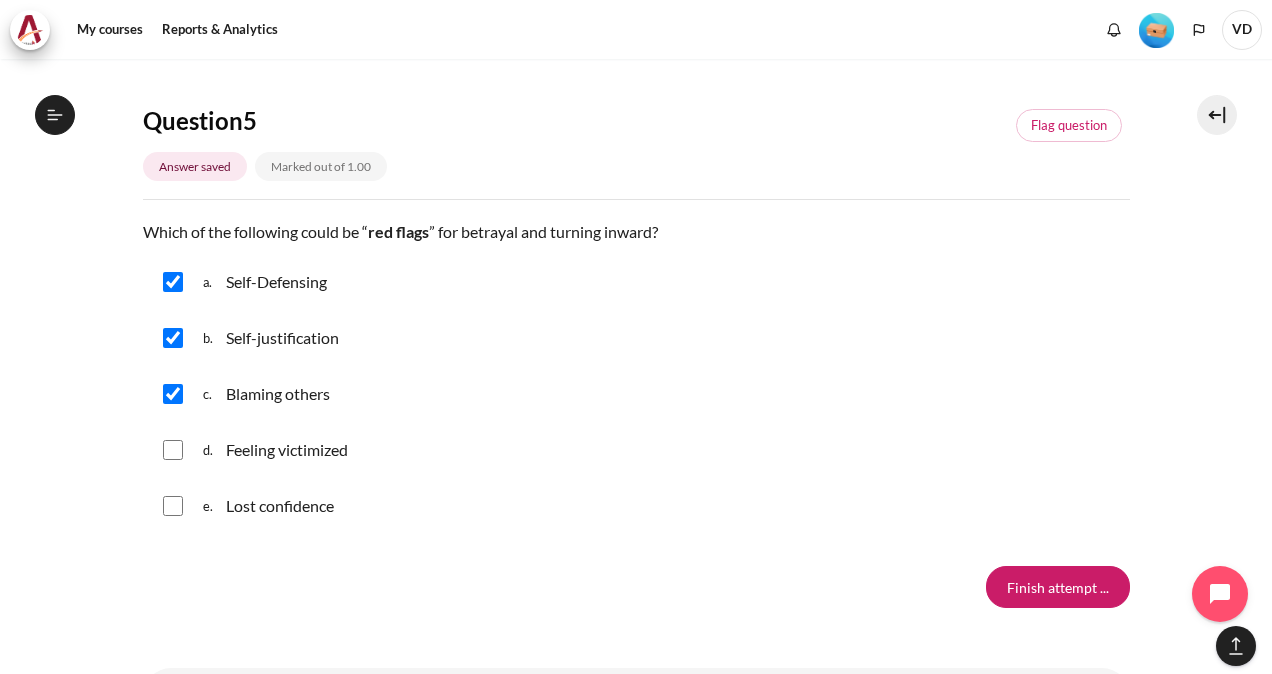 click at bounding box center (173, 450) 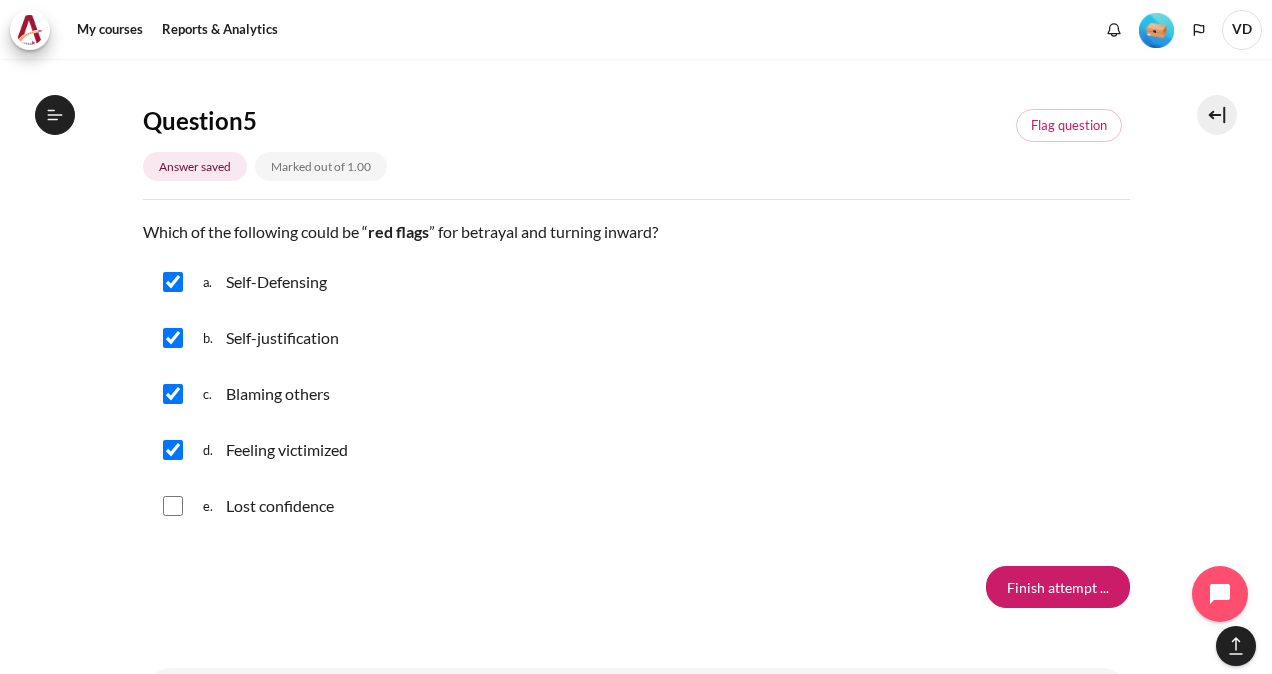 click at bounding box center [173, 506] 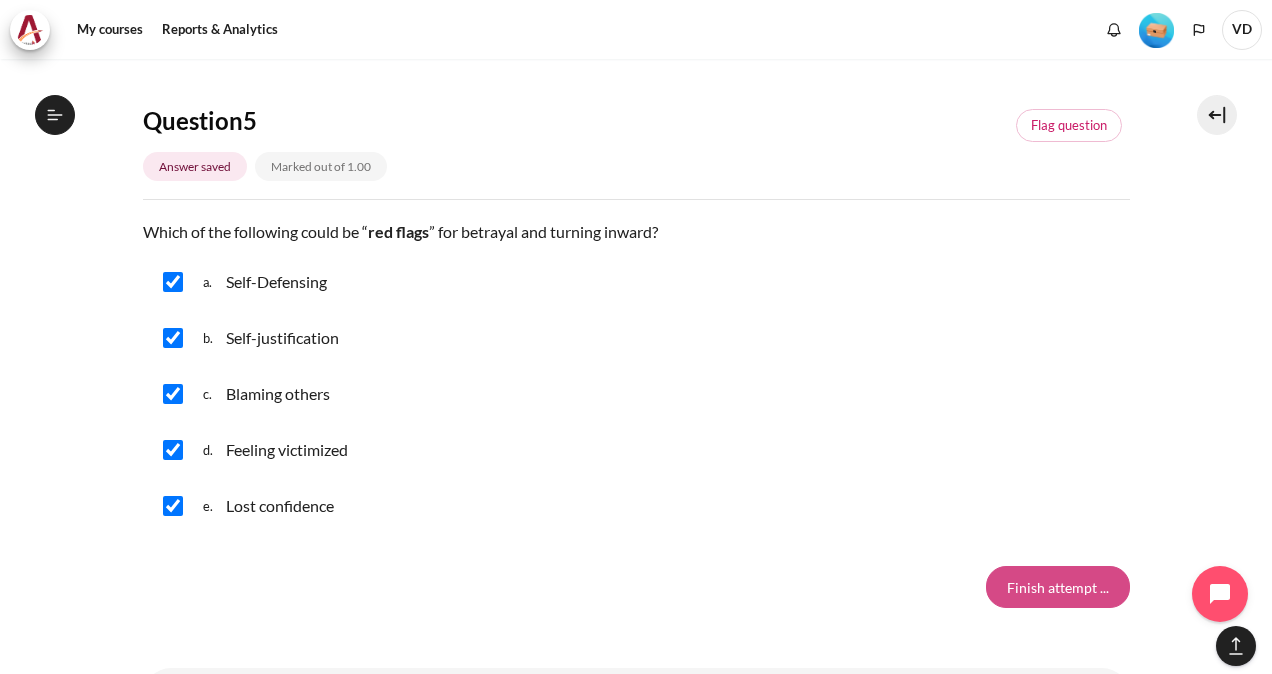 click on "Finish attempt ..." at bounding box center [1058, 587] 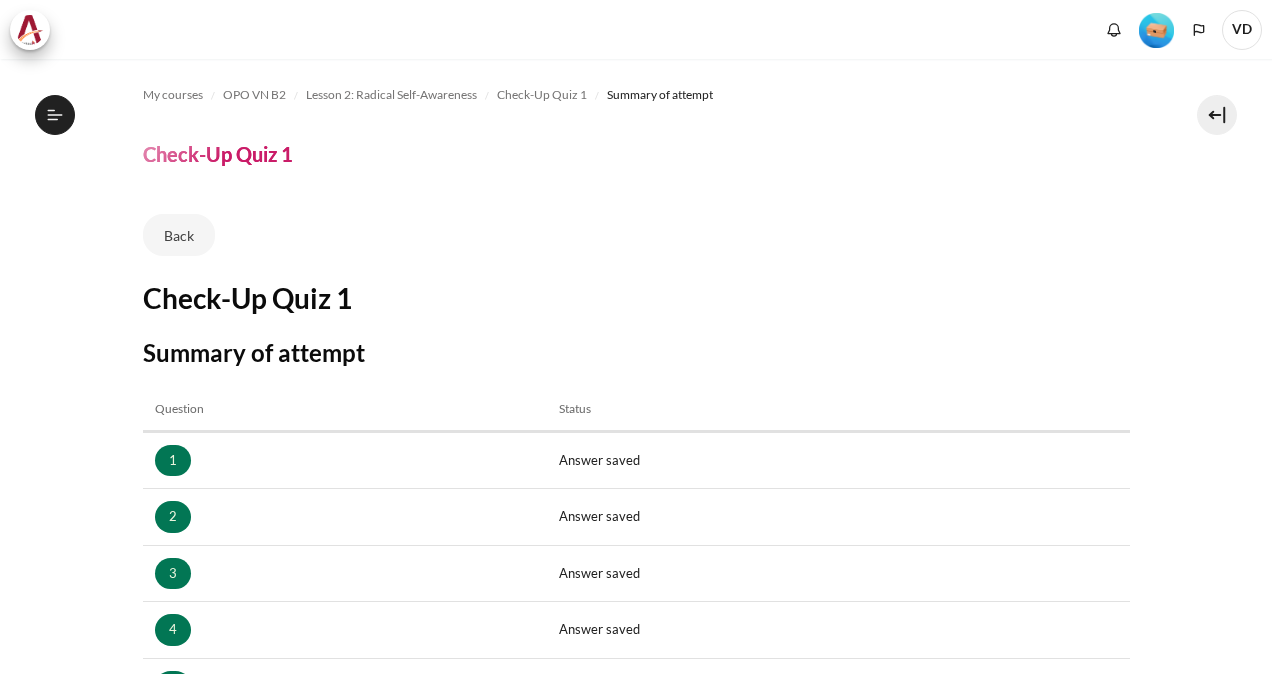 scroll, scrollTop: 0, scrollLeft: 0, axis: both 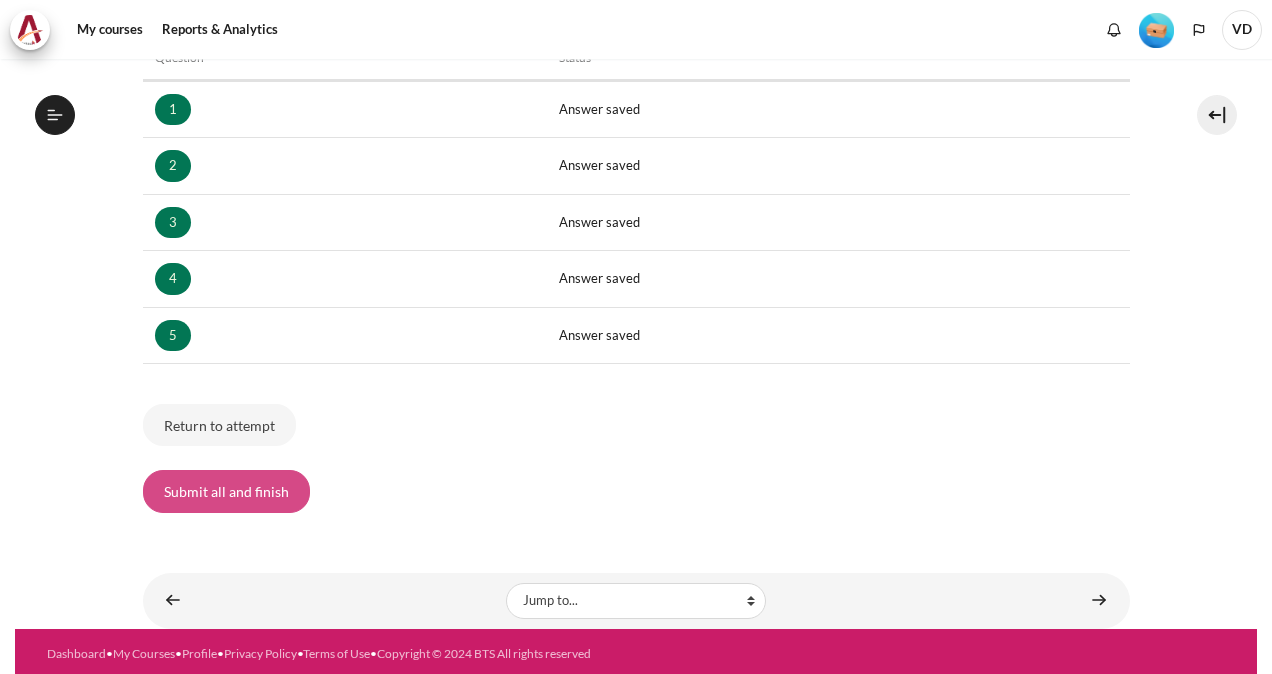 click on "Submit all and finish" at bounding box center [226, 491] 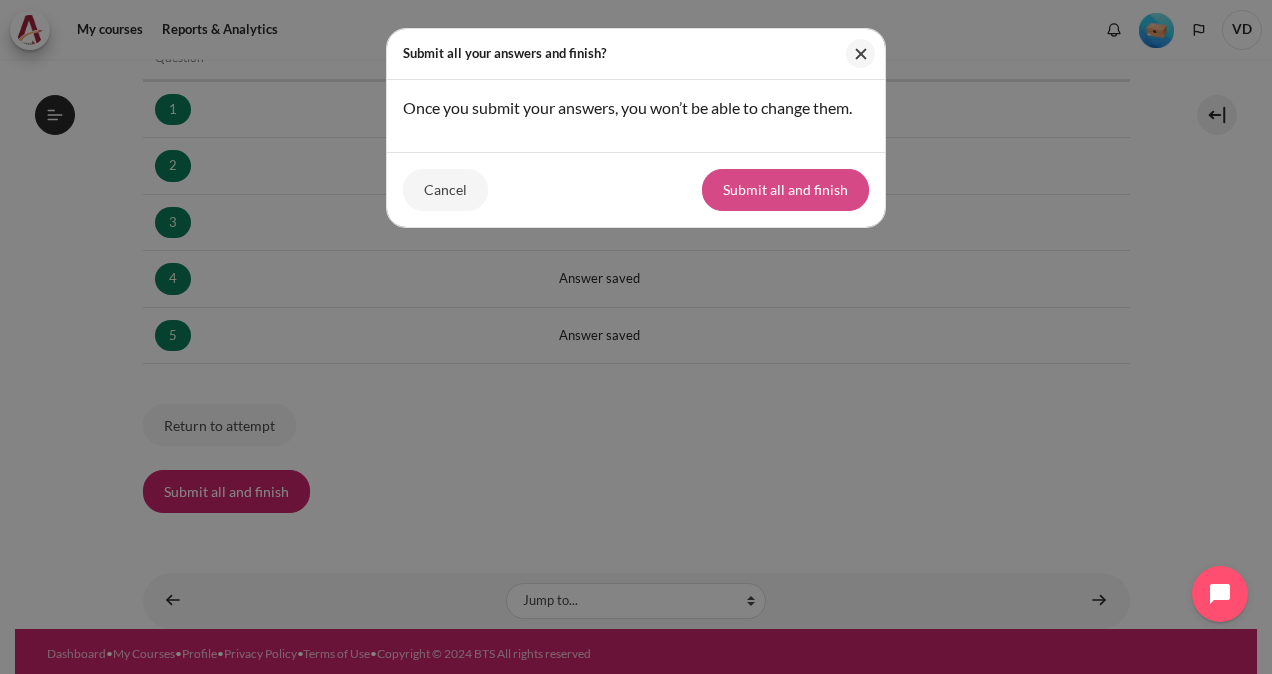 click on "Submit all and finish" at bounding box center [785, 190] 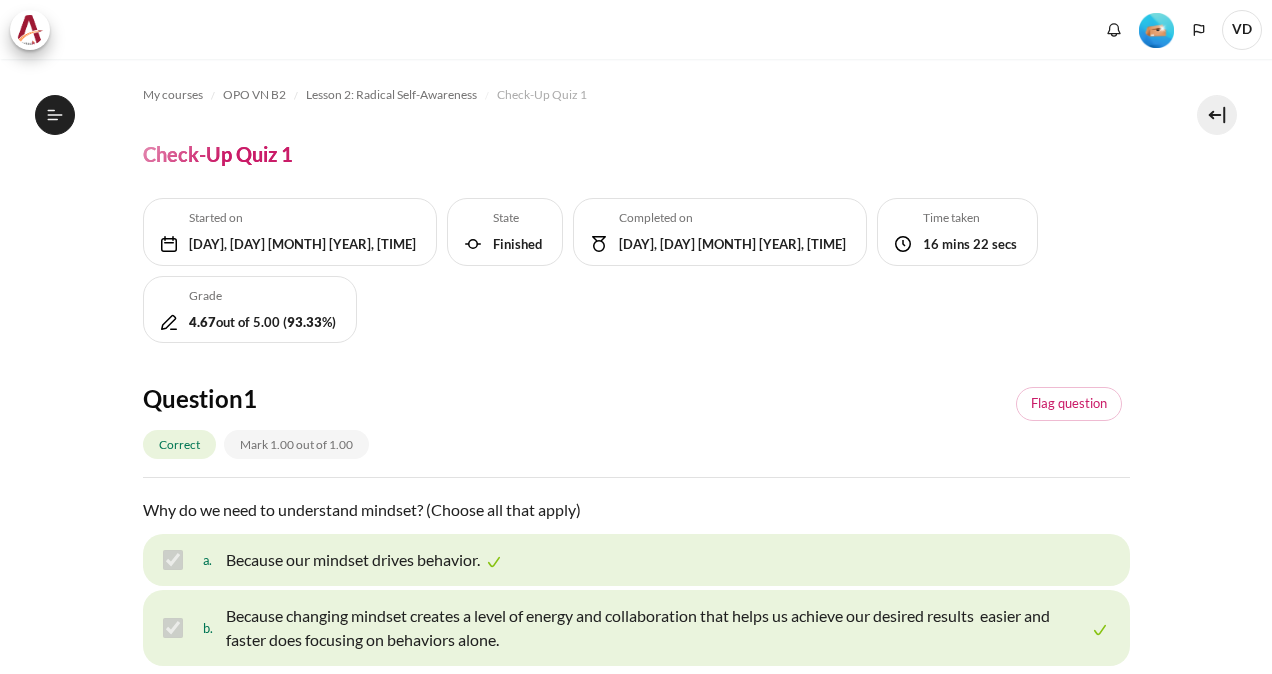 scroll, scrollTop: 0, scrollLeft: 0, axis: both 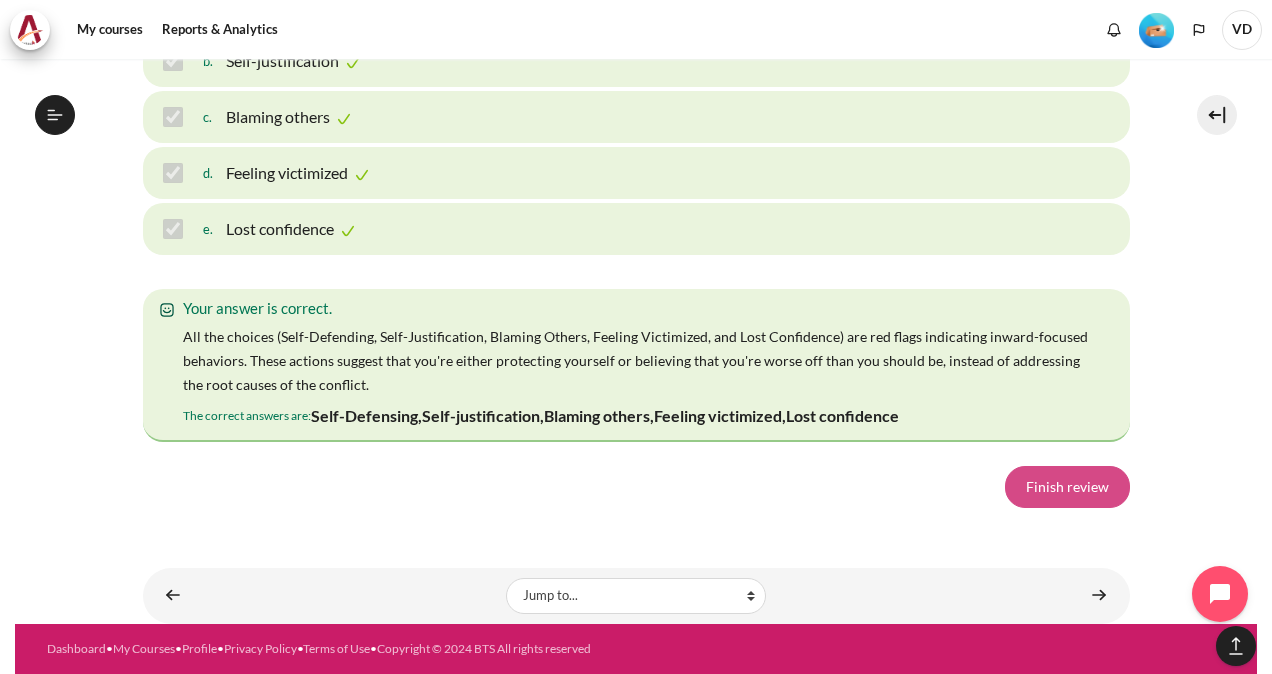 click on "Finish review" at bounding box center (1067, 487) 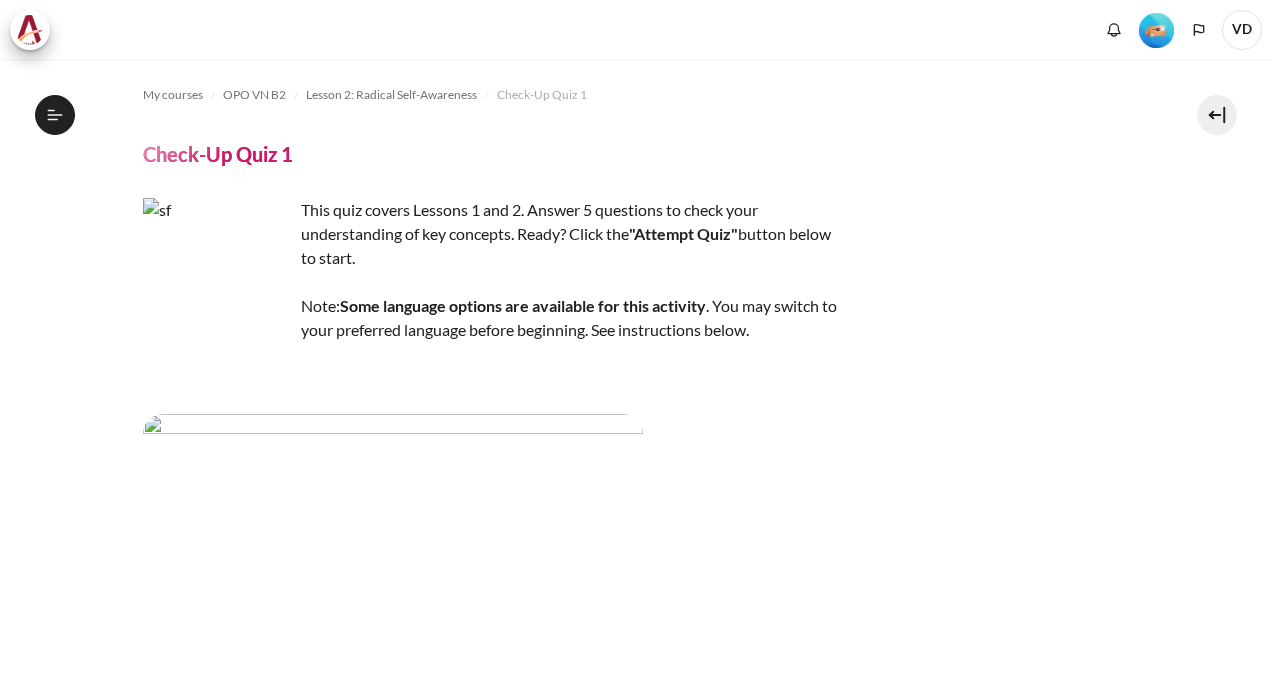 scroll, scrollTop: 0, scrollLeft: 0, axis: both 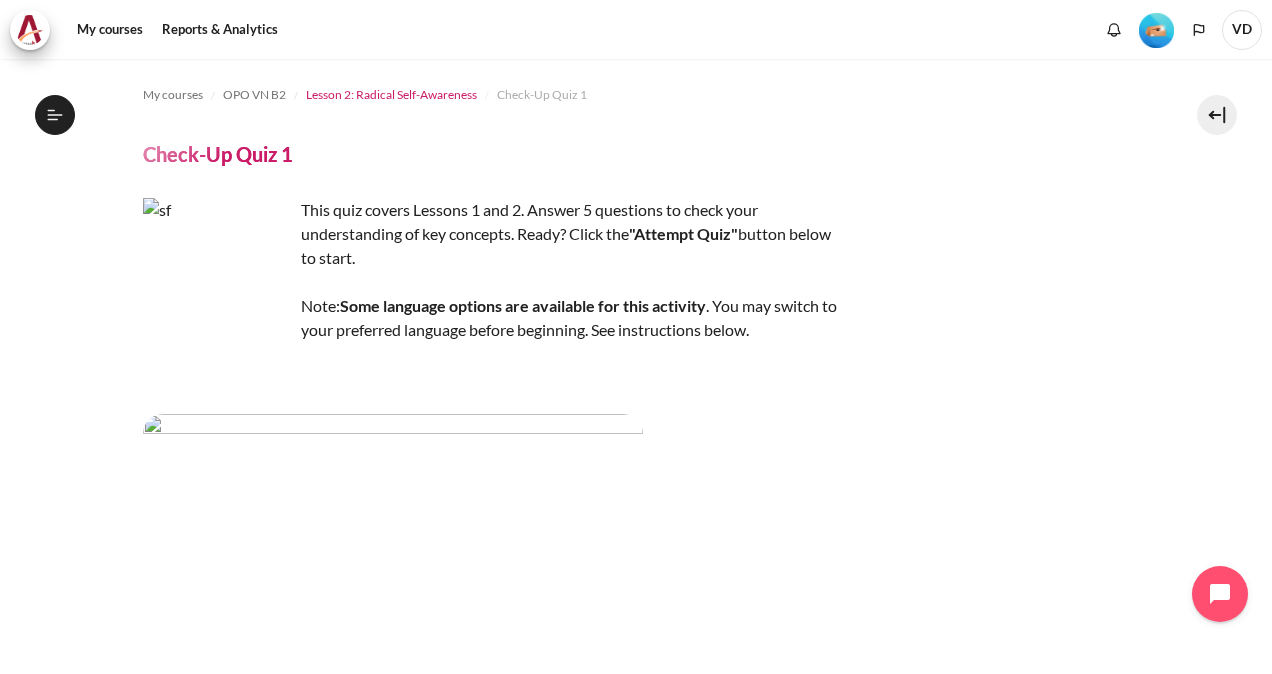 click on "Lesson 2: Radical Self-Awareness" at bounding box center (391, 95) 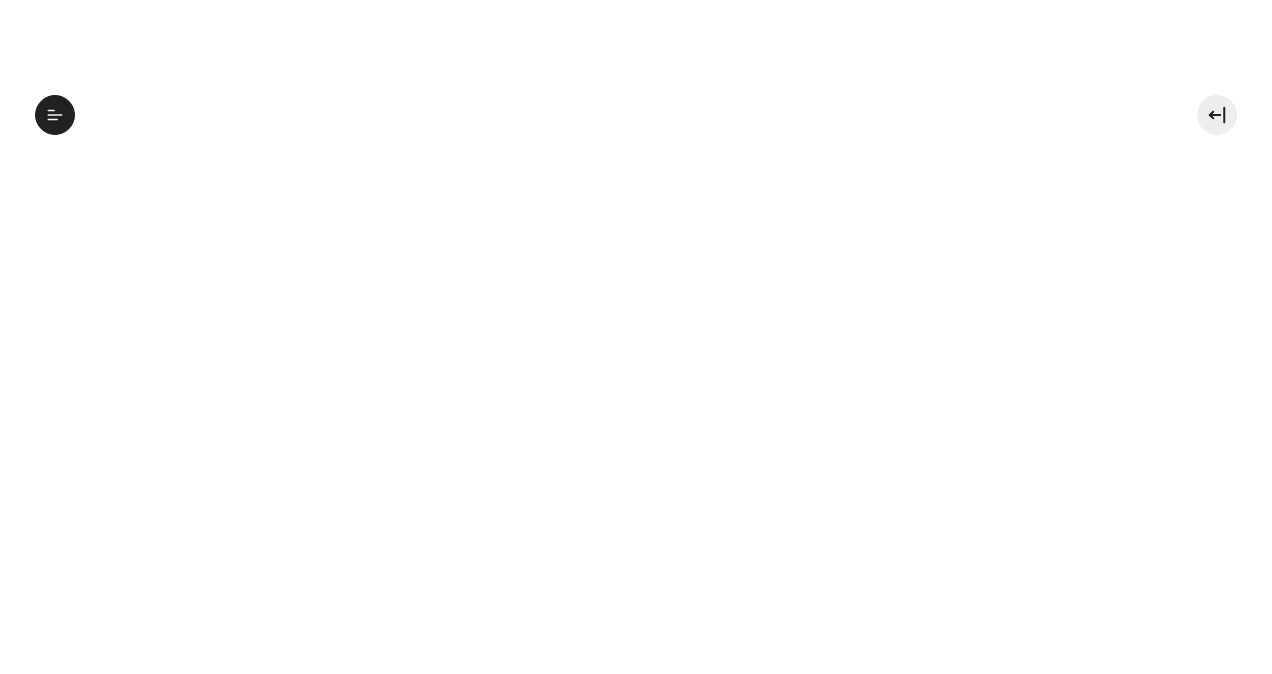 scroll, scrollTop: 0, scrollLeft: 0, axis: both 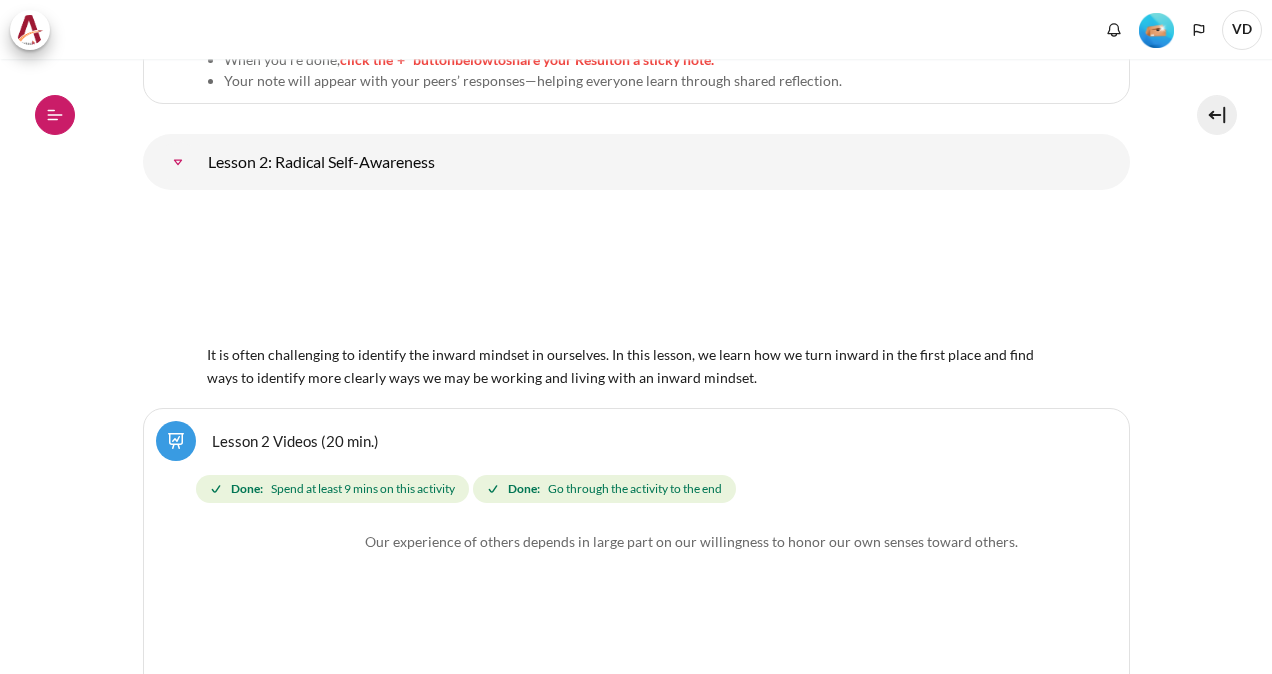 drag, startPoint x: 0, startPoint y: 0, endPoint x: 57, endPoint y: 116, distance: 129.24782 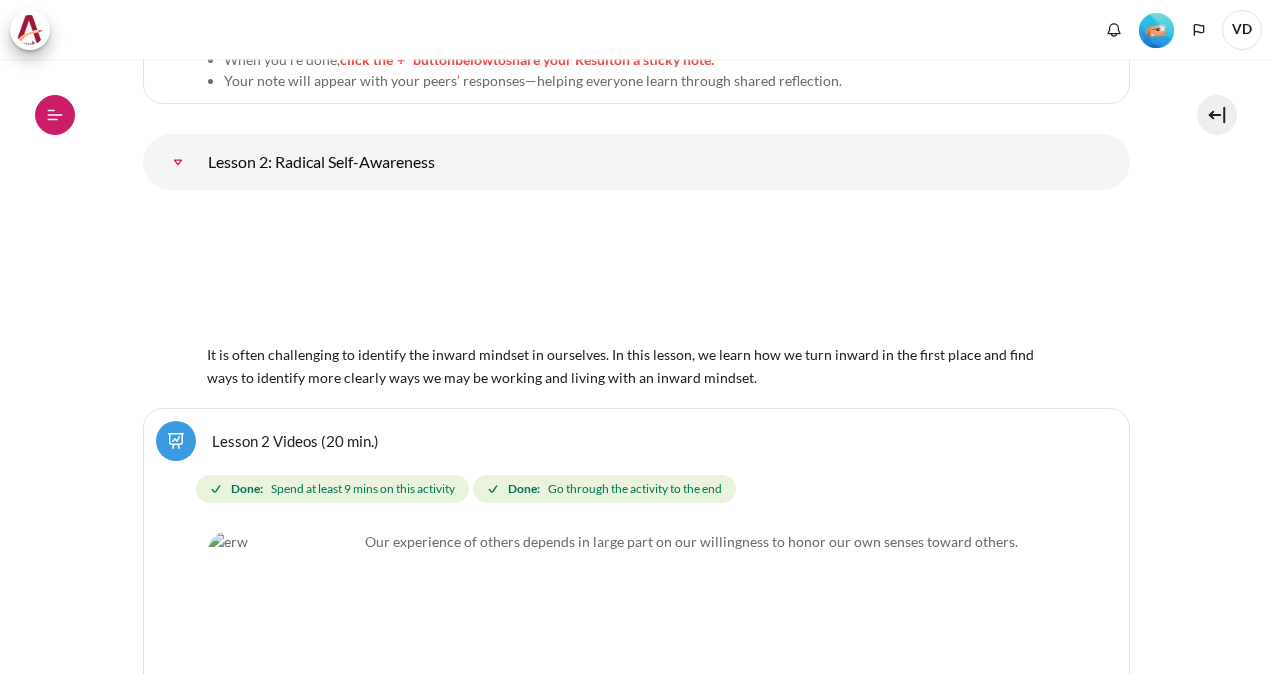 click 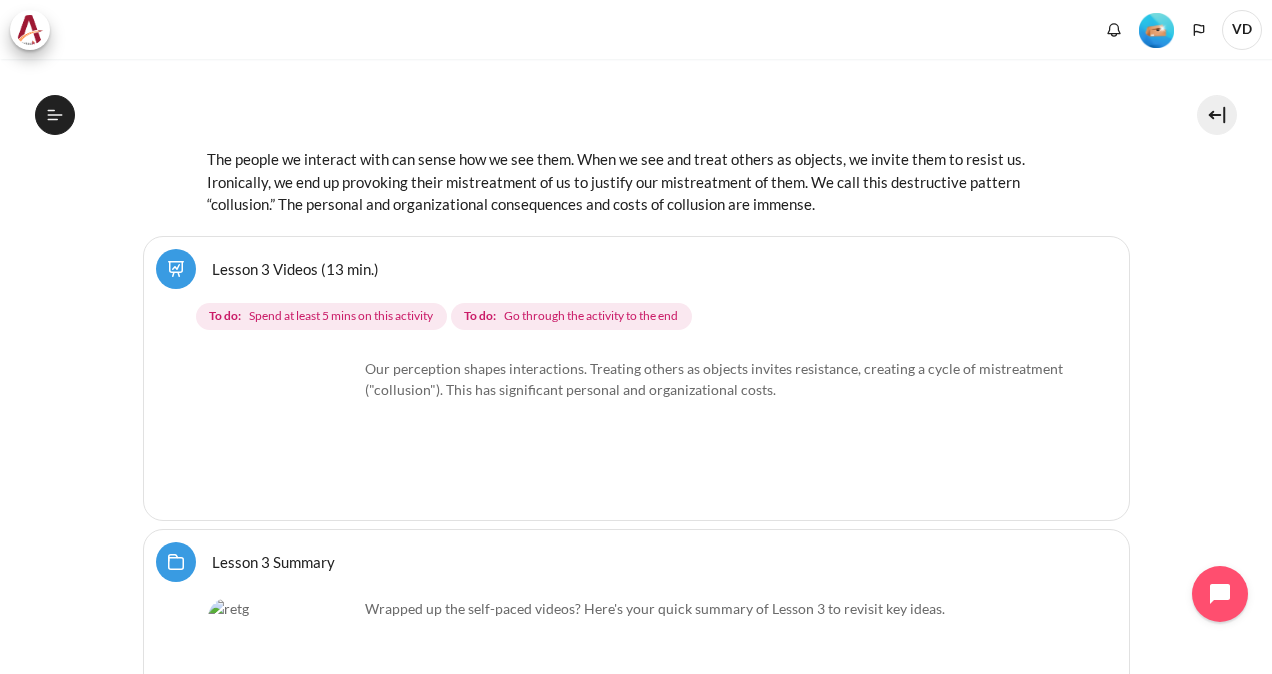 scroll, scrollTop: 7082, scrollLeft: 0, axis: vertical 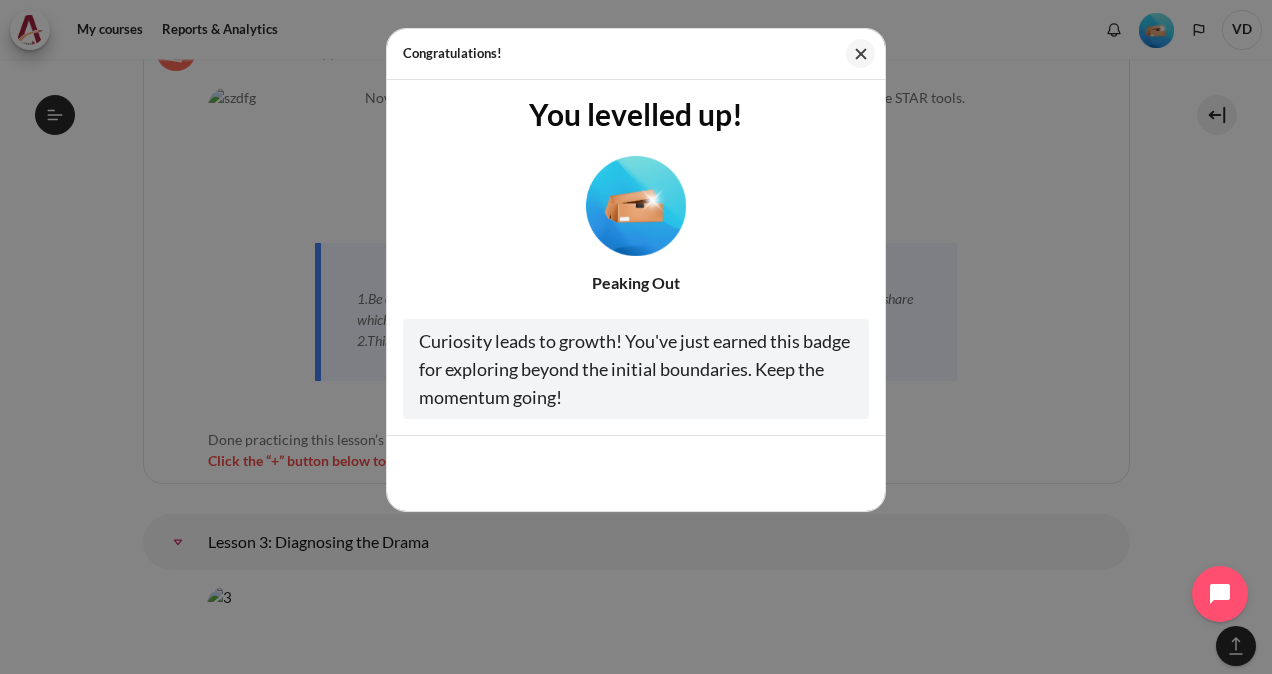 click at bounding box center [636, 205] 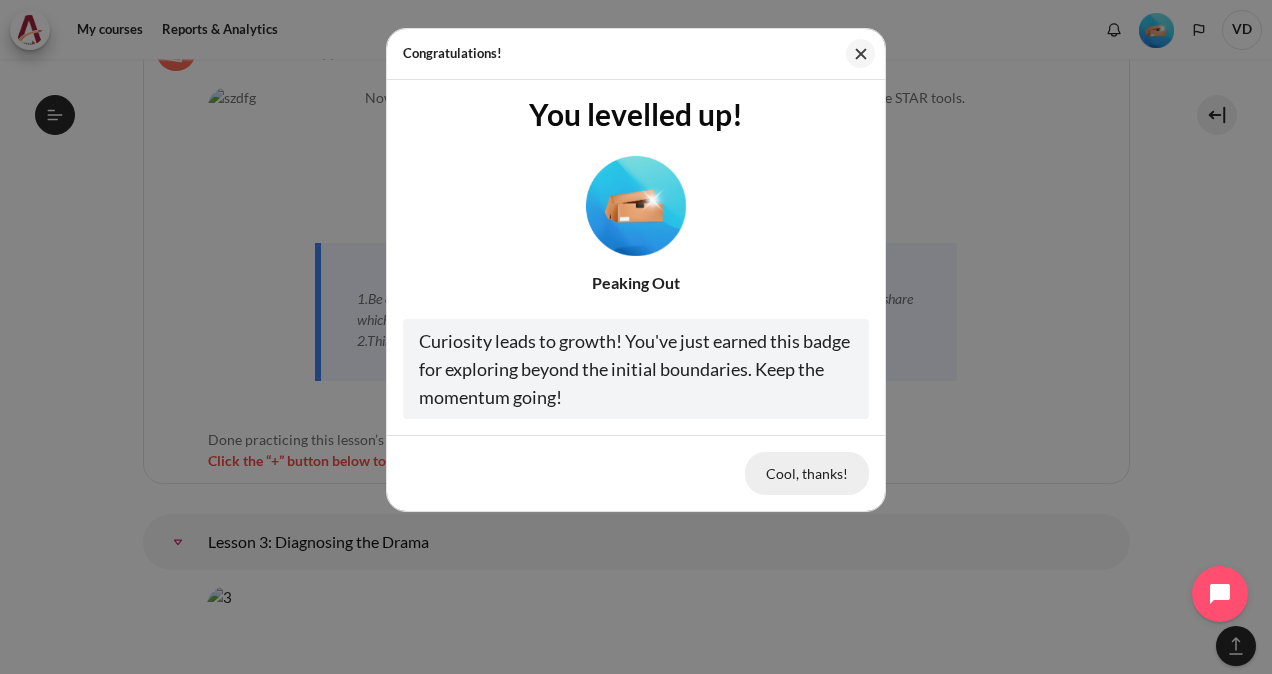 click on "Cool, thanks!" at bounding box center [807, 473] 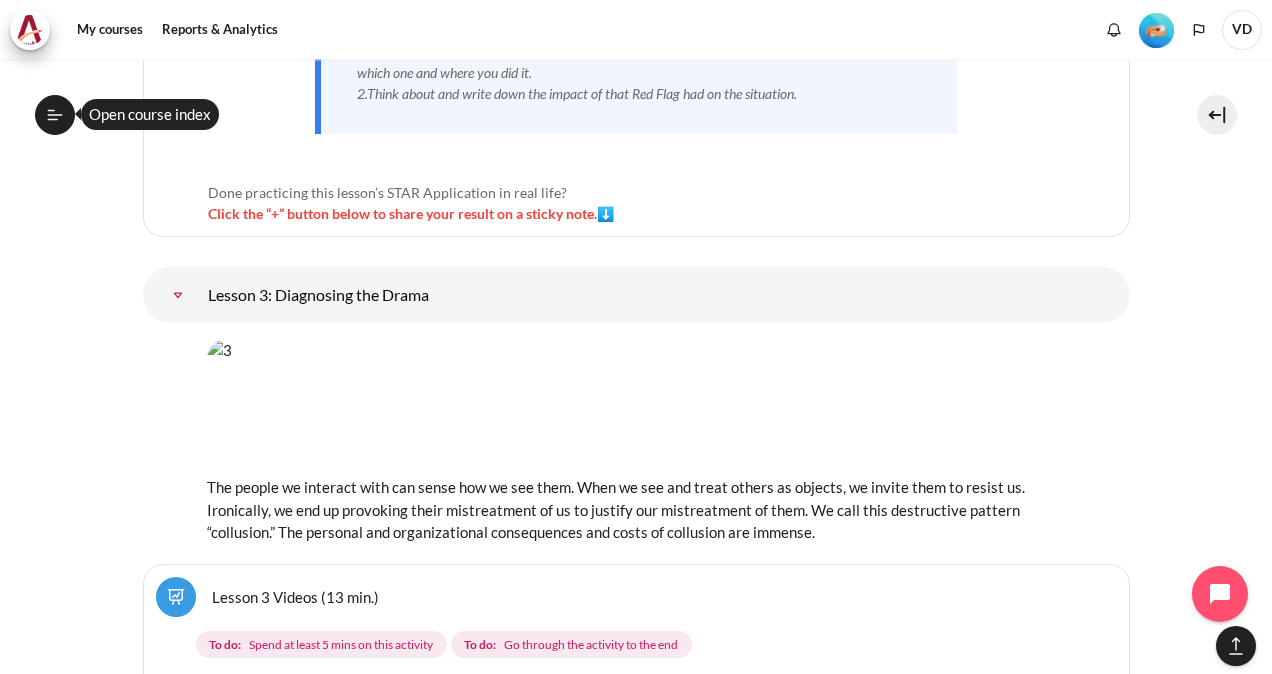 scroll, scrollTop: 7006, scrollLeft: 0, axis: vertical 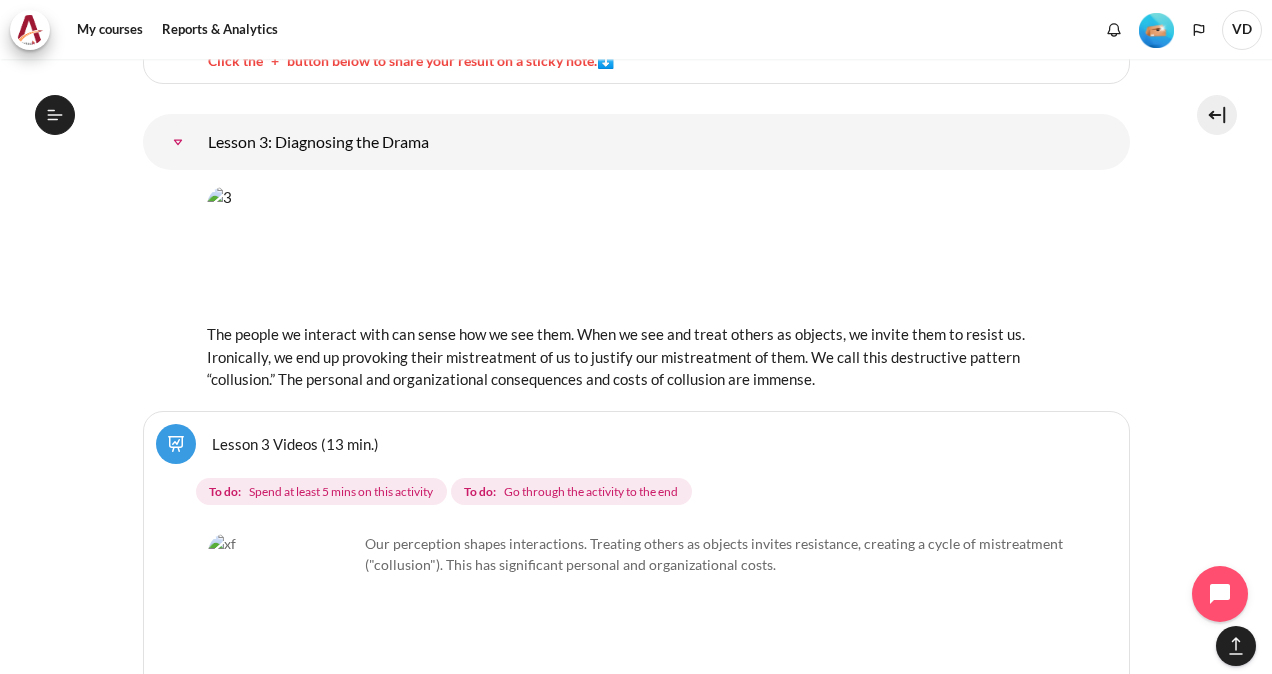 click at bounding box center [283, 608] 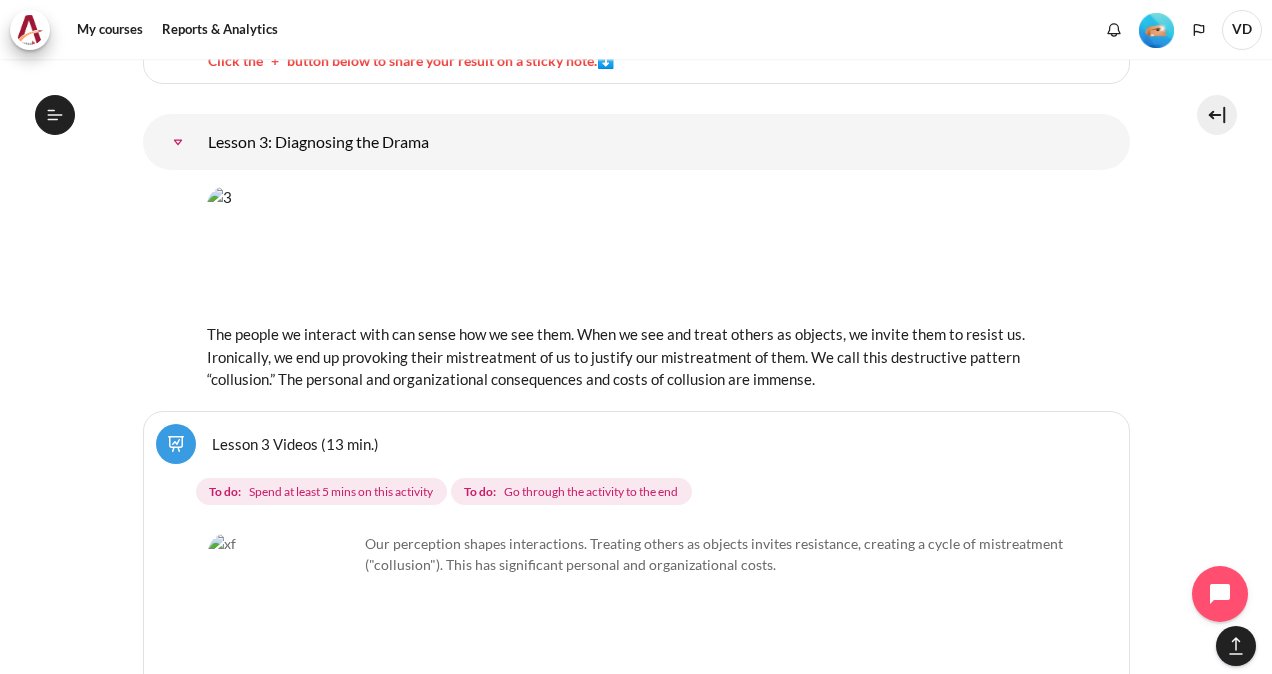 click on "Lesson 3 Videos (13 min.)" at bounding box center [295, 443] 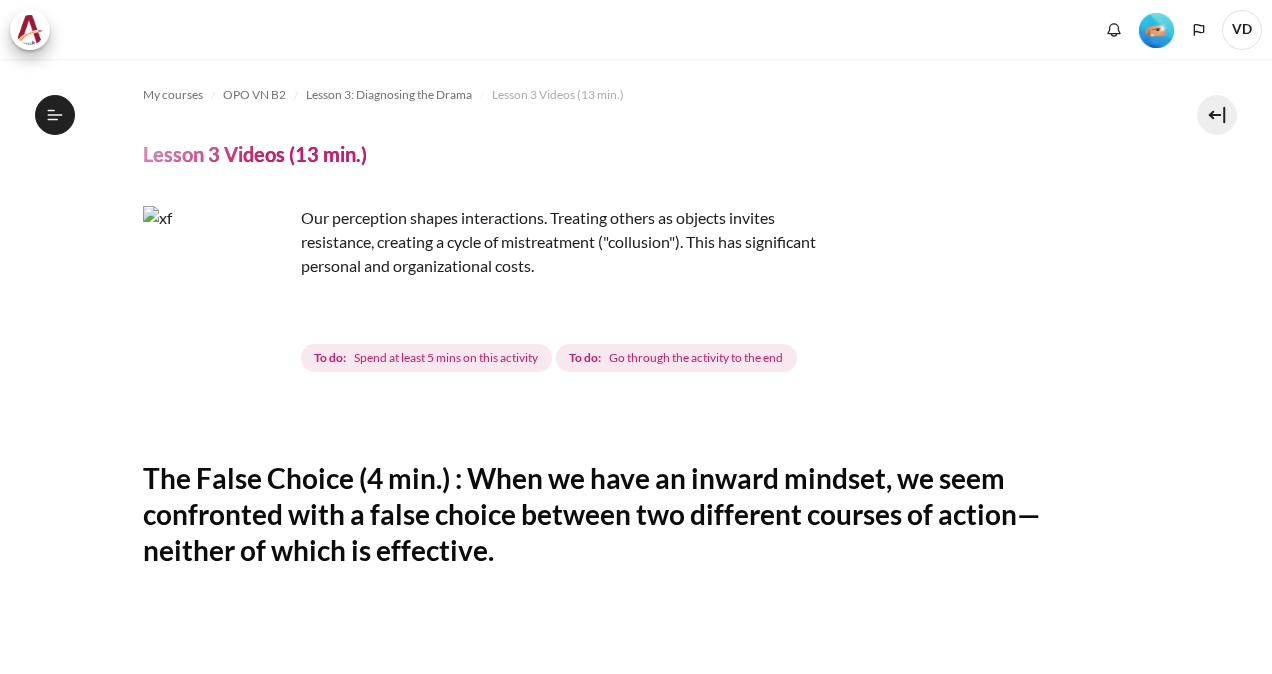 scroll, scrollTop: 0, scrollLeft: 0, axis: both 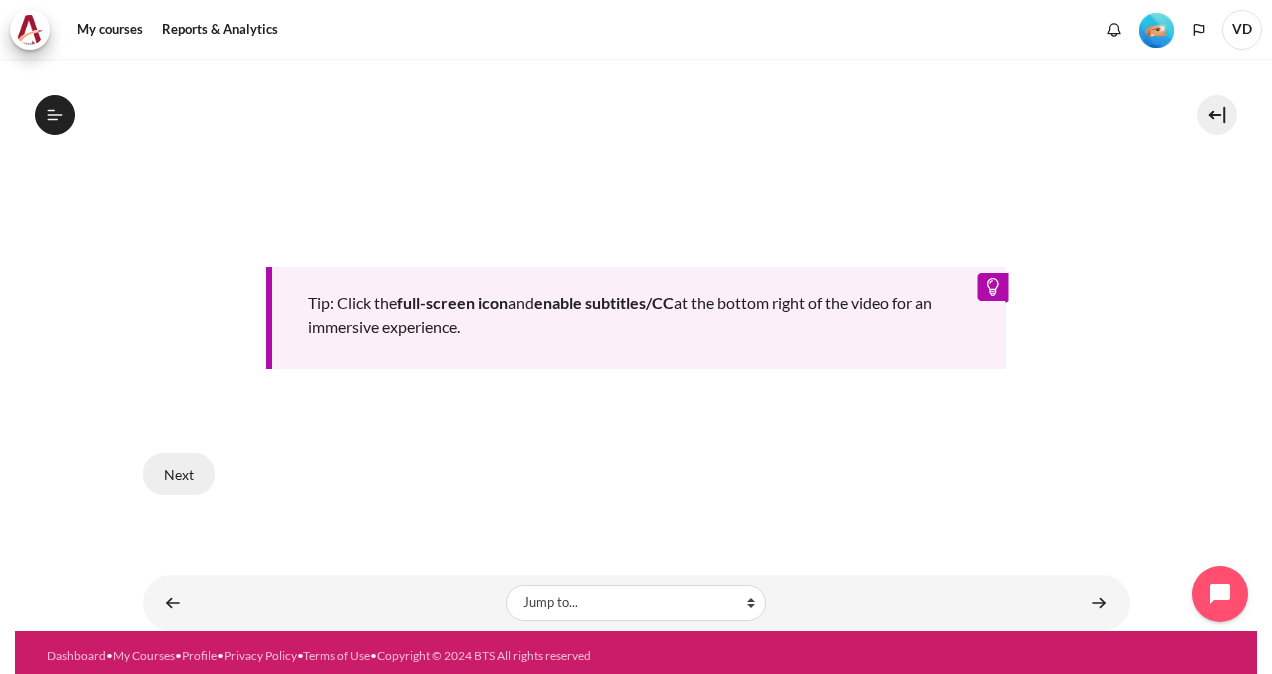click on "Next" at bounding box center [179, 474] 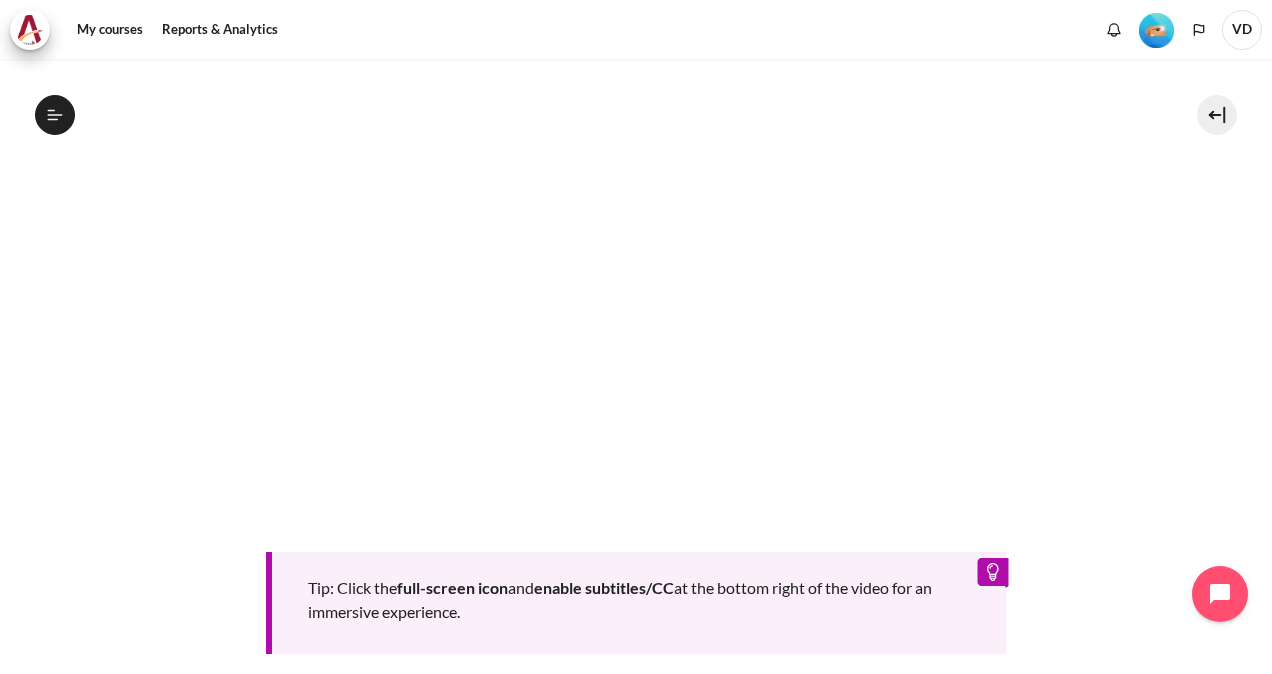 scroll, scrollTop: 441, scrollLeft: 0, axis: vertical 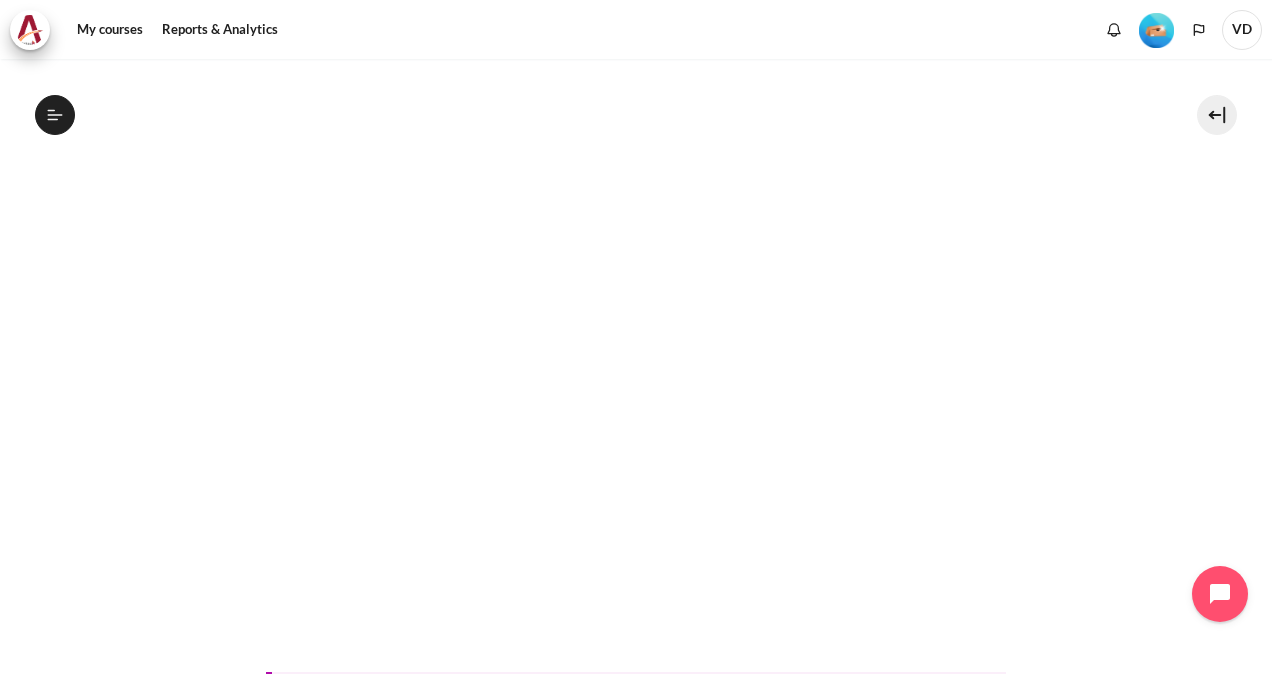 click on "My courses
OPO VN B2
Lesson 3: Diagnosing the Drama
Lesson 3 Videos (13 min.)
Lesson 3 Videos (13 min.)
Completion requirements" at bounding box center (636, 366) 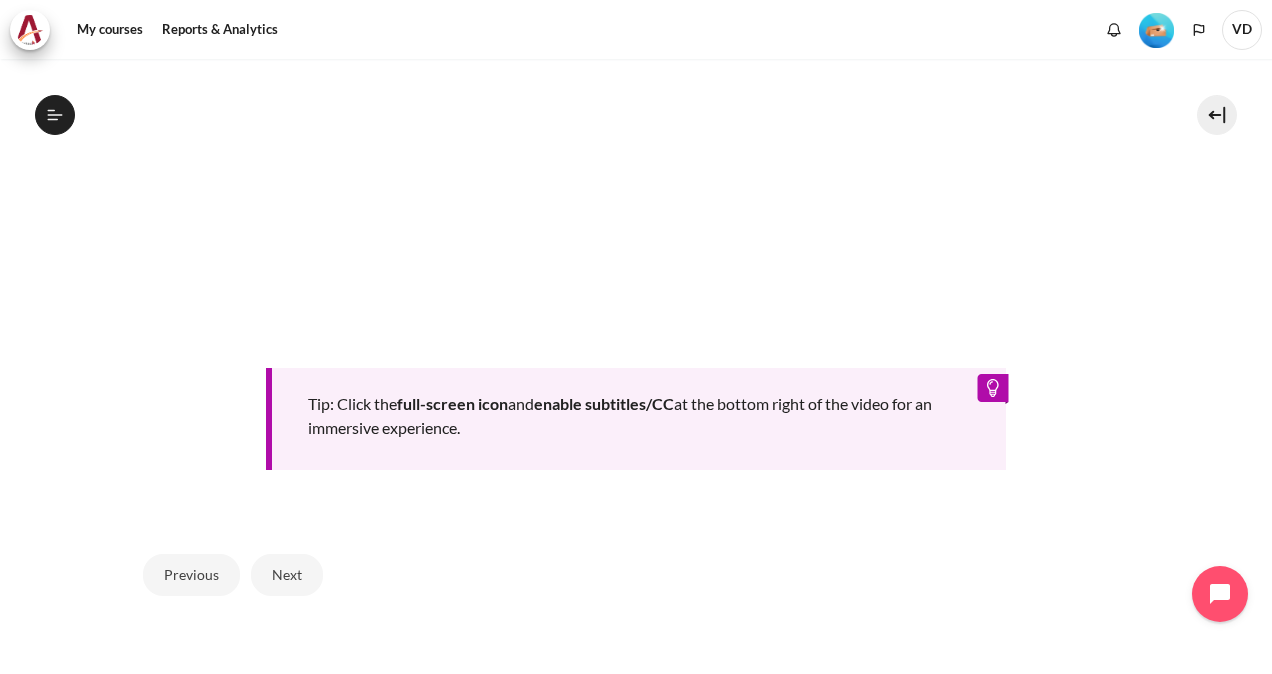 scroll, scrollTop: 905, scrollLeft: 0, axis: vertical 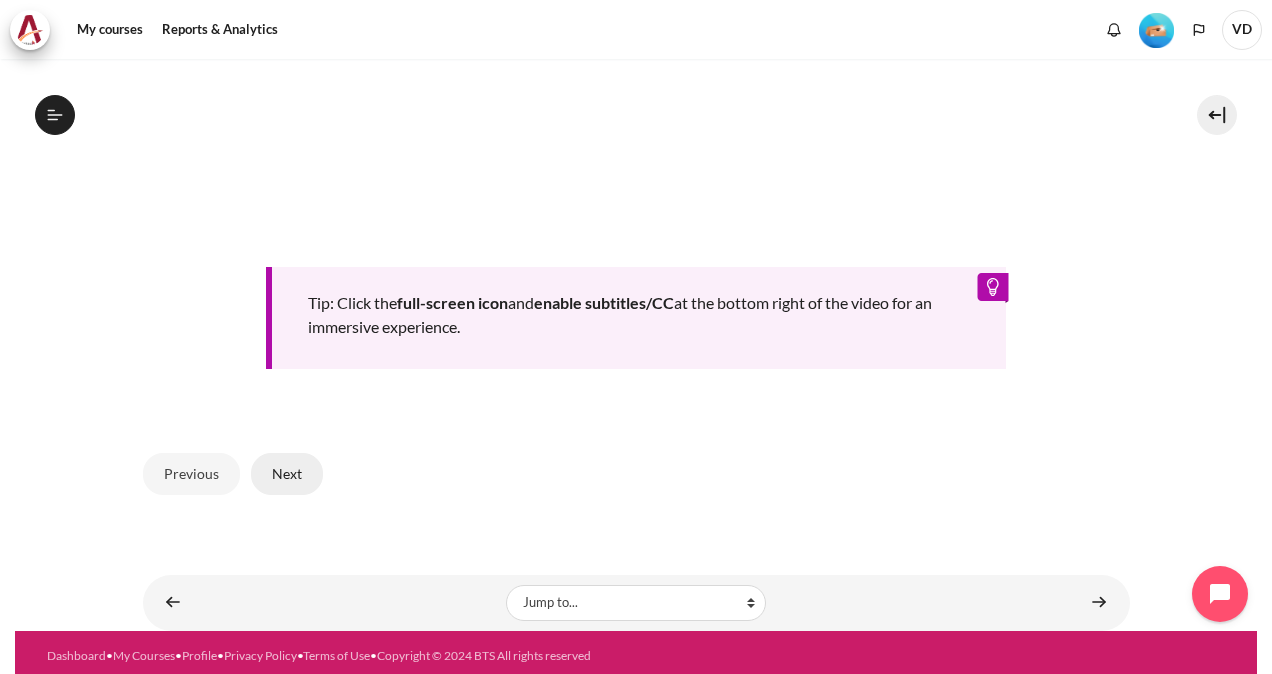 click on "Next" at bounding box center (287, 474) 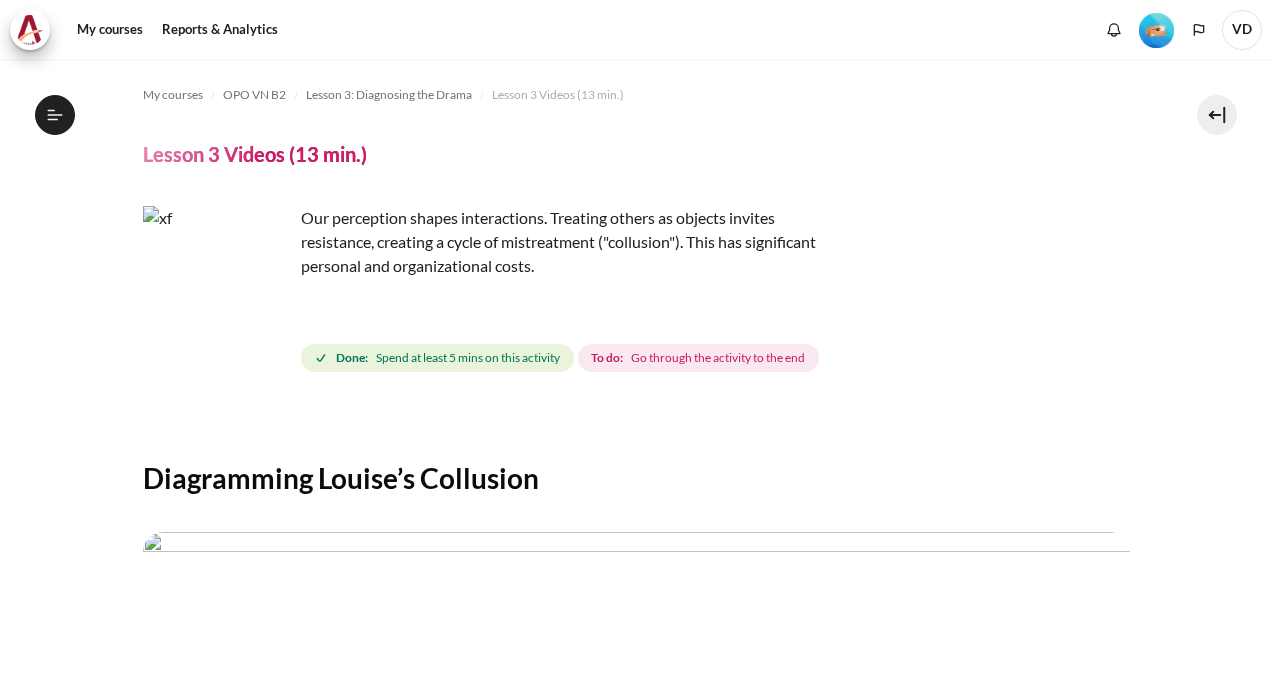 scroll, scrollTop: 0, scrollLeft: 0, axis: both 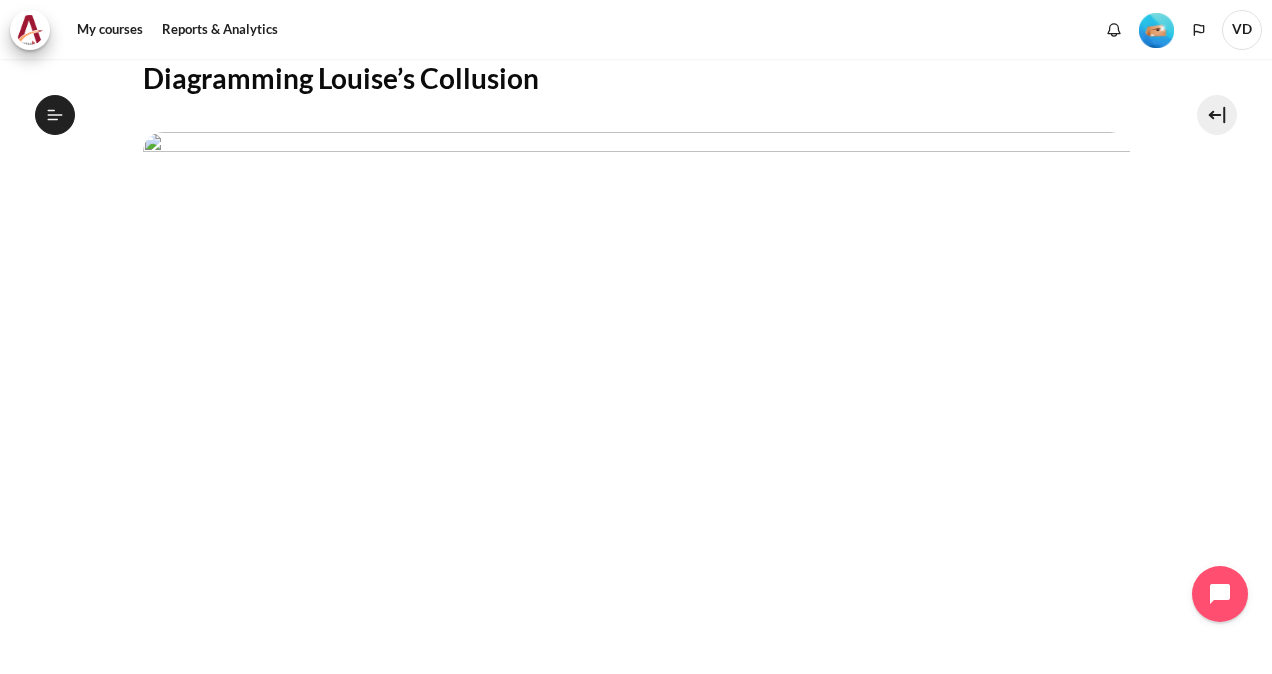 click at bounding box center (636, 409) 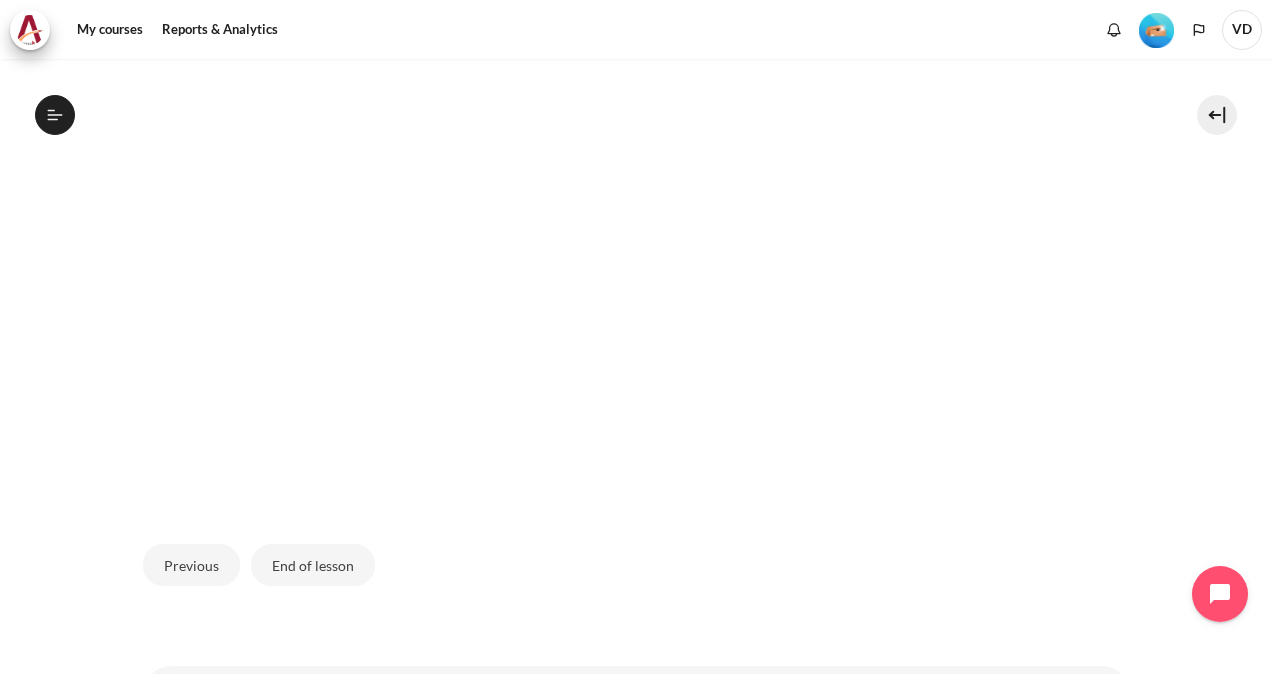 scroll, scrollTop: 673, scrollLeft: 0, axis: vertical 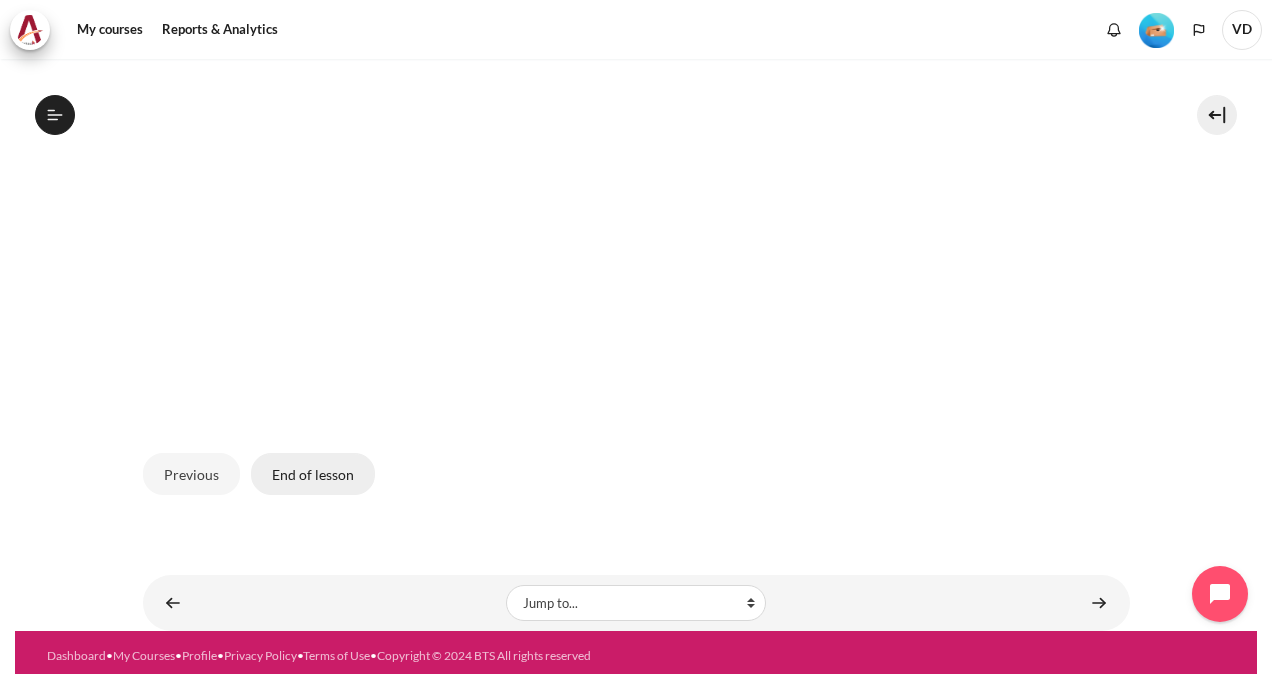 click on "End of lesson" at bounding box center (313, 474) 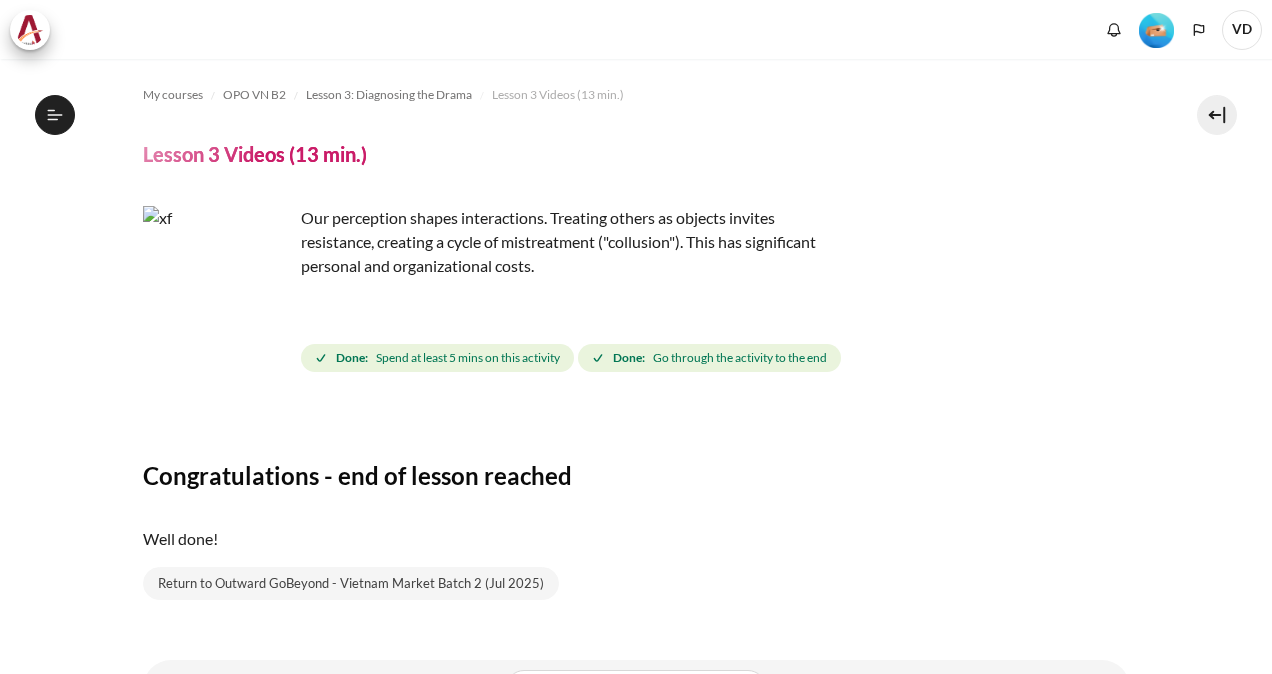 scroll, scrollTop: 0, scrollLeft: 0, axis: both 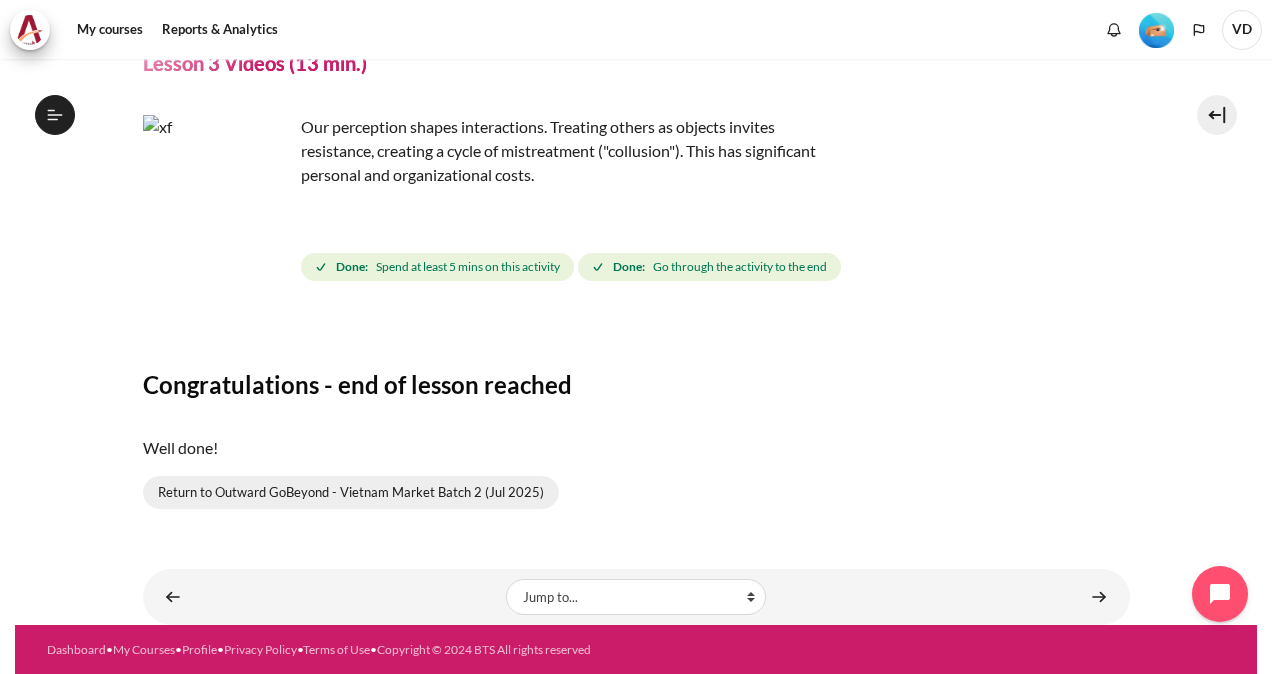 click on "Return to Outward GoBeyond - Vietnam Market Batch 2 (Jul 2025)" at bounding box center (351, 493) 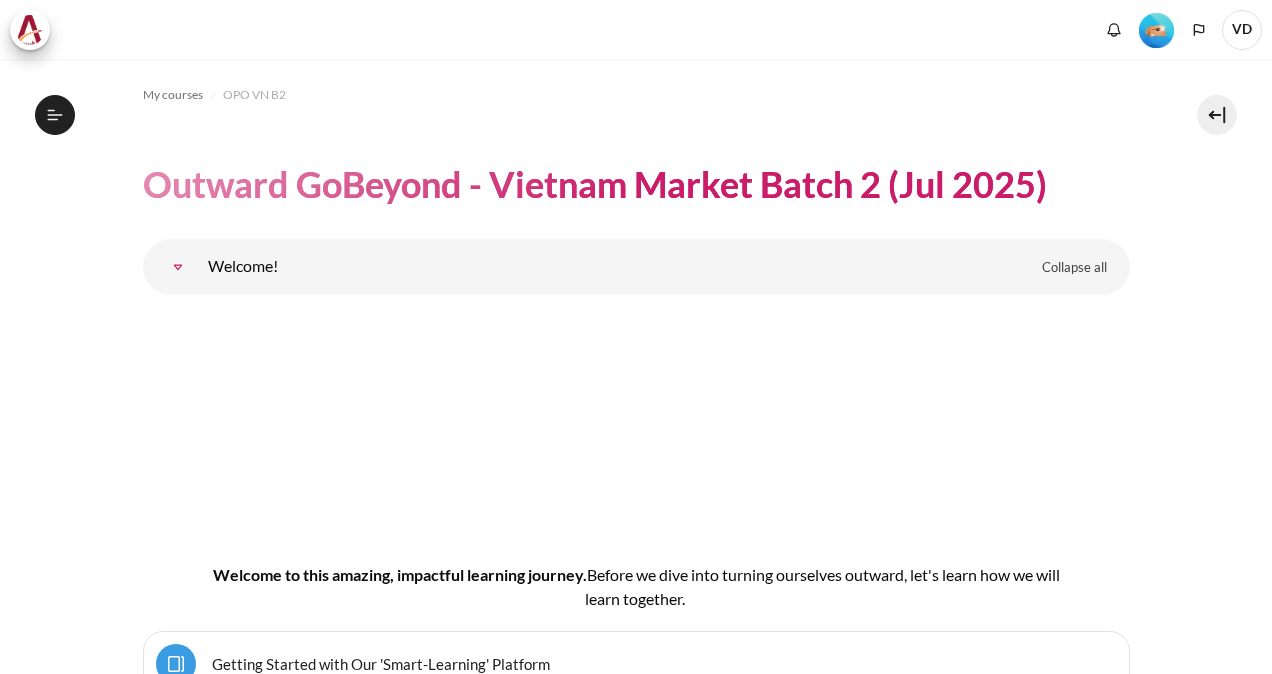 scroll, scrollTop: 0, scrollLeft: 0, axis: both 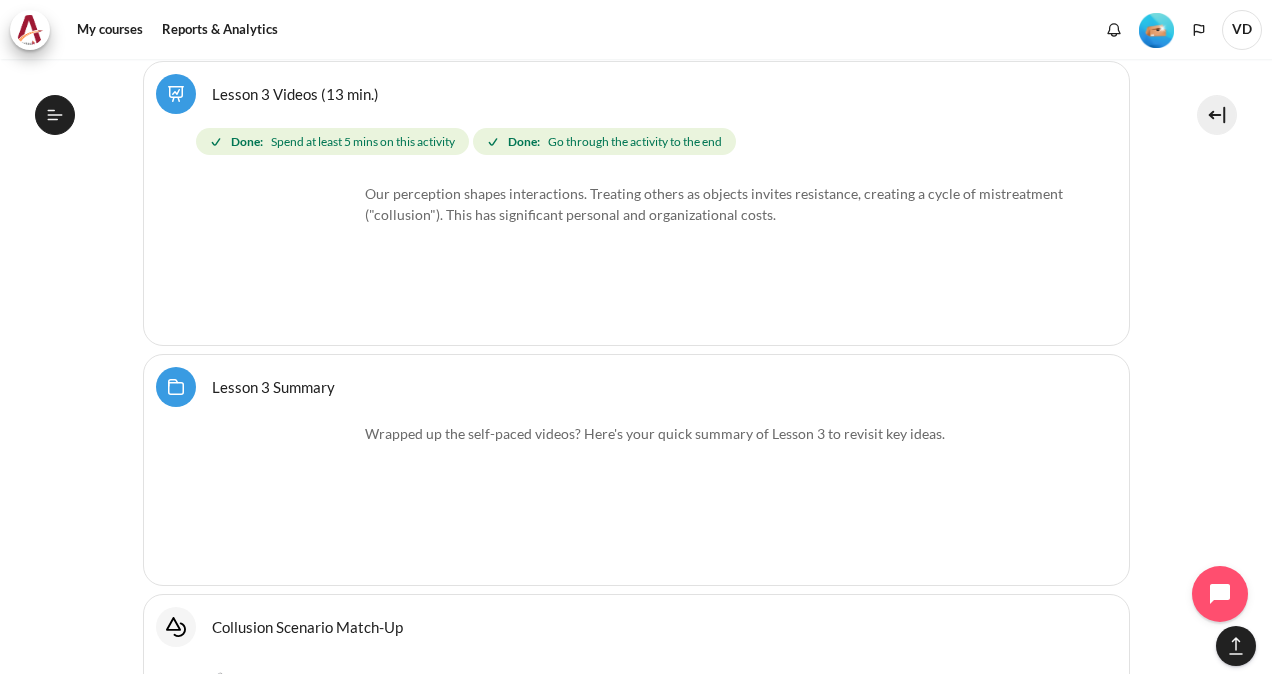 click on "Lesson 3 Summary   Folder" at bounding box center [273, 386] 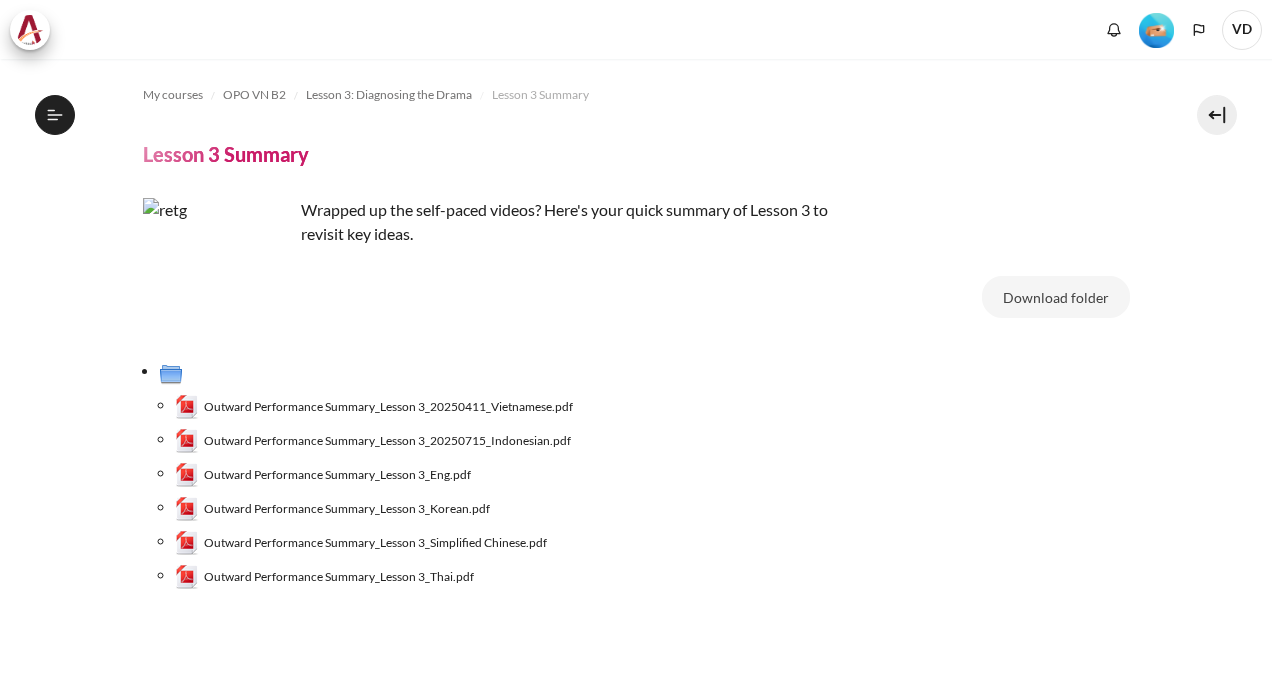 scroll, scrollTop: 0, scrollLeft: 0, axis: both 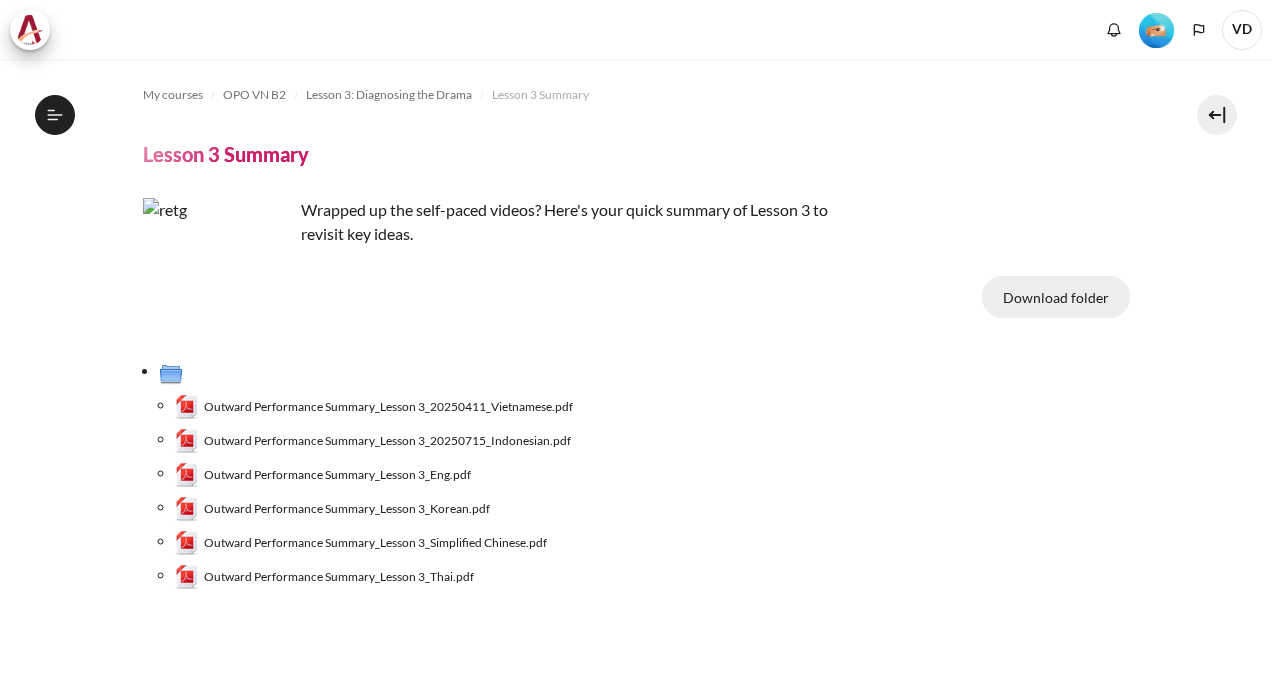 click on "Download folder" at bounding box center (1056, 297) 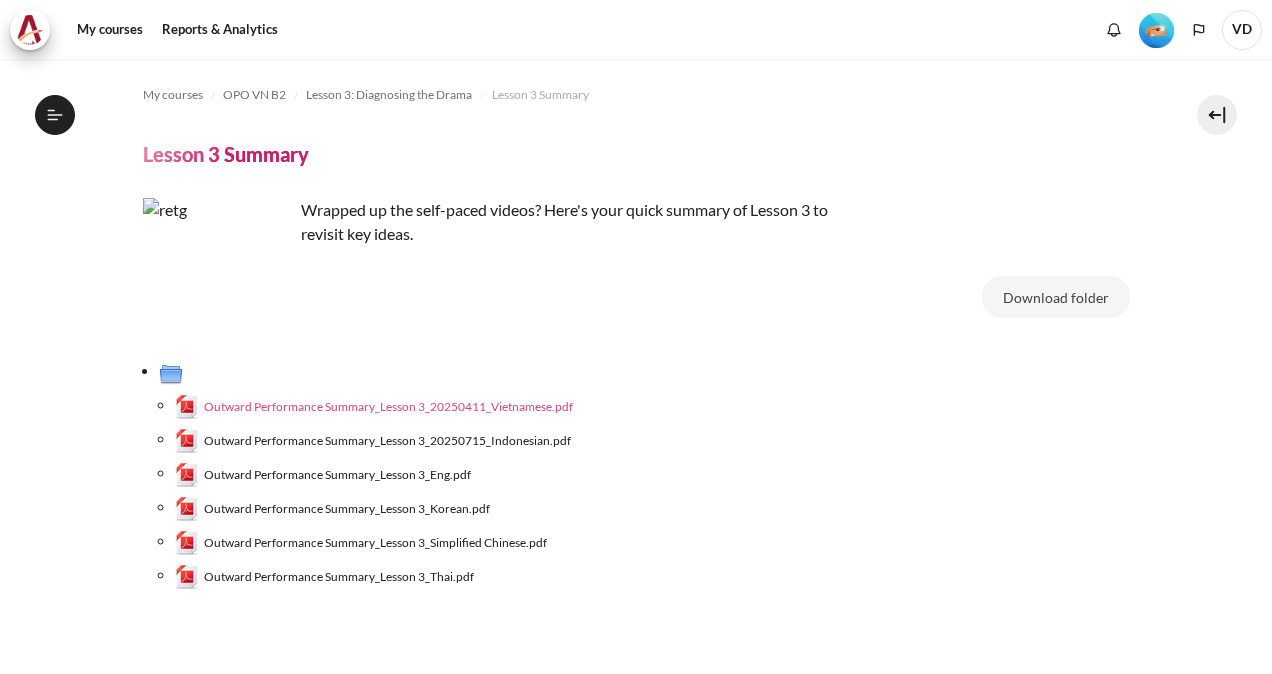 scroll, scrollTop: 471, scrollLeft: 0, axis: vertical 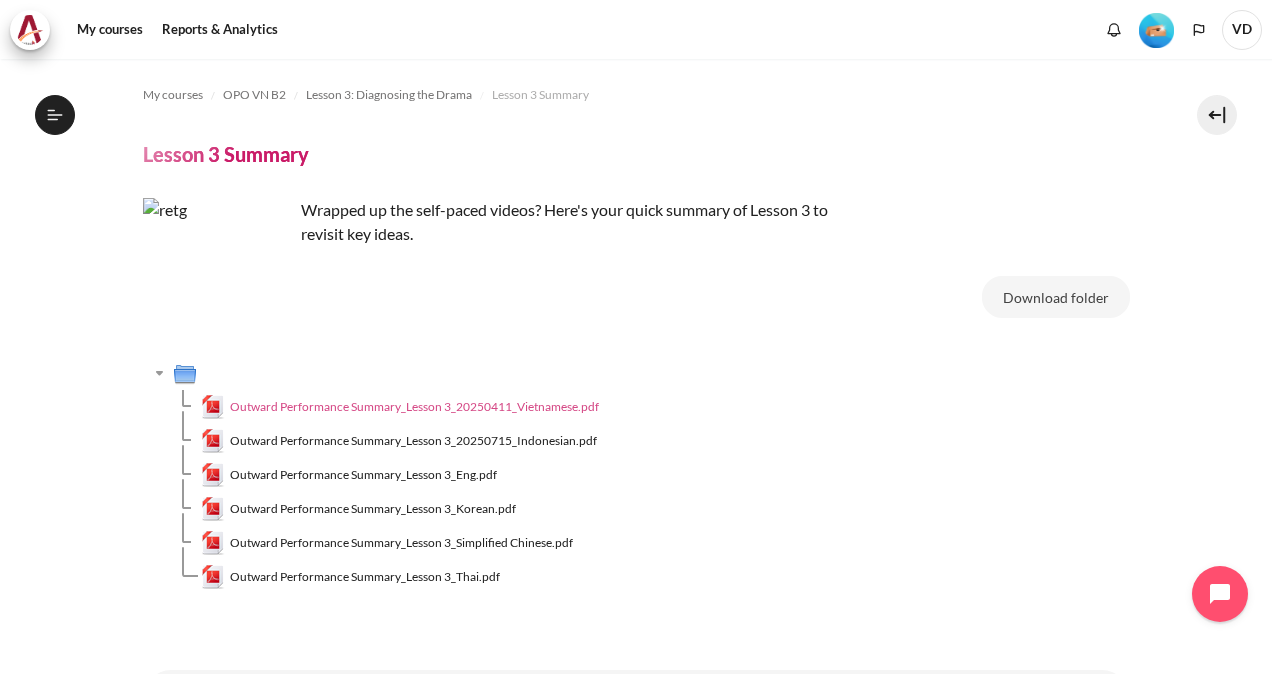 click on "Outward Performance Summary_Lesson 3_20250411_Vietnamese.pdf" at bounding box center (414, 407) 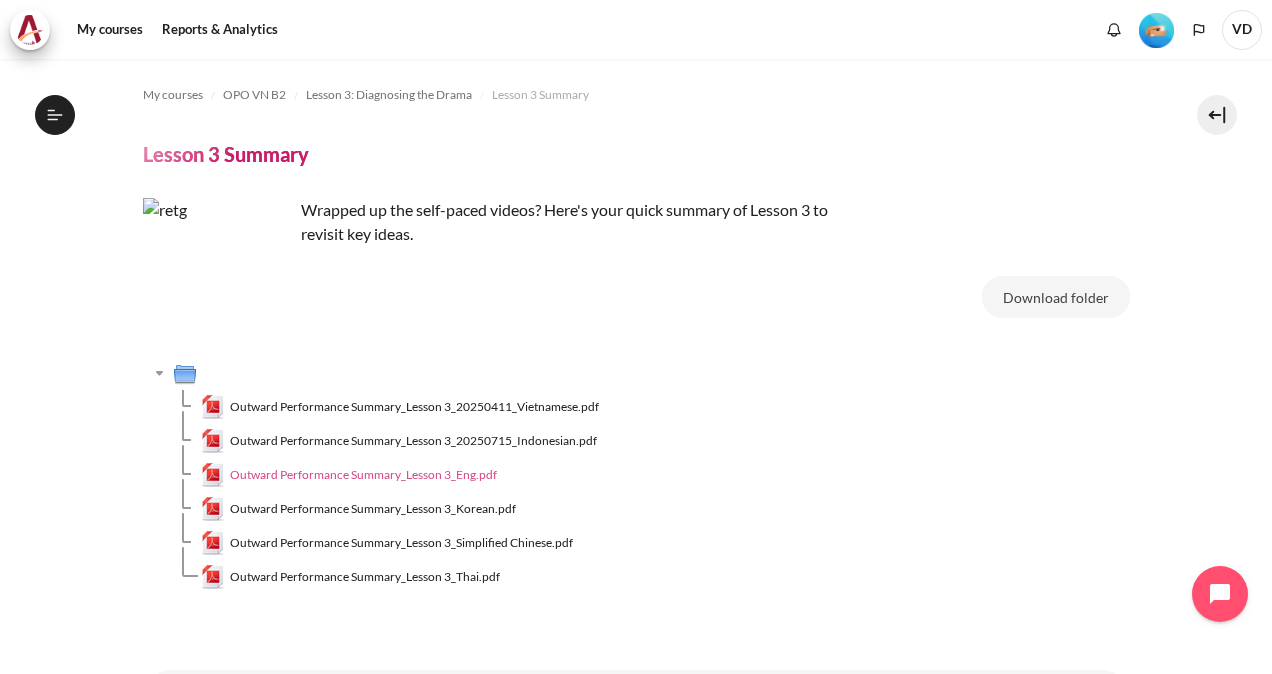 click on "Outward Performance Summary_Lesson 3_Eng.pdf" at bounding box center [363, 475] 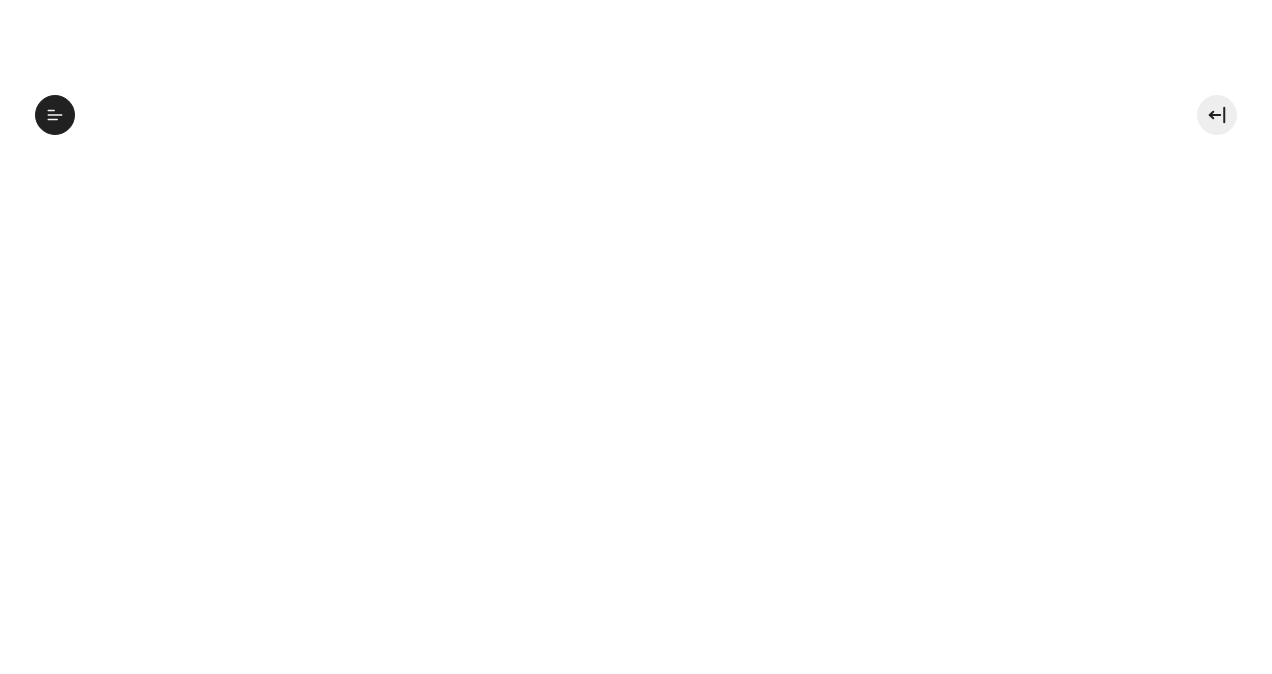 scroll, scrollTop: 0, scrollLeft: 0, axis: both 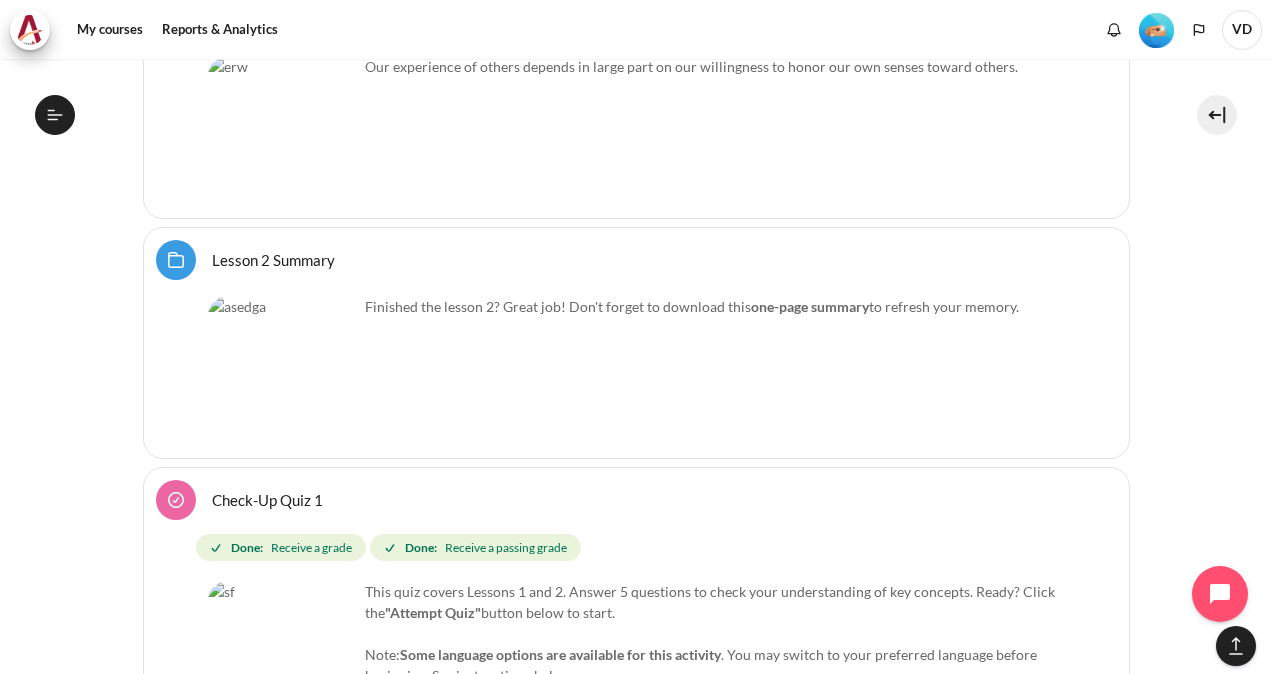 click on "Lesson 2 Summary   Folder" at bounding box center [273, 259] 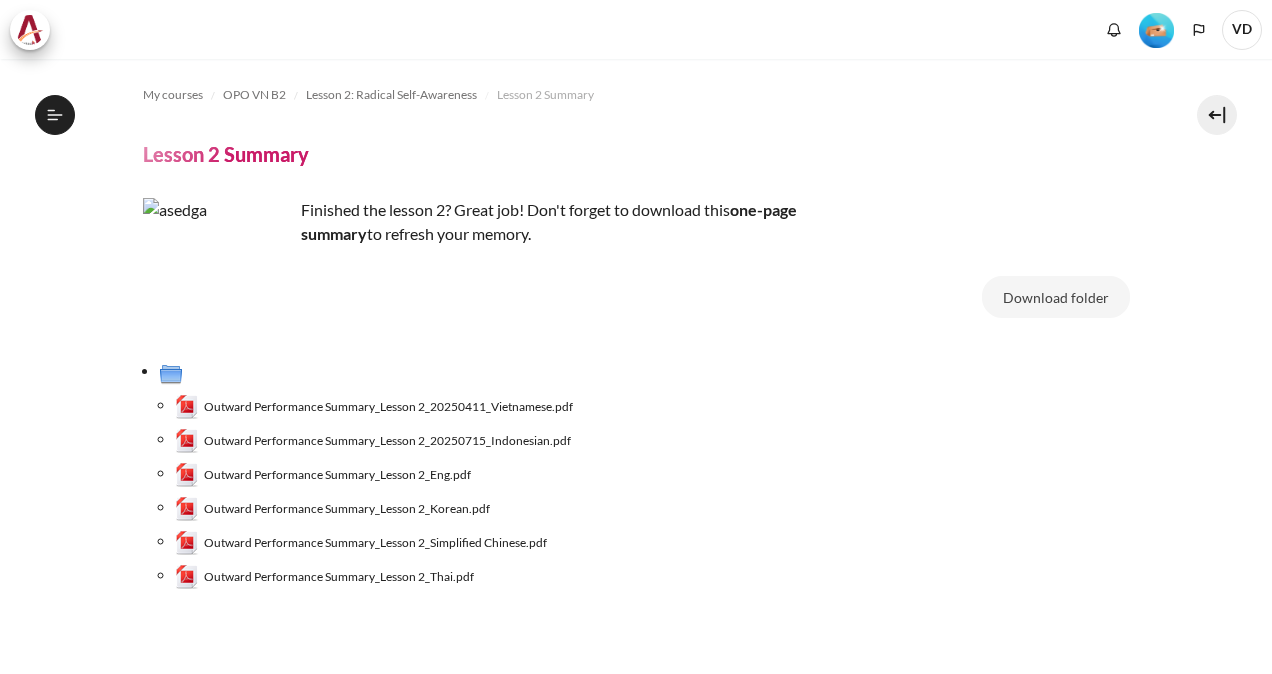 scroll, scrollTop: 0, scrollLeft: 0, axis: both 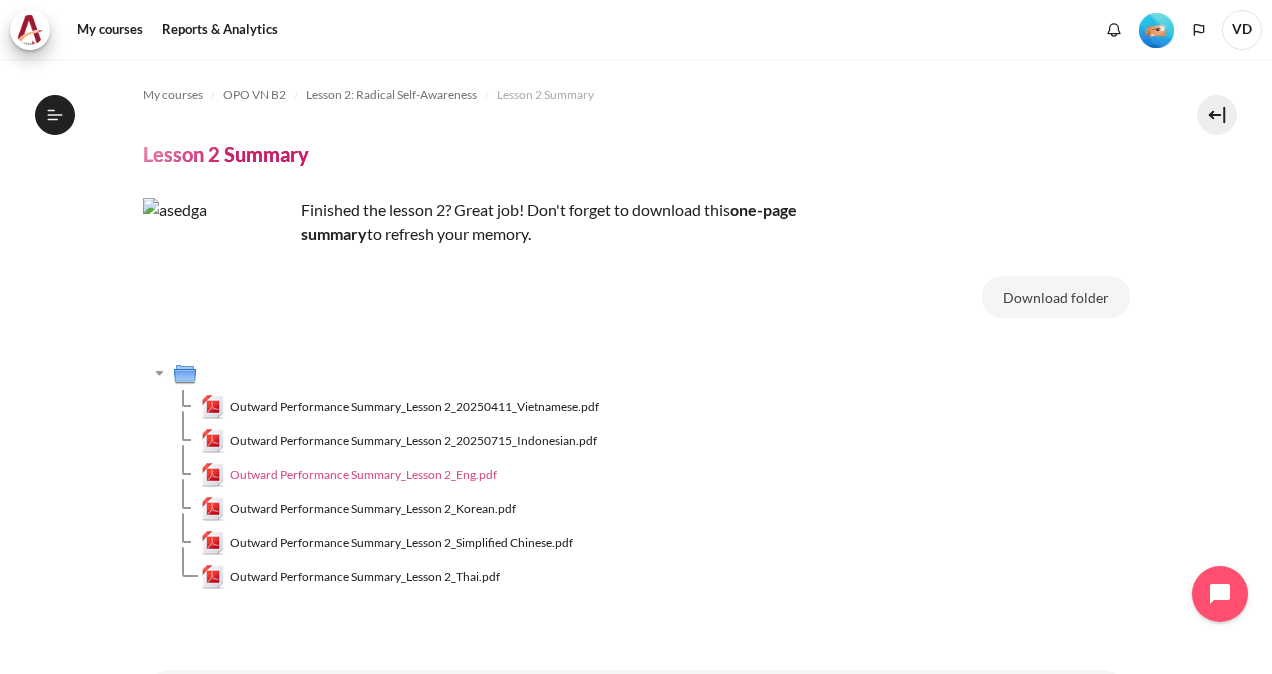 click on "Outward Performance Summary_Lesson 2_Eng.pdf" at bounding box center (363, 475) 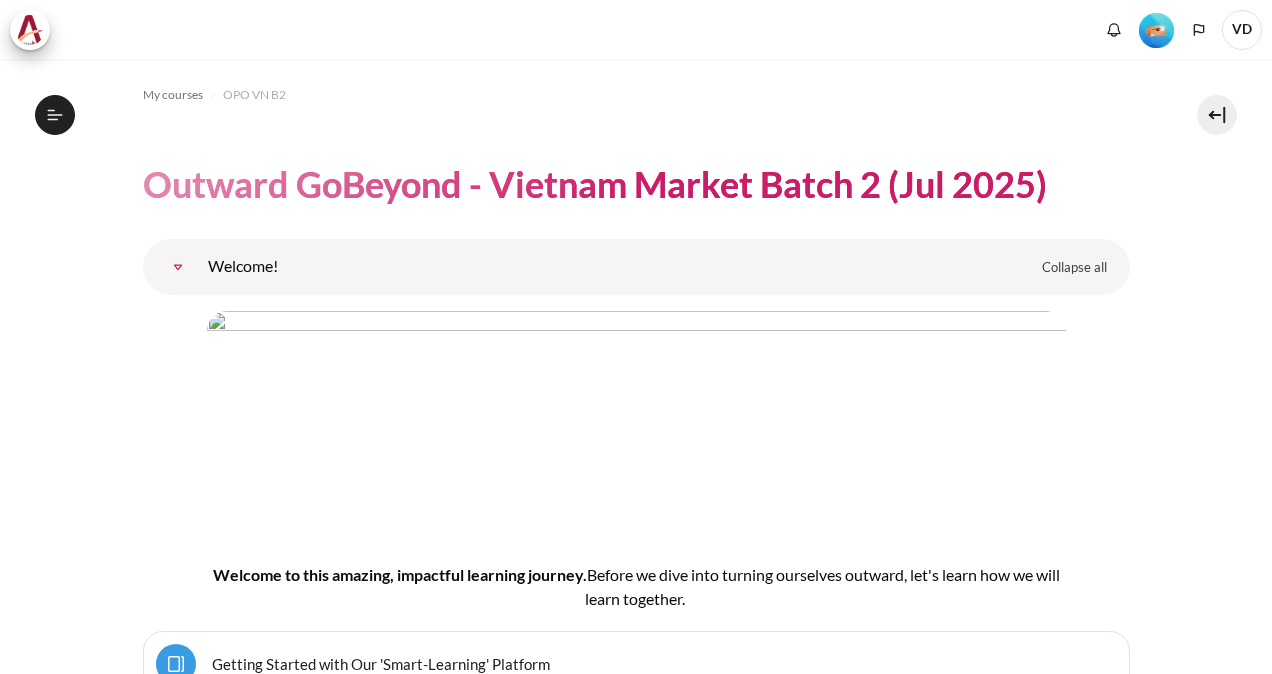 scroll, scrollTop: 0, scrollLeft: 0, axis: both 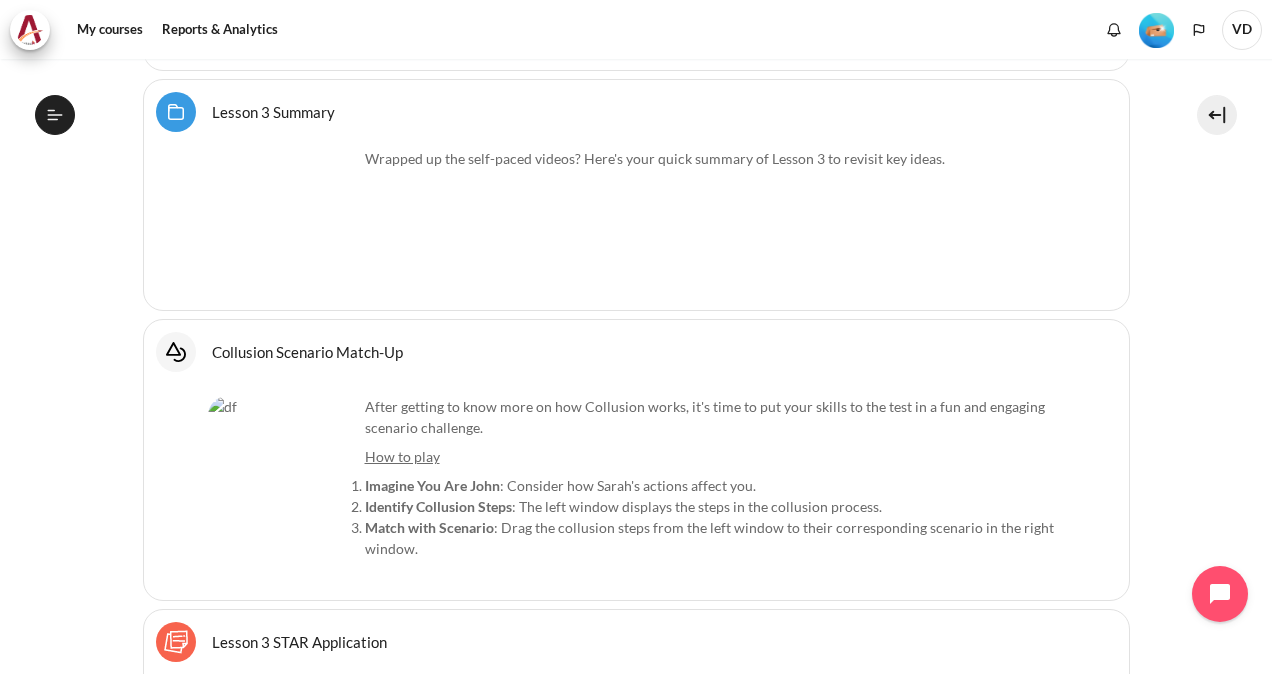 click on "Collusion Scenario Match-Up   Interactive Content" at bounding box center [307, 351] 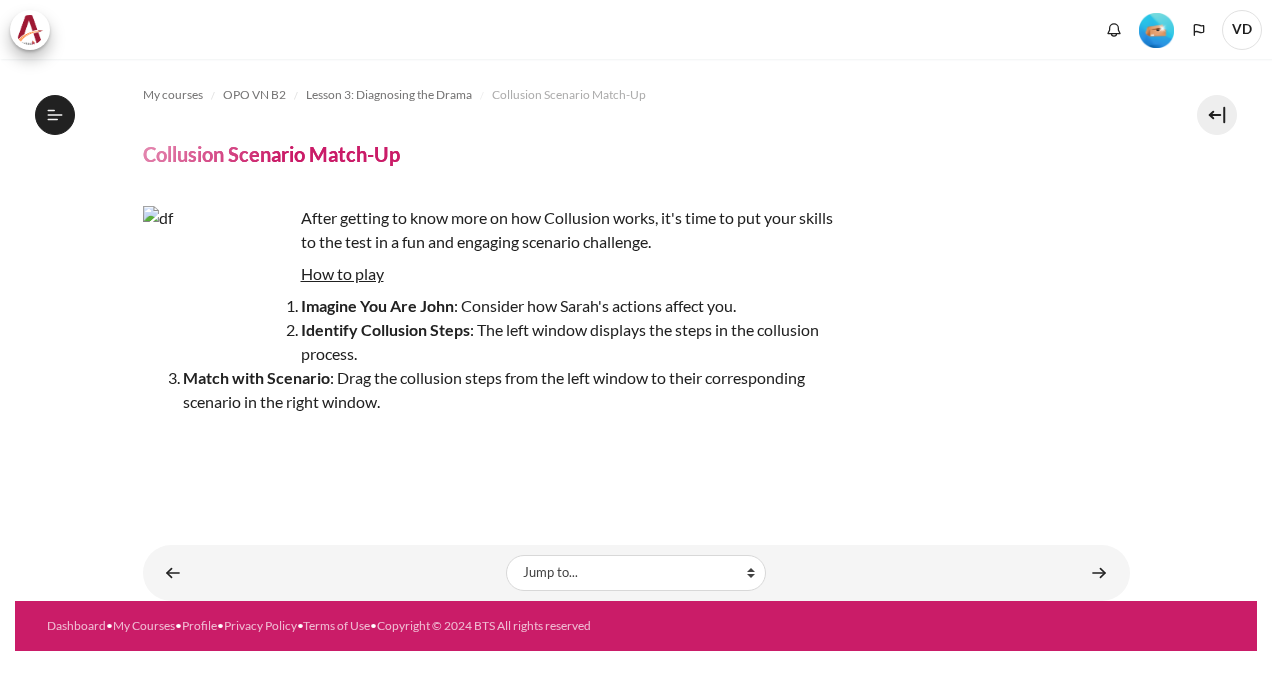 scroll, scrollTop: 0, scrollLeft: 0, axis: both 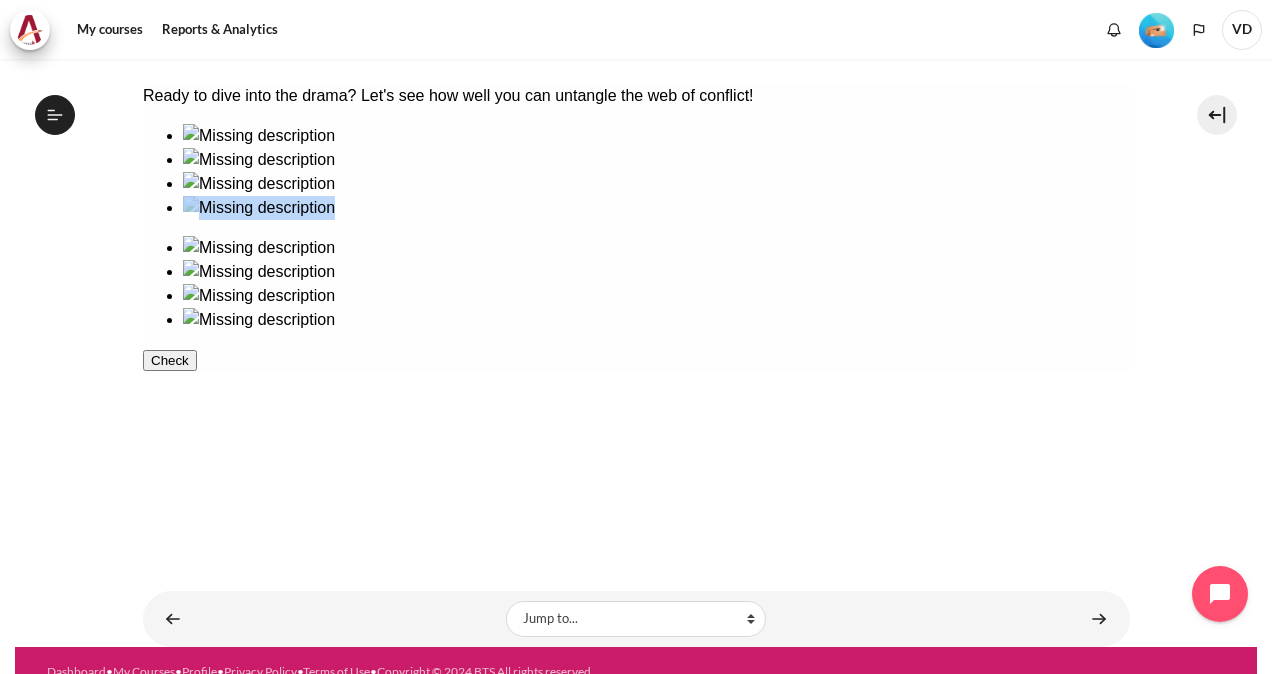 drag, startPoint x: 992, startPoint y: 238, endPoint x: 456, endPoint y: 247, distance: 536.07556 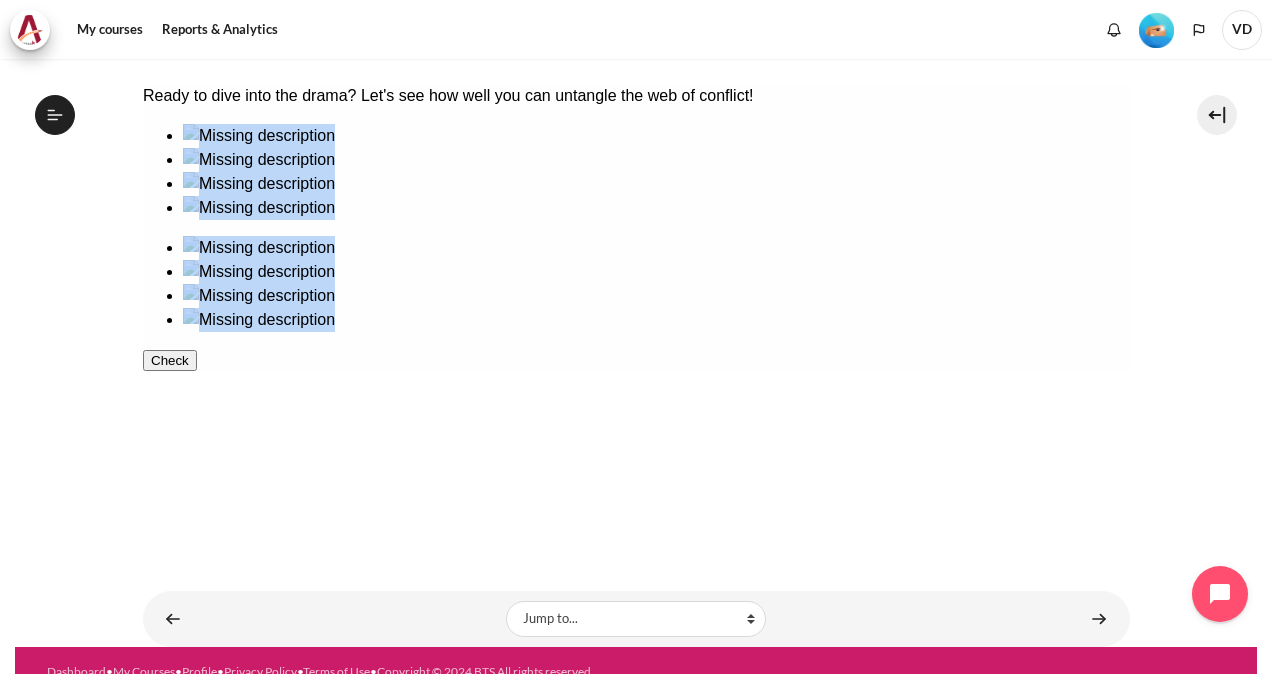 drag, startPoint x: 714, startPoint y: 356, endPoint x: 341, endPoint y: 372, distance: 373.34302 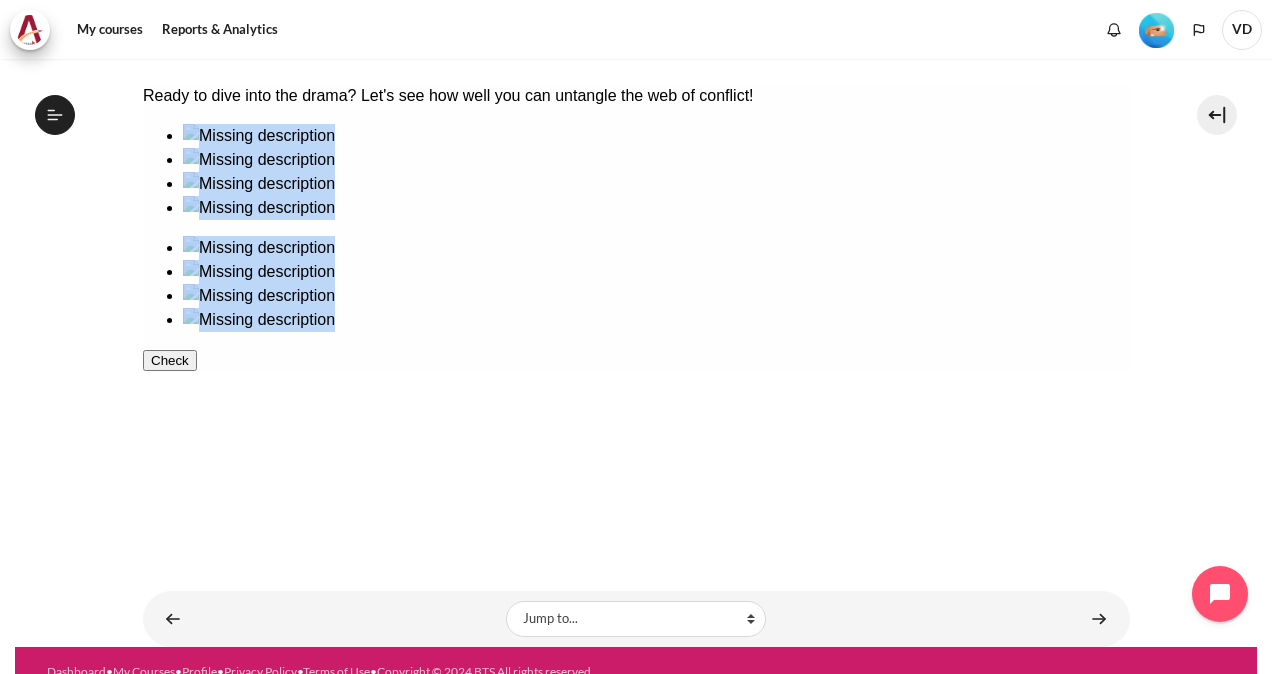 click at bounding box center [655, 220] 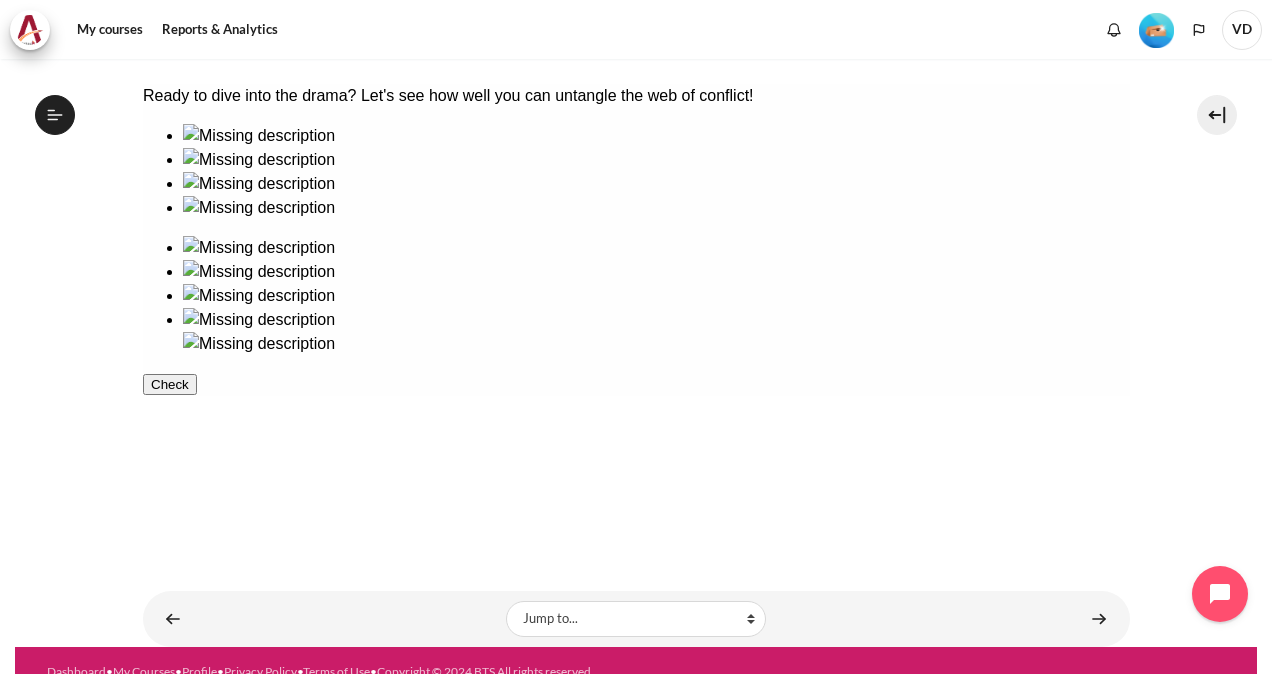 click at bounding box center [655, 196] 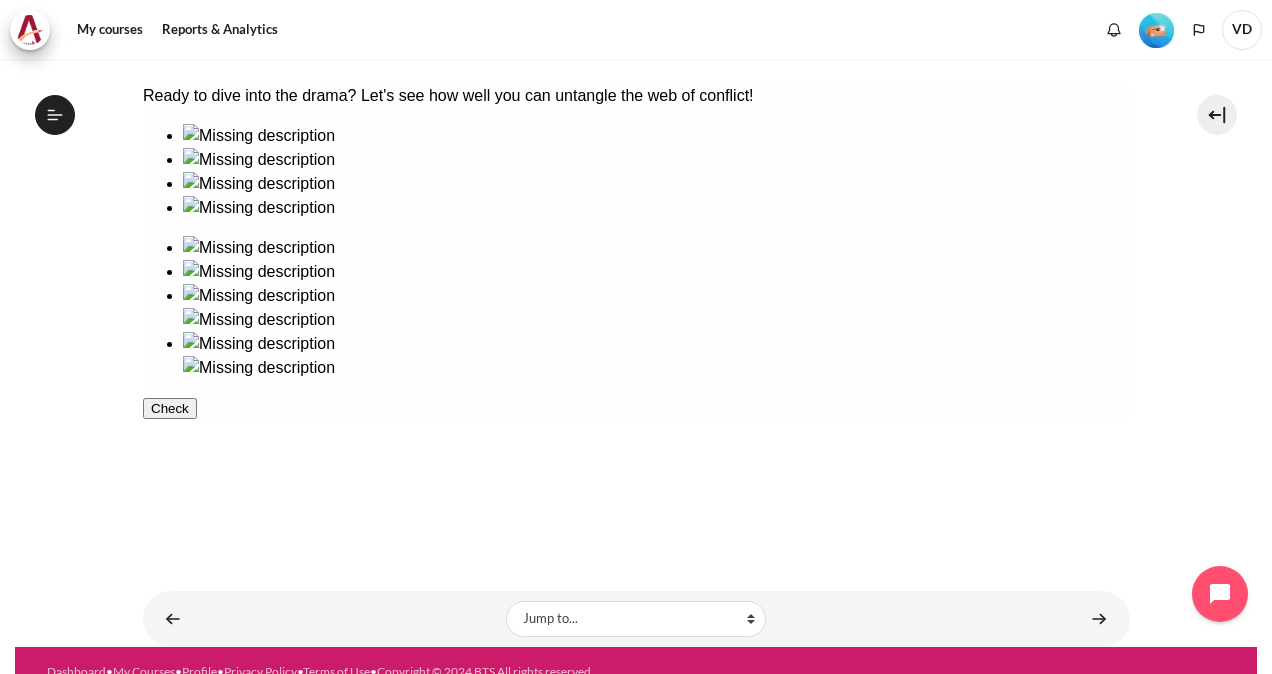 click at bounding box center [655, 148] 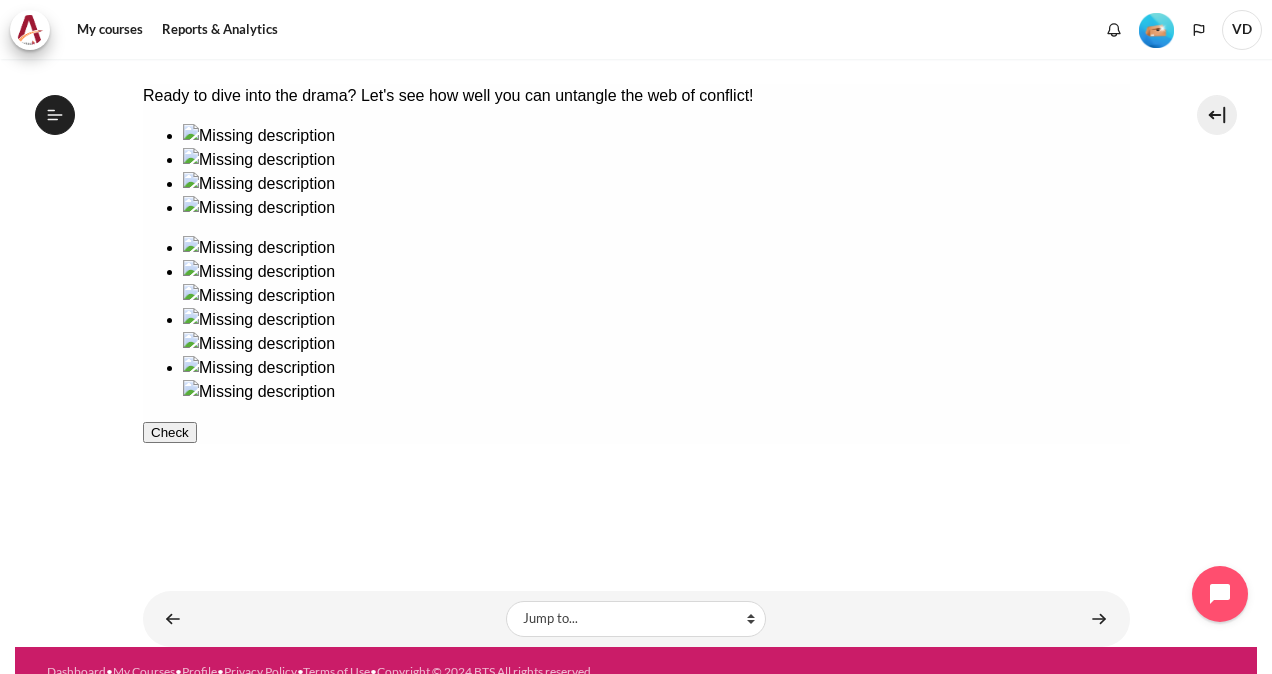 click at bounding box center [655, 172] 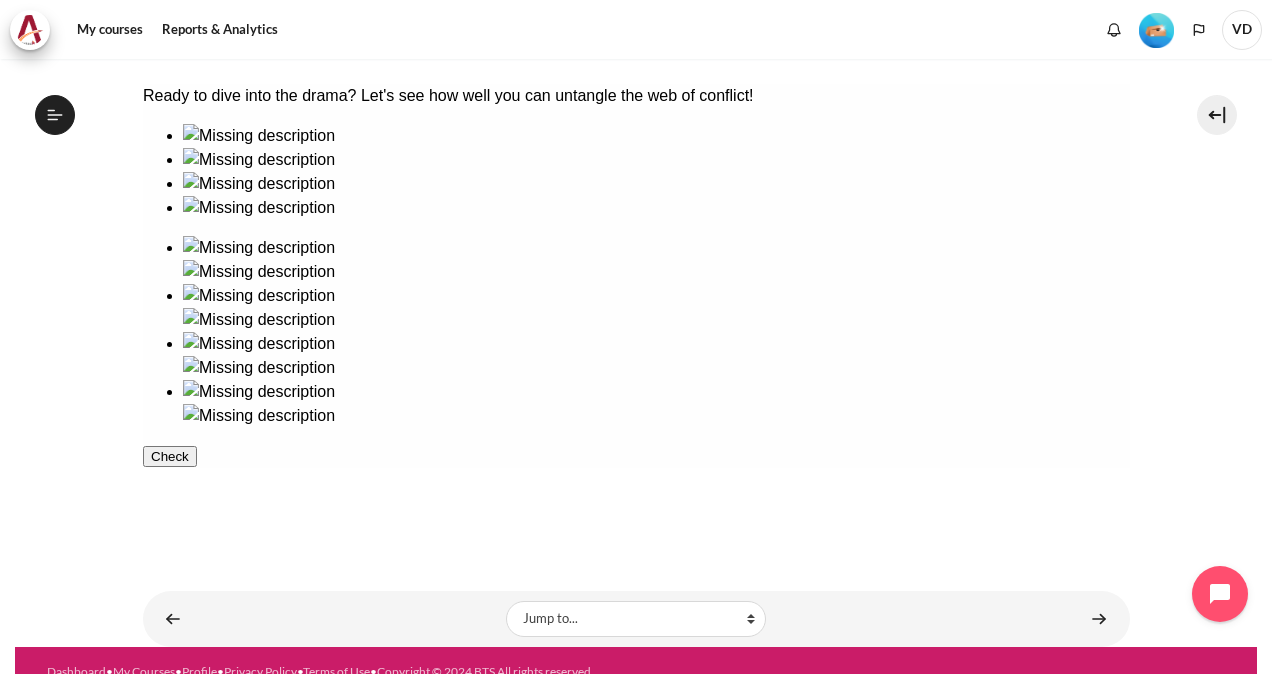 click on "Check" at bounding box center [169, 456] 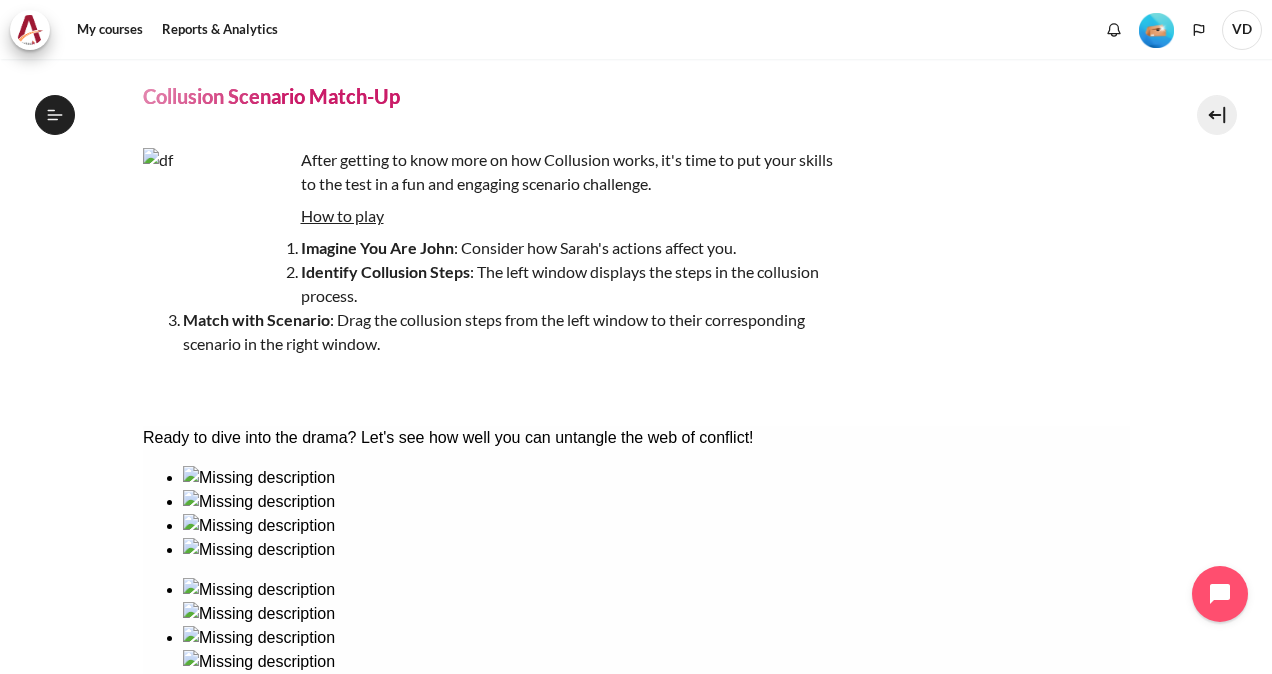 scroll, scrollTop: 458, scrollLeft: 0, axis: vertical 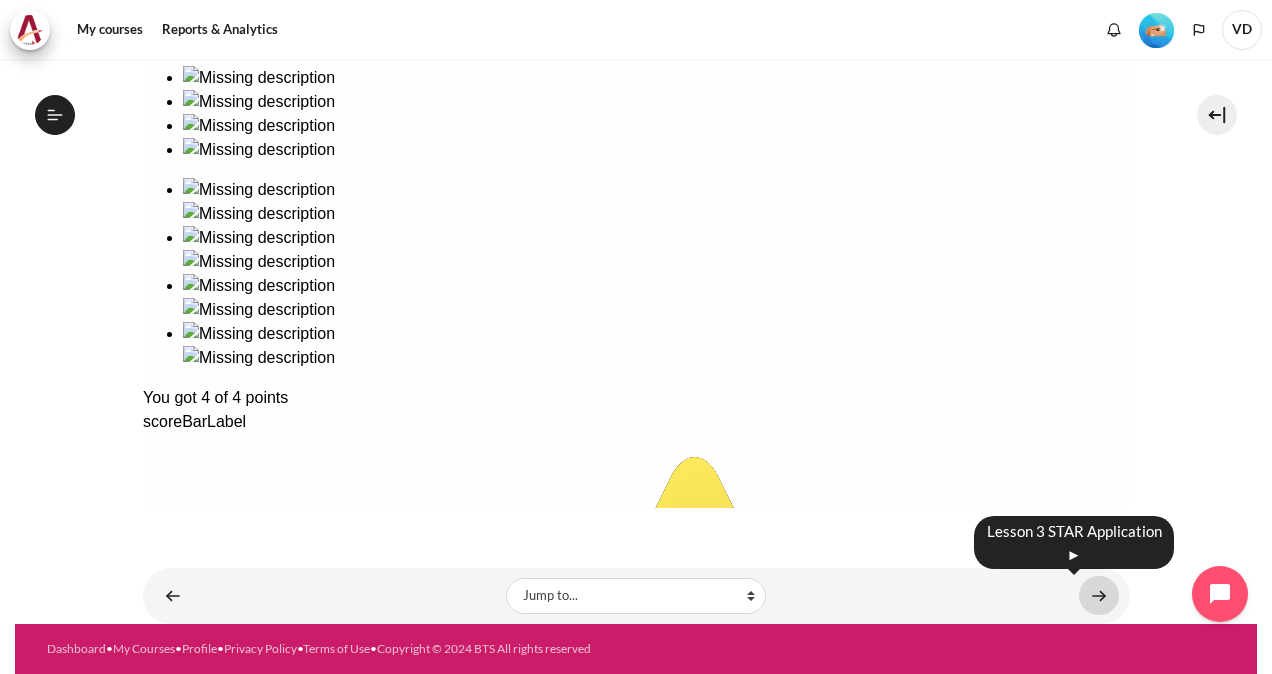 click at bounding box center (1099, 595) 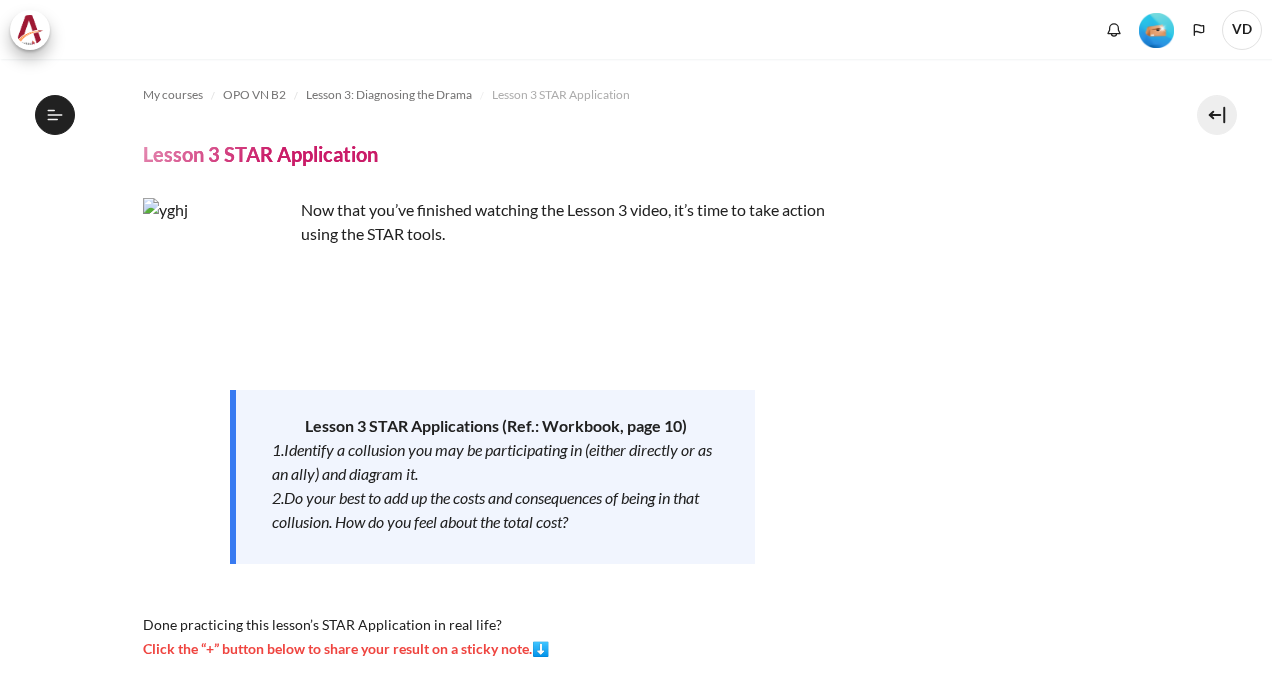 scroll, scrollTop: 0, scrollLeft: 0, axis: both 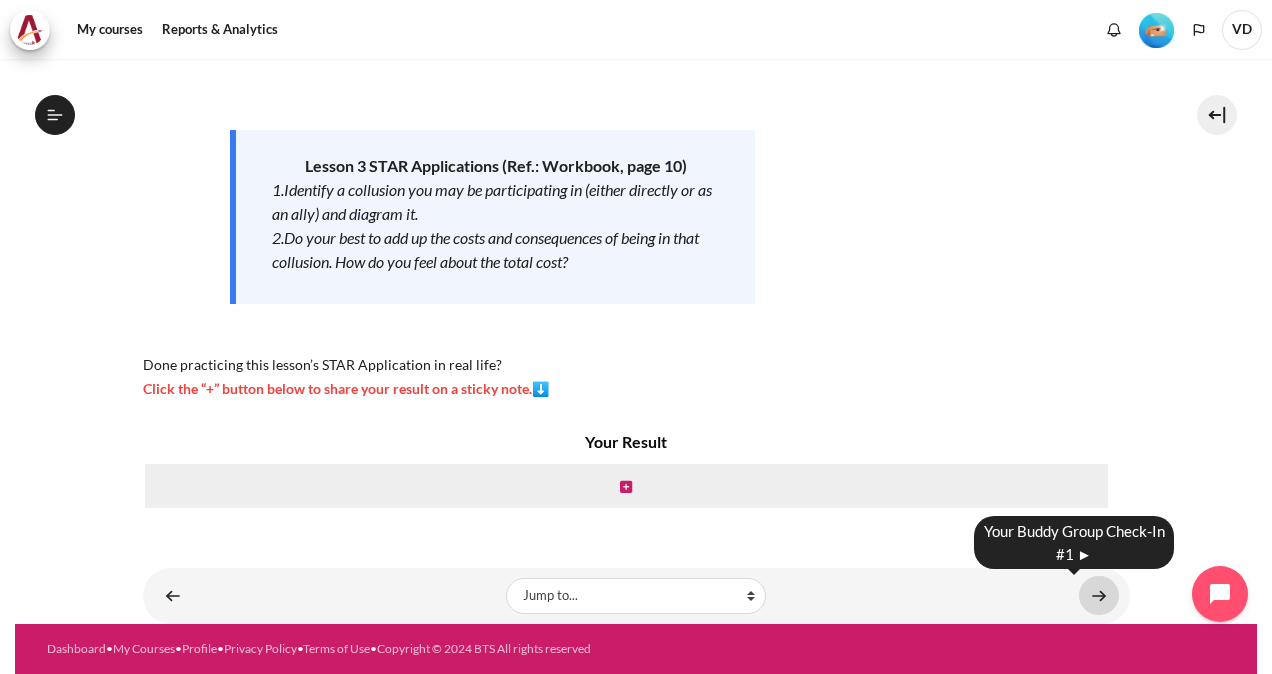 click at bounding box center [1099, 595] 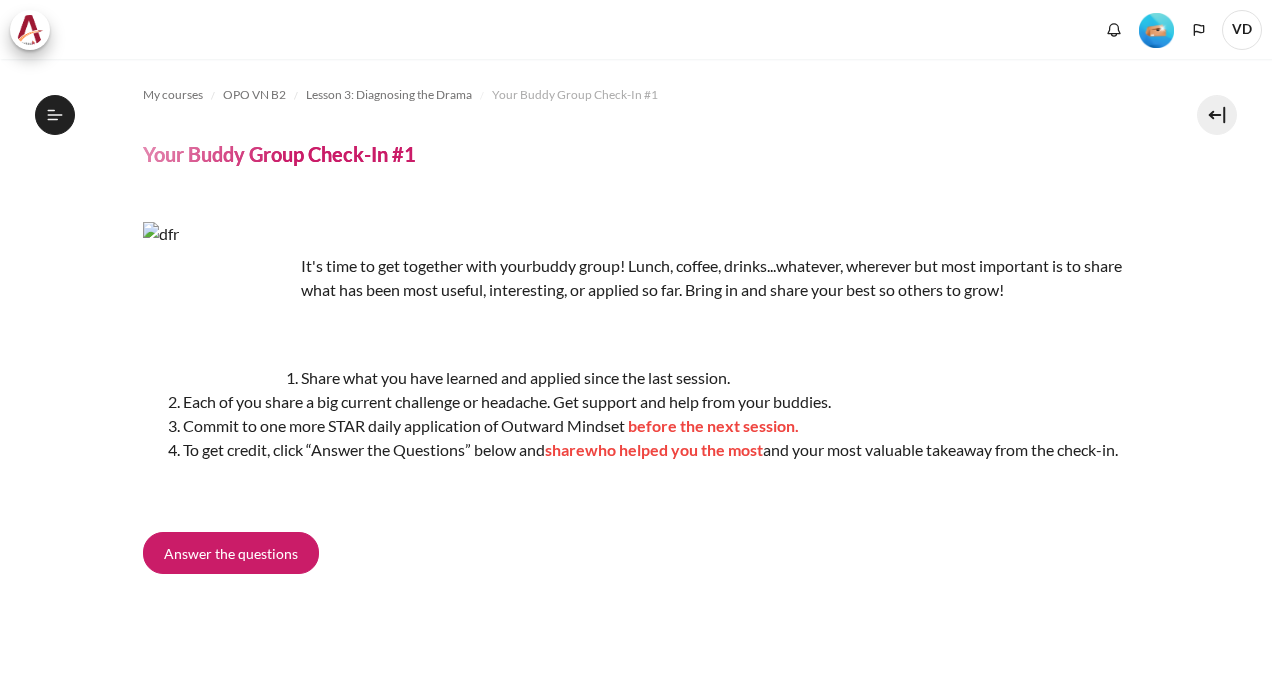 scroll, scrollTop: 0, scrollLeft: 0, axis: both 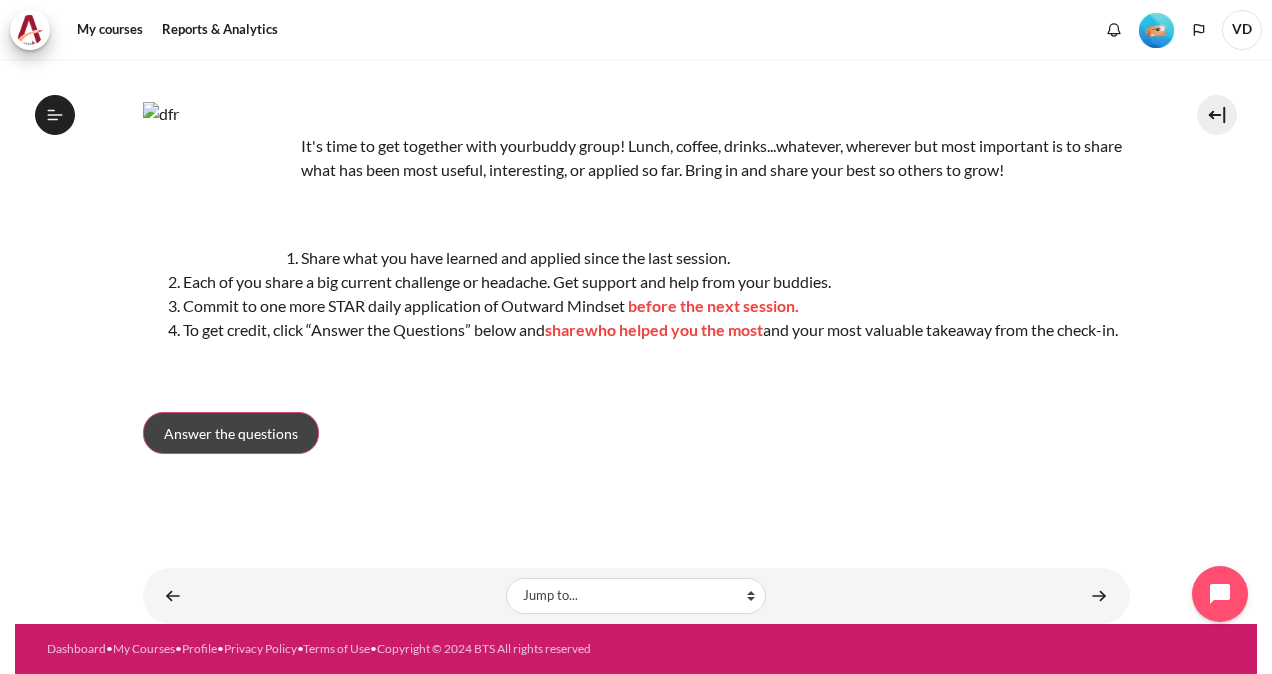 click on "Answer the questions" at bounding box center (231, 433) 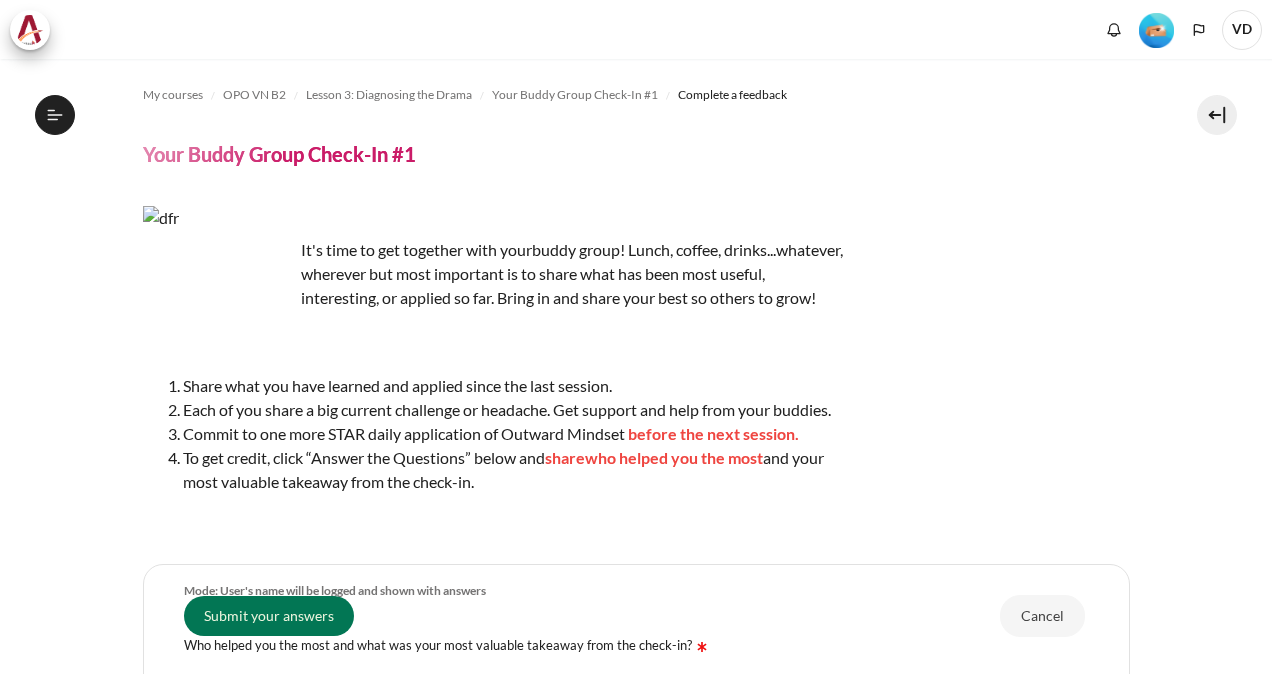 scroll, scrollTop: 0, scrollLeft: 0, axis: both 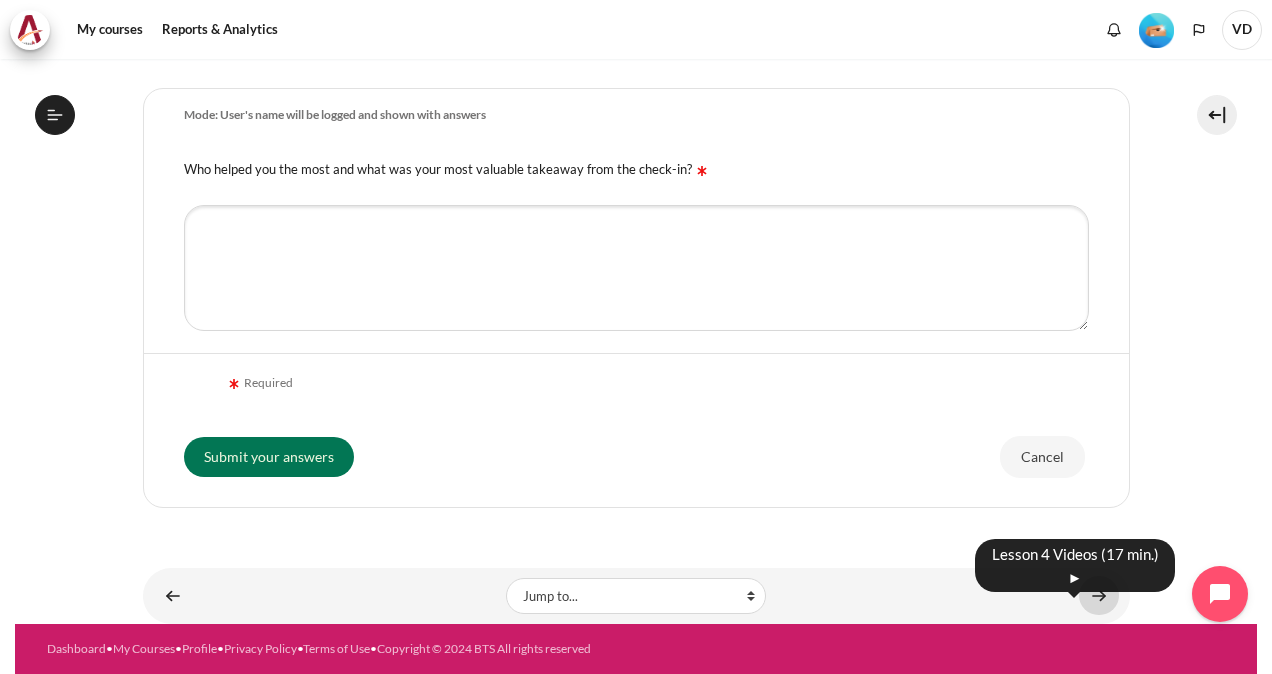 click at bounding box center (1099, 595) 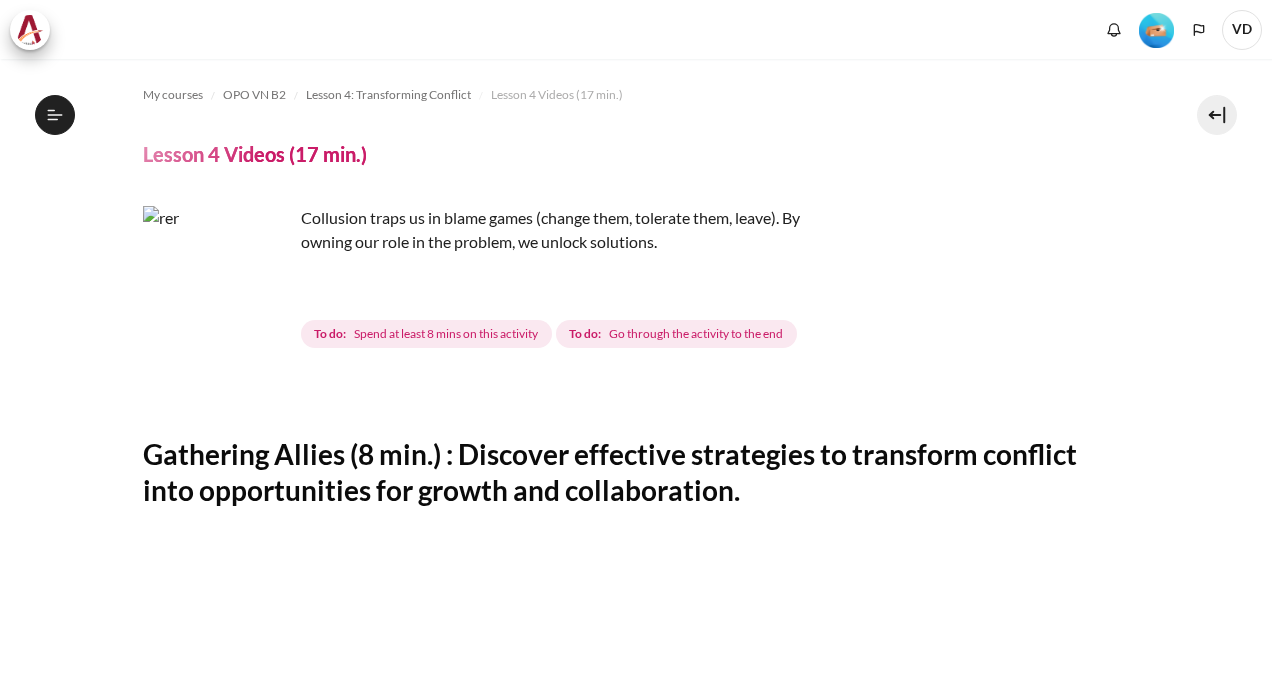 scroll, scrollTop: 0, scrollLeft: 0, axis: both 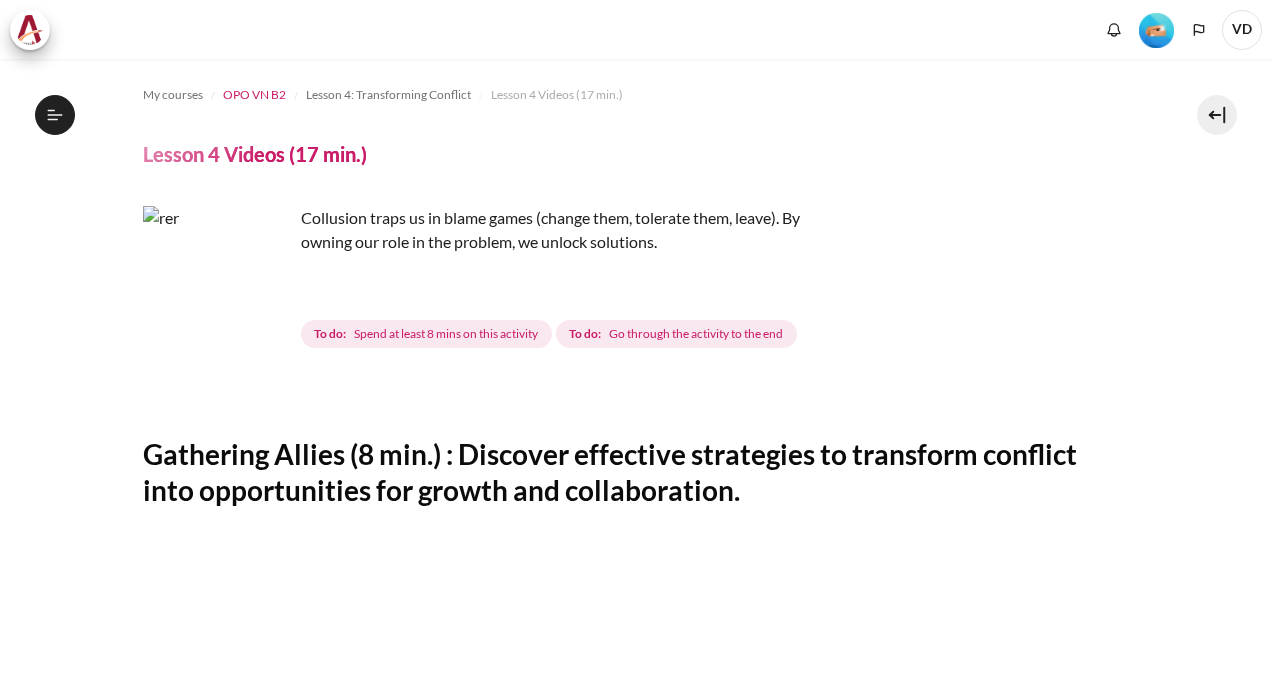 click on "OPO VN B2" at bounding box center [254, 95] 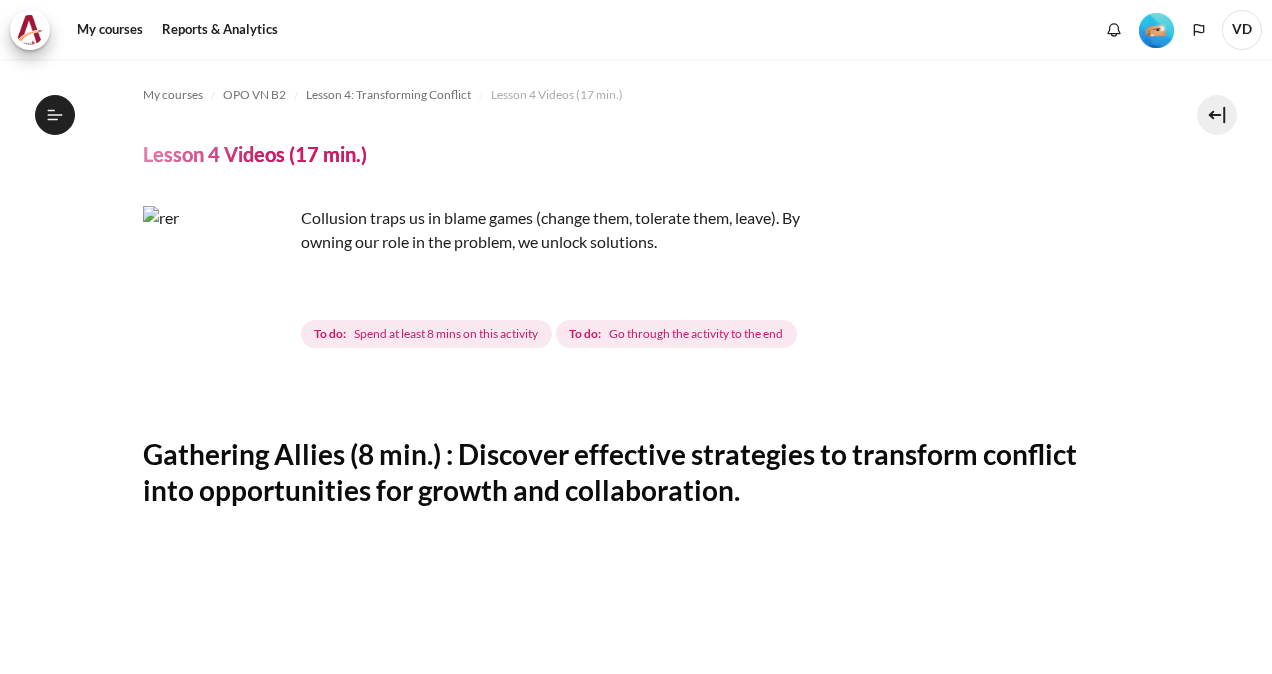 scroll, scrollTop: 604, scrollLeft: 0, axis: vertical 